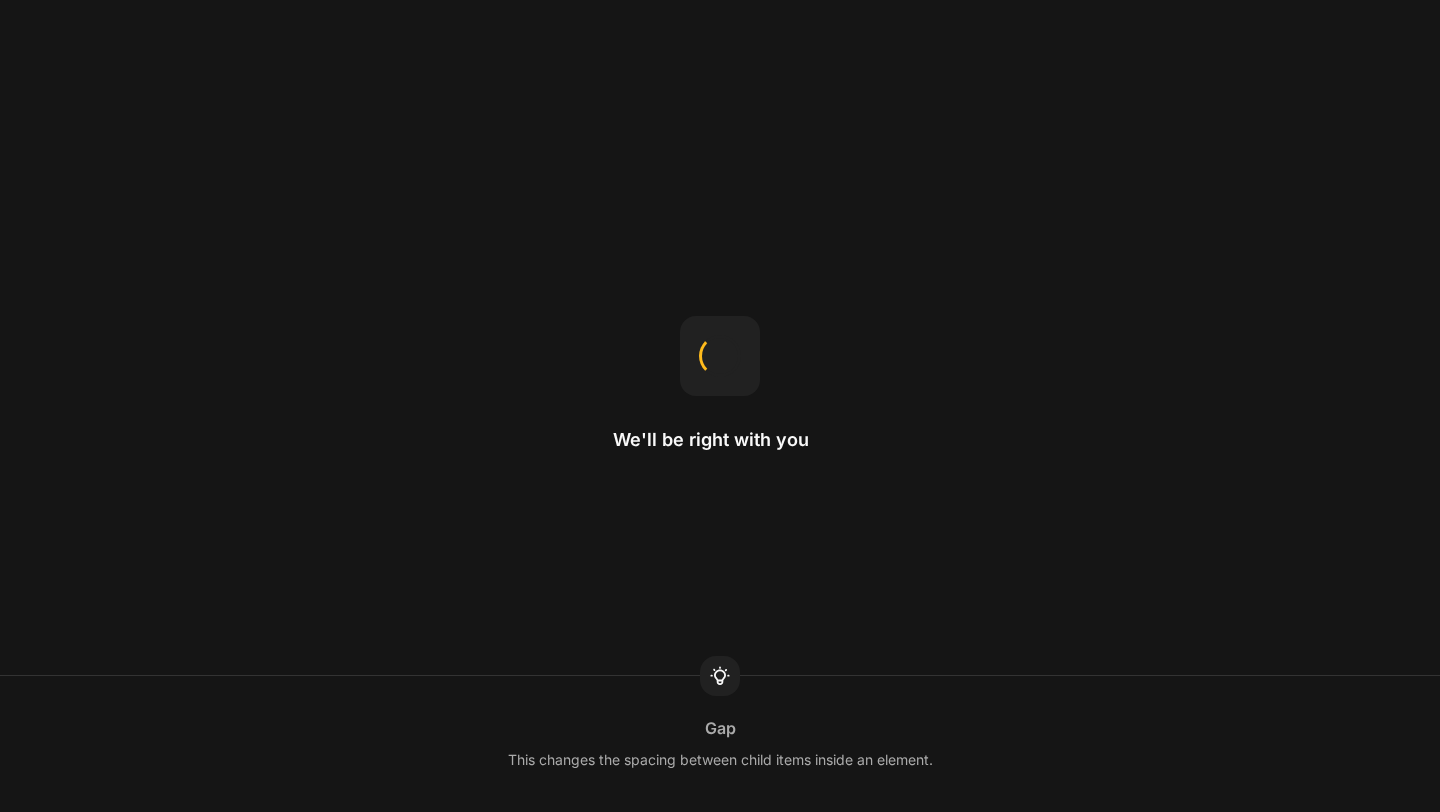 scroll, scrollTop: 0, scrollLeft: 0, axis: both 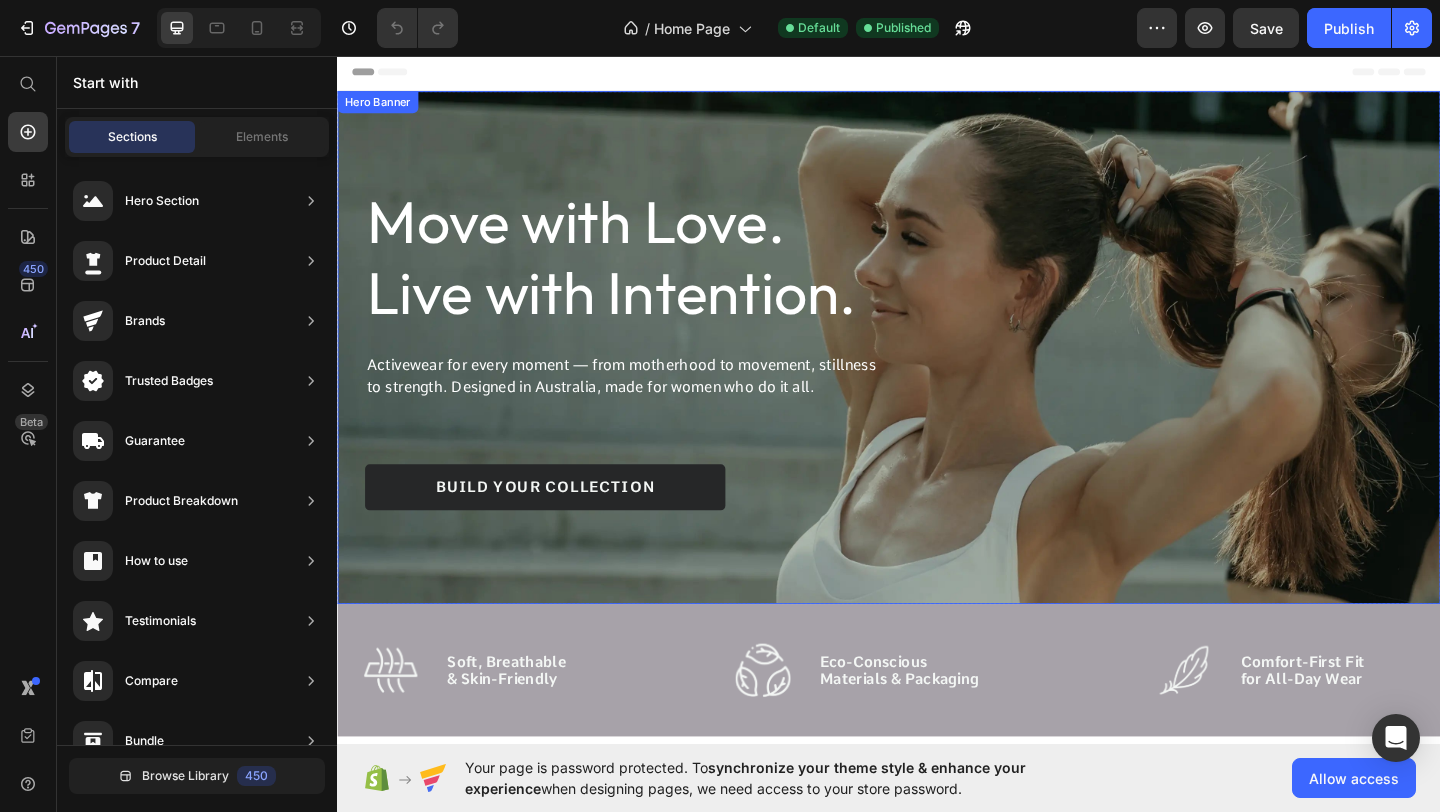 click at bounding box center [937, 373] 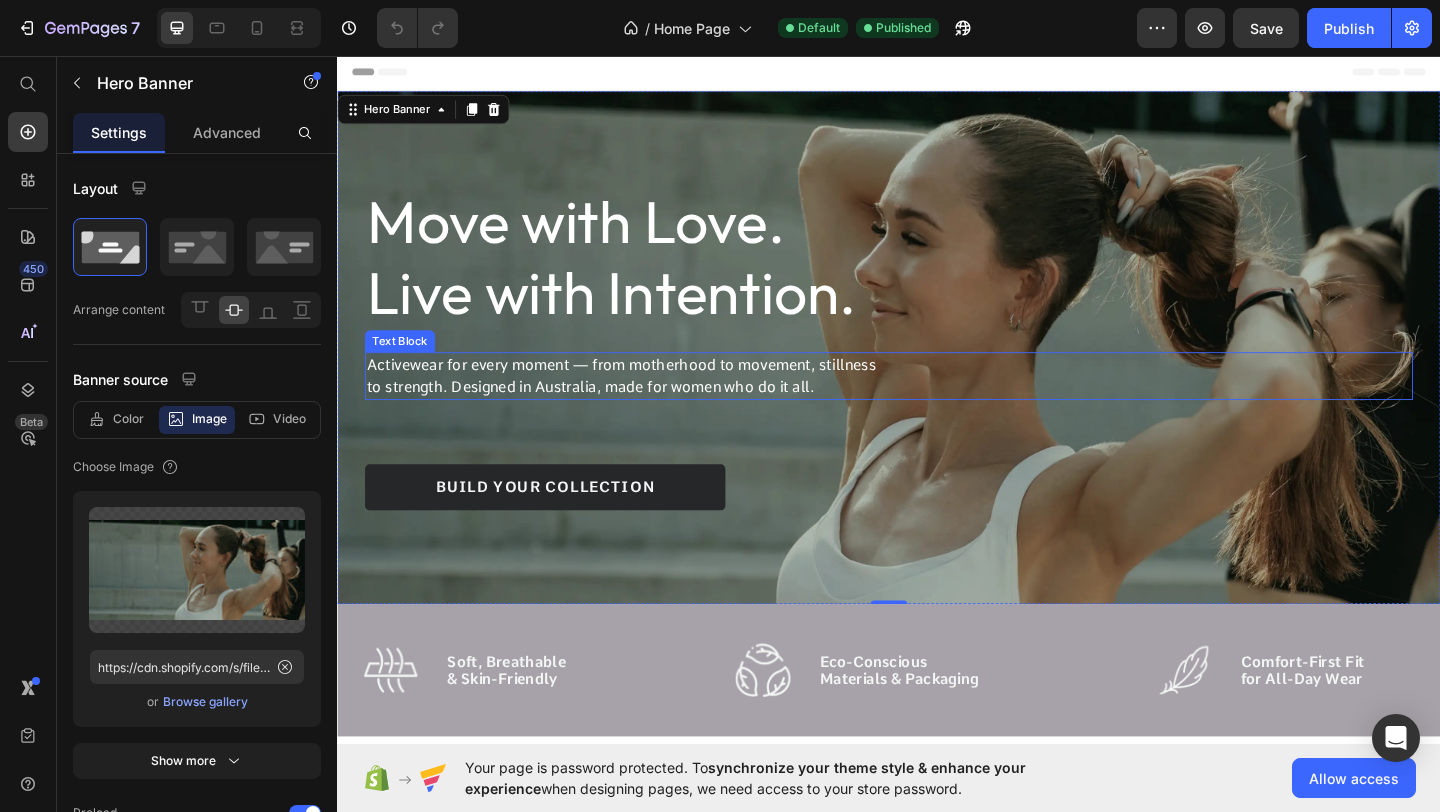 click on "Activewear for every moment — from motherhood to movement, stillness to strength. Designed in Australia, made for women who do it all." at bounding box center (648, 404) 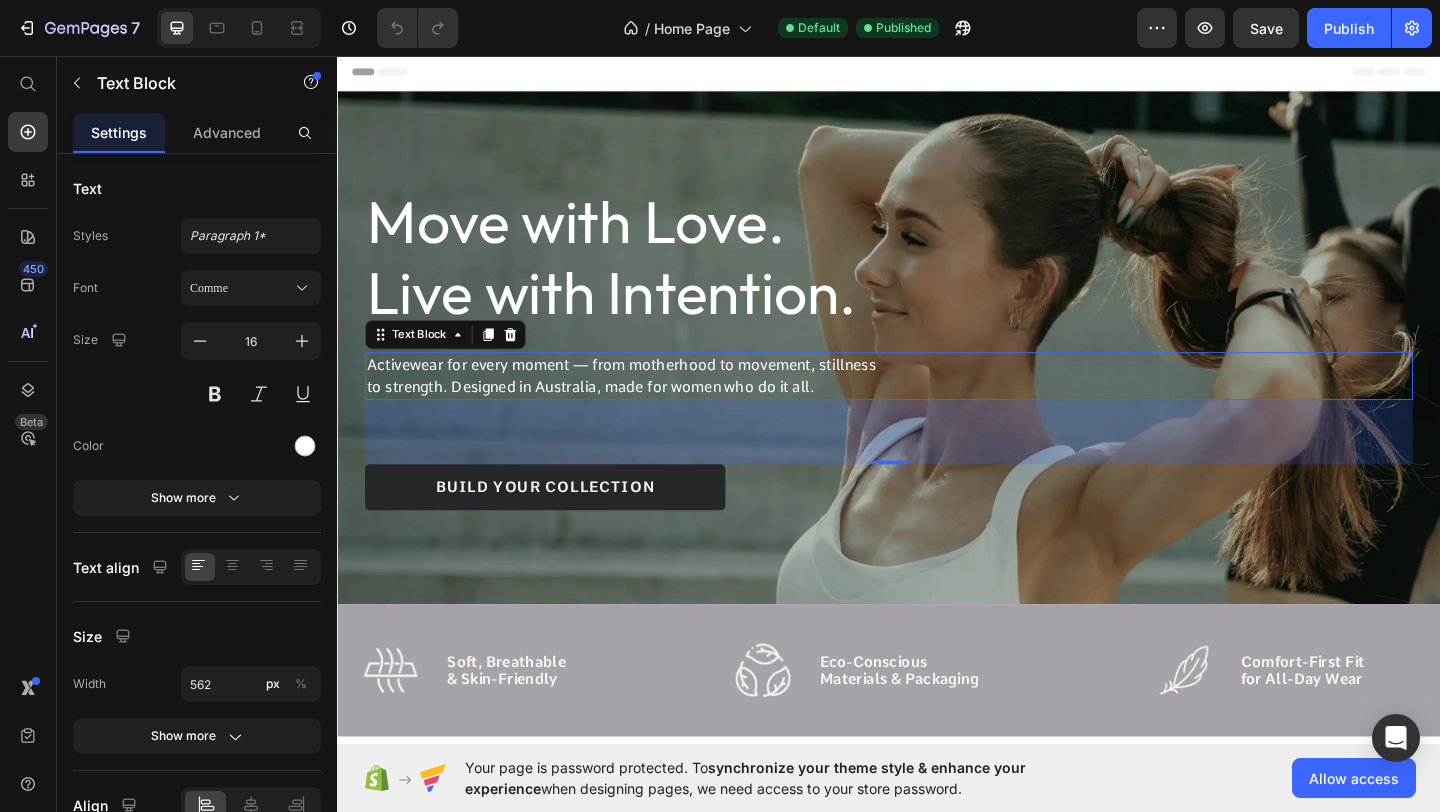 click on "Activewear for every moment — from motherhood to movement, stillness to strength. Designed in Australia, made for women who do it all." at bounding box center (648, 404) 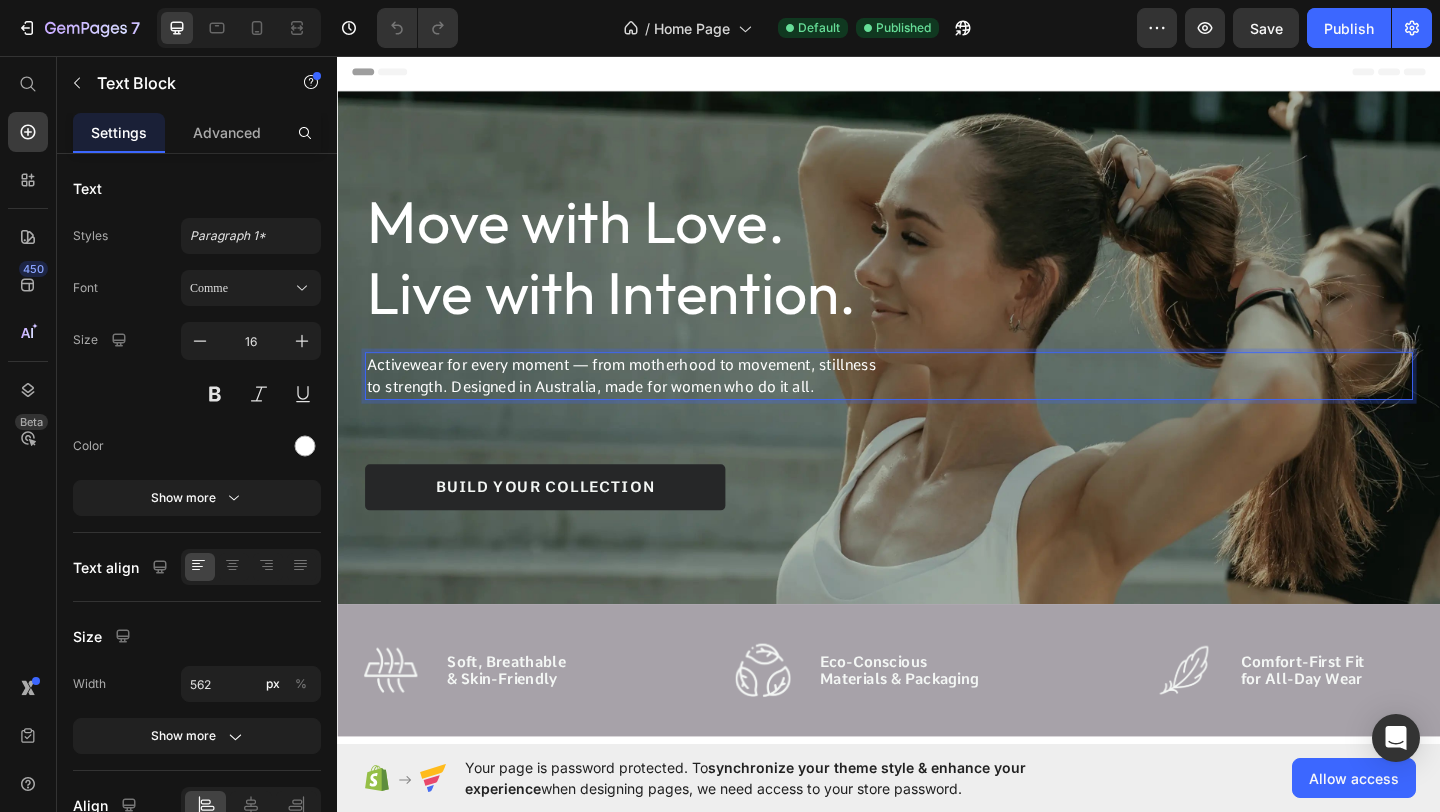 click on "Activewear for every moment — from motherhood to movement, stillness to strength. Designed in Australia, made for women who do it all." at bounding box center (648, 404) 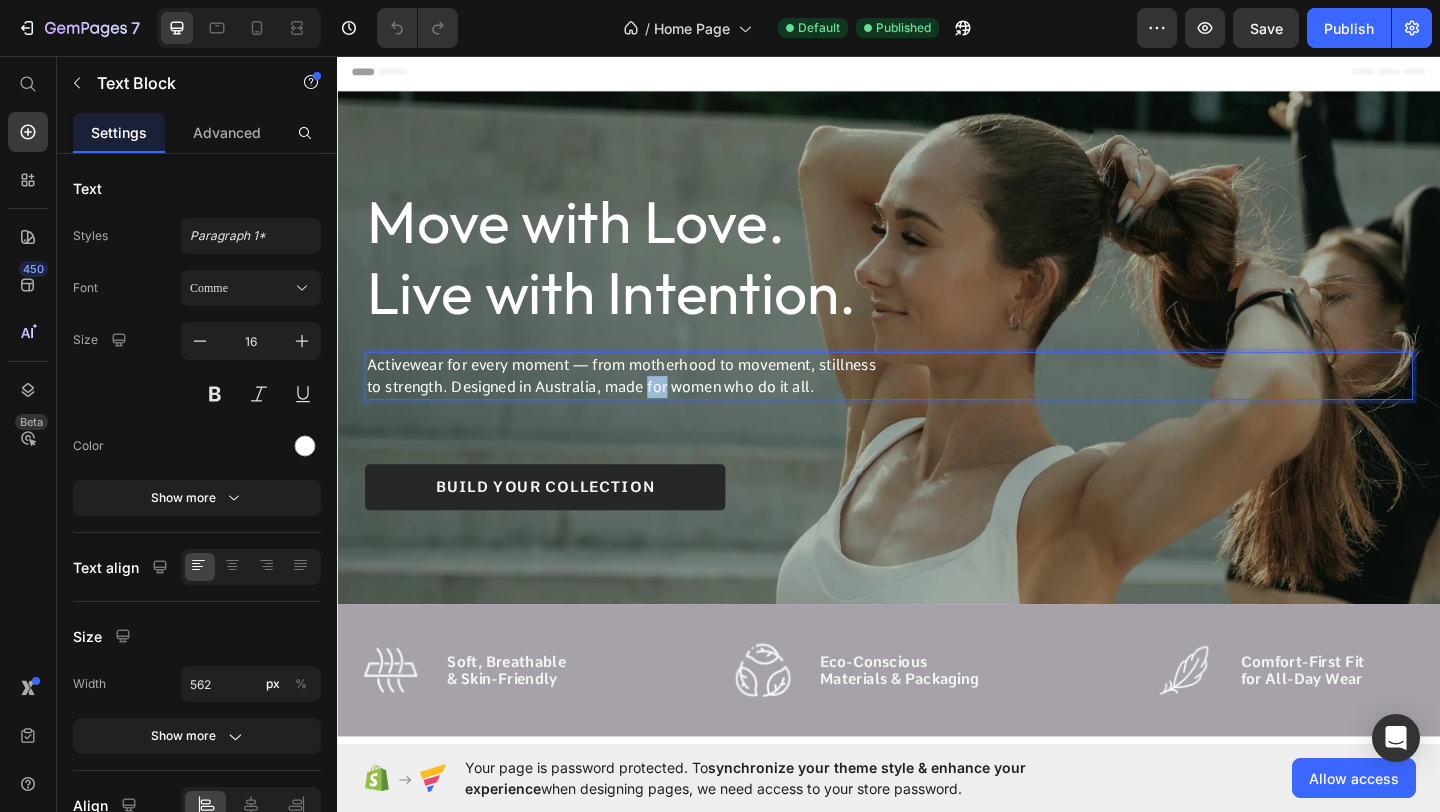 click on "Activewear for every moment — from motherhood to movement, stillness to strength. Designed in Australia, made for women who do it all." at bounding box center (648, 404) 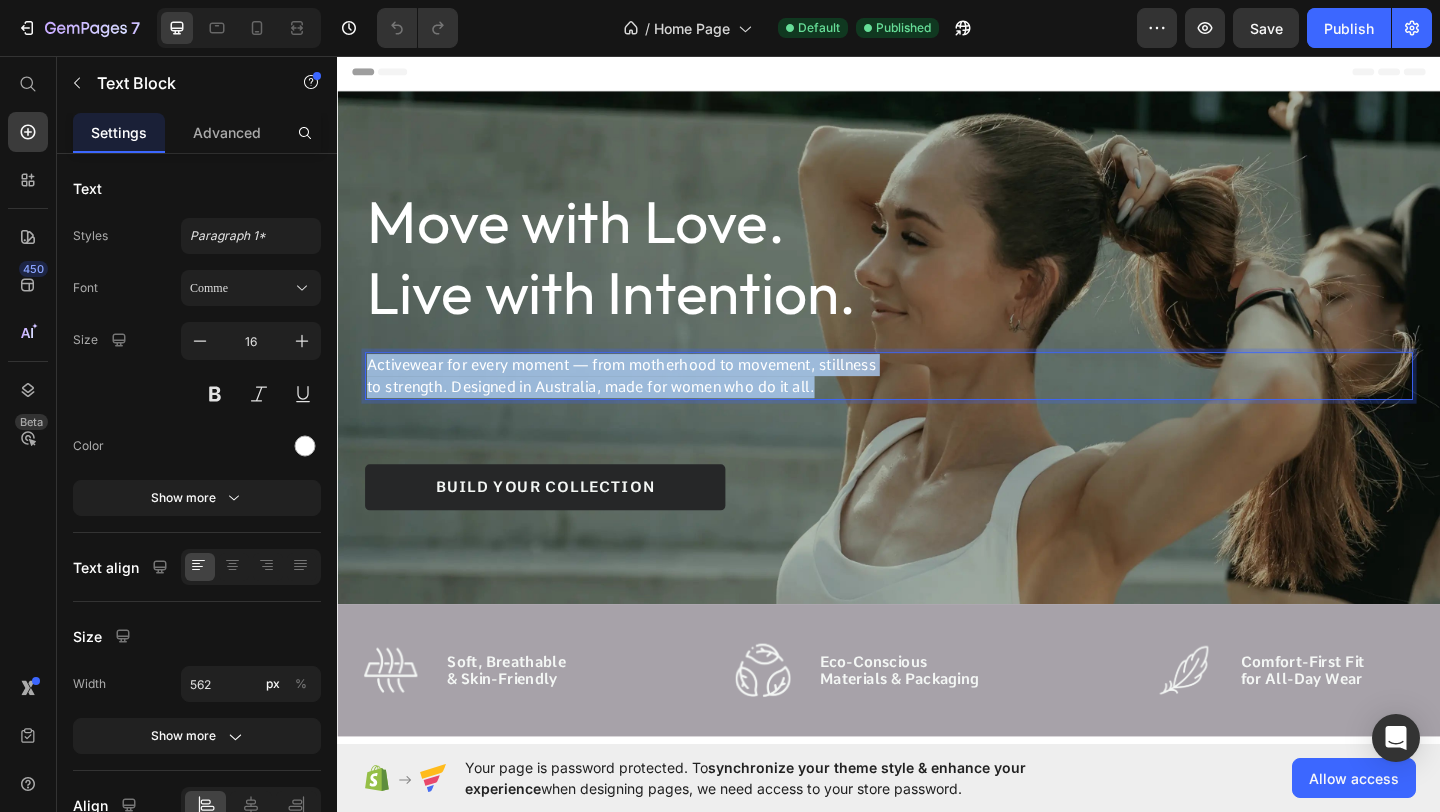 click on "Activewear for every moment — from motherhood to movement, stillness to strength. Designed in Australia, made for women who do it all." at bounding box center (648, 404) 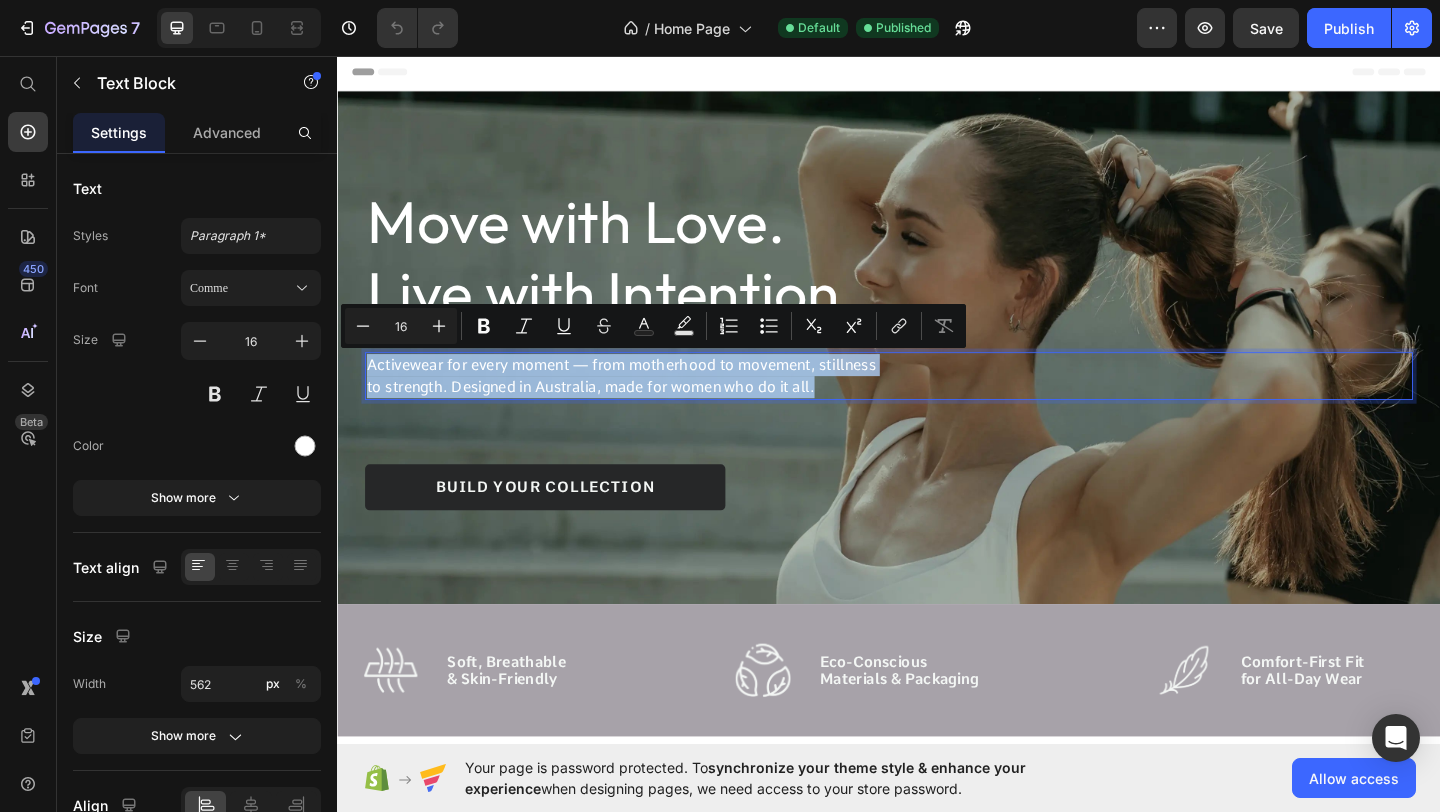 click on "Activewear for every moment — from motherhood to movement, stillness to strength. Designed in Australia, made for women who do it all." at bounding box center [648, 404] 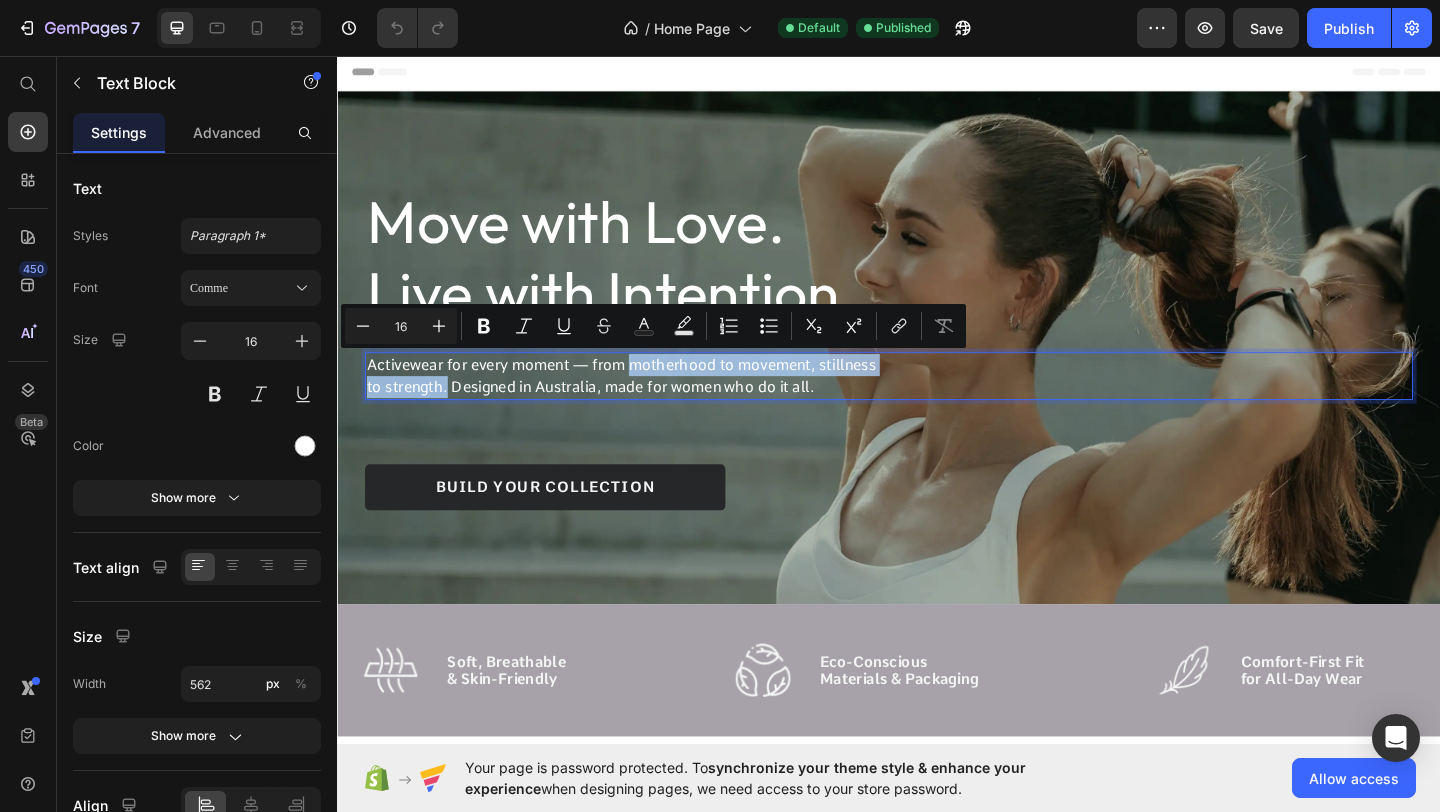 drag, startPoint x: 459, startPoint y: 415, endPoint x: 660, endPoint y: 395, distance: 201.99257 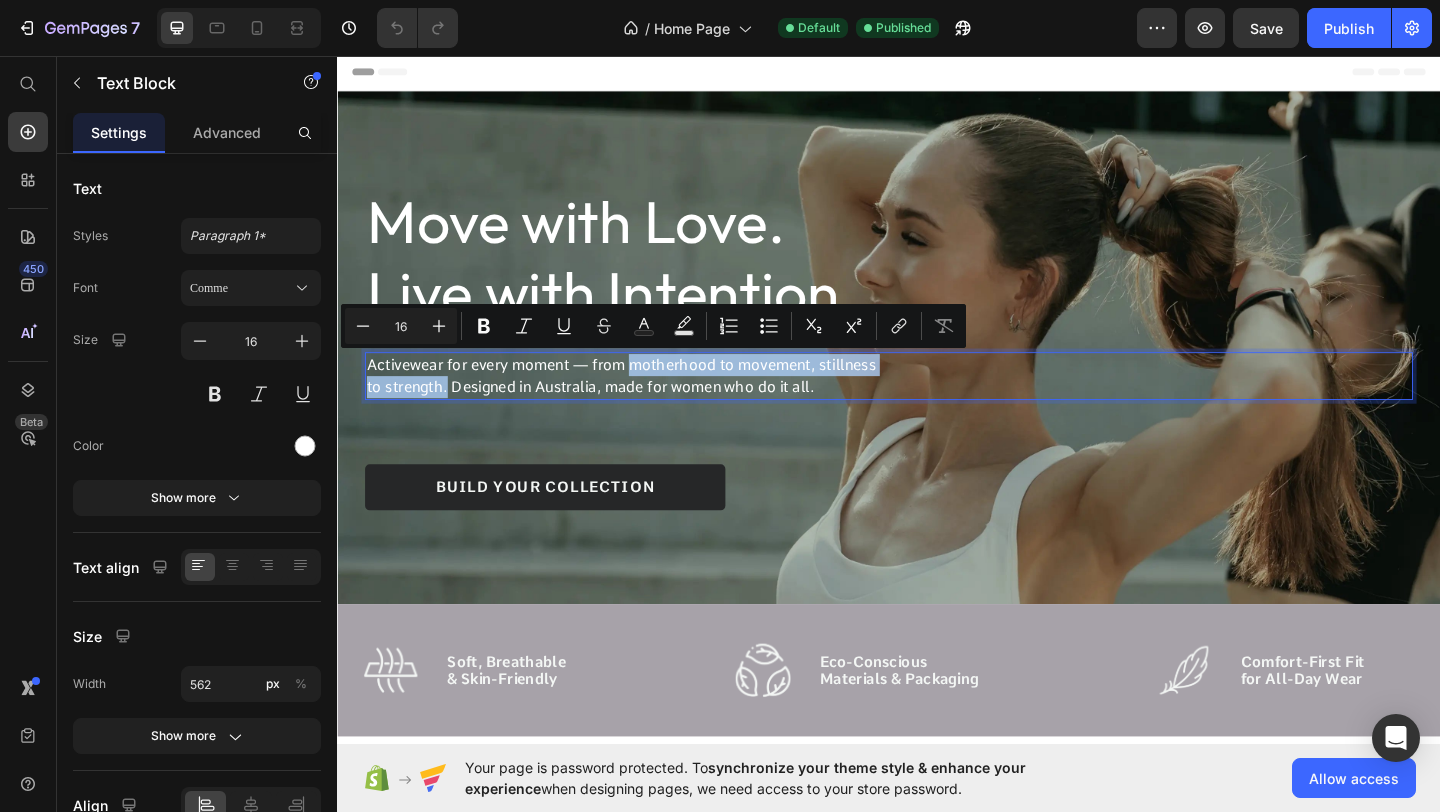 click on "Activewear for every moment — from motherhood to movement, stillness to strength. Designed in Australia, made for women who do it all." at bounding box center [648, 404] 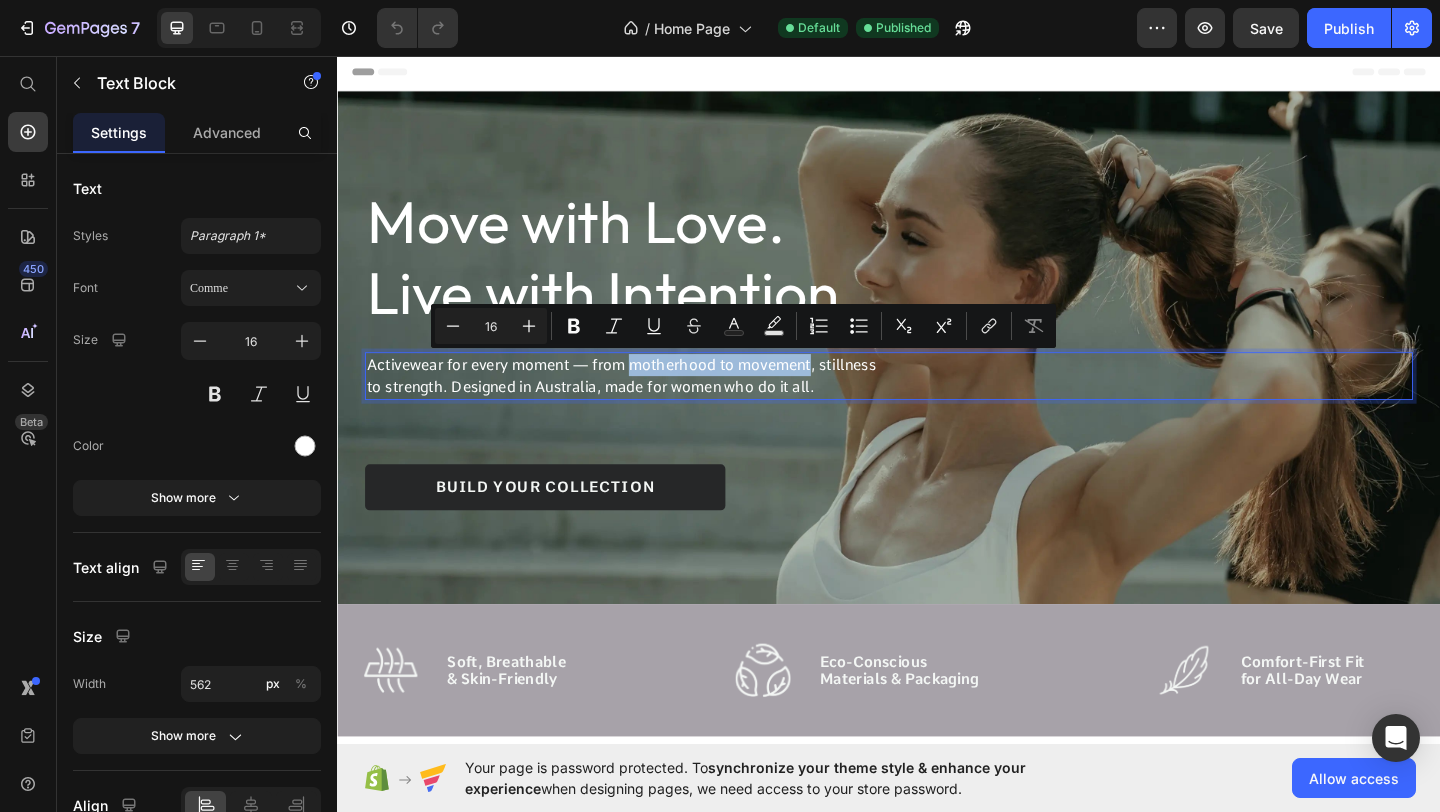 drag, startPoint x: 851, startPoint y: 394, endPoint x: 654, endPoint y: 403, distance: 197.20547 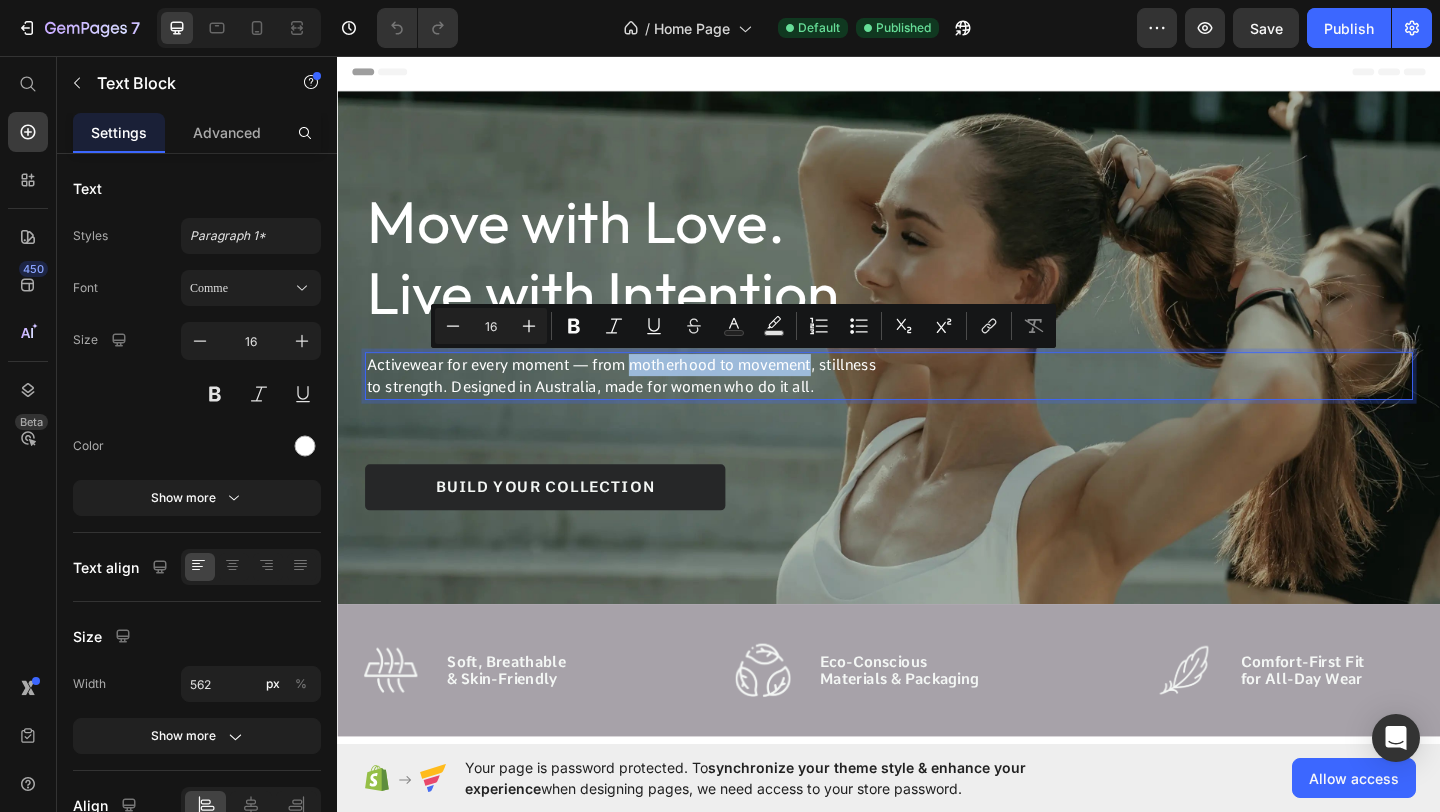click on "Activewear for every moment — from motherhood to movement, stillness to strength. Designed in Australia, made for women who do it all." at bounding box center (648, 404) 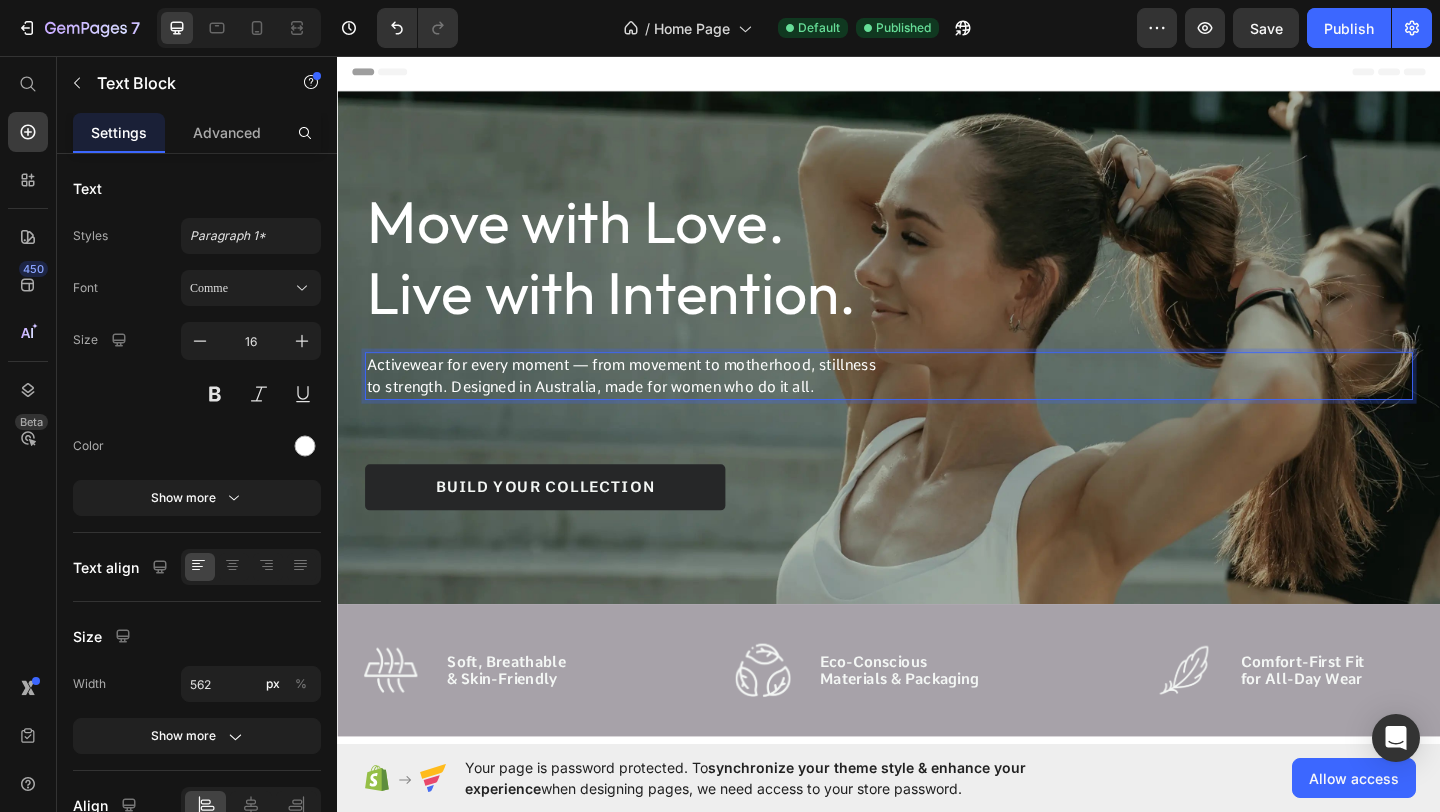 click on "Activewear for every moment — from movement to motherhood, stillness to strength. Designed in Australia, made for women who do it all." at bounding box center [648, 404] 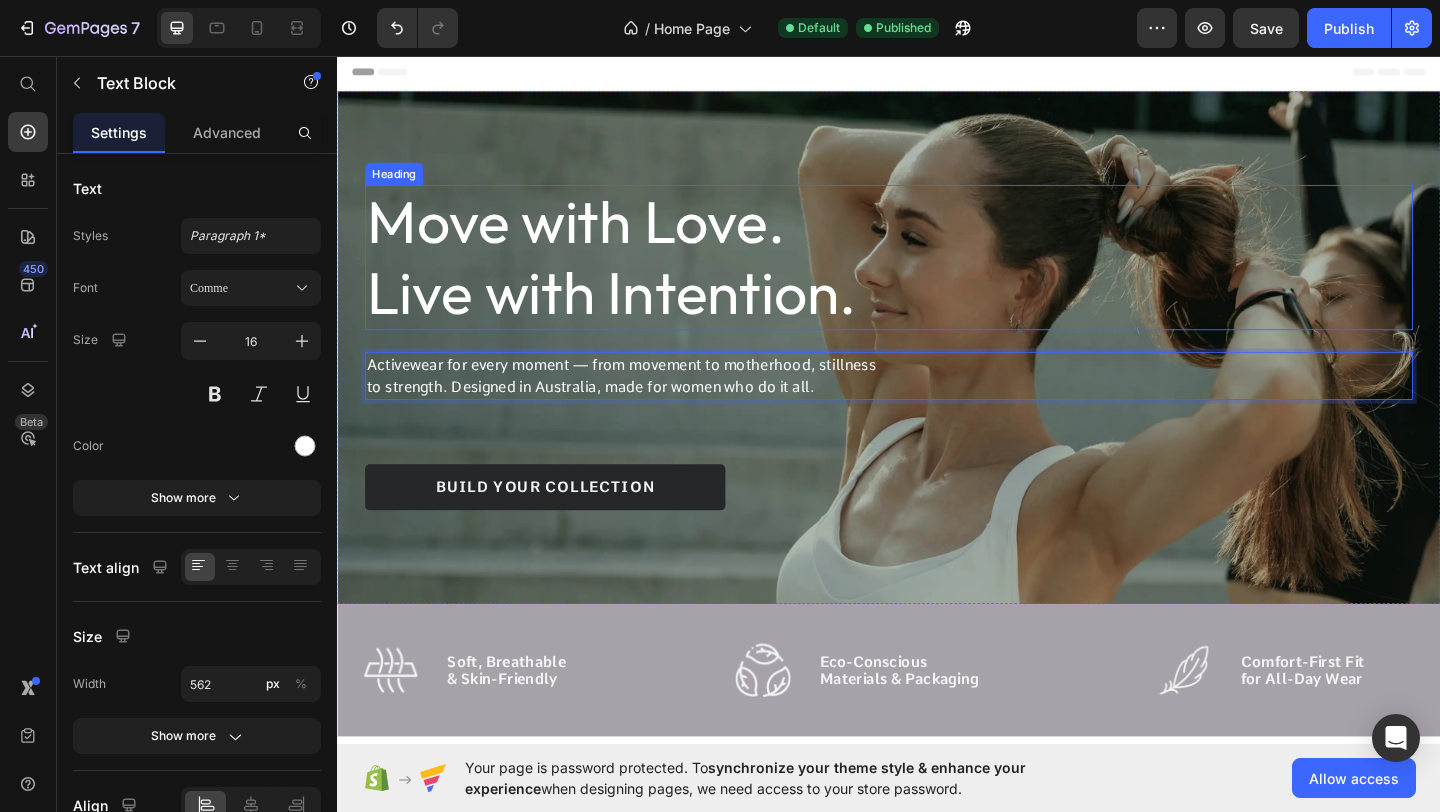 click on "Move with Love. Live with Intention." at bounding box center (648, 275) 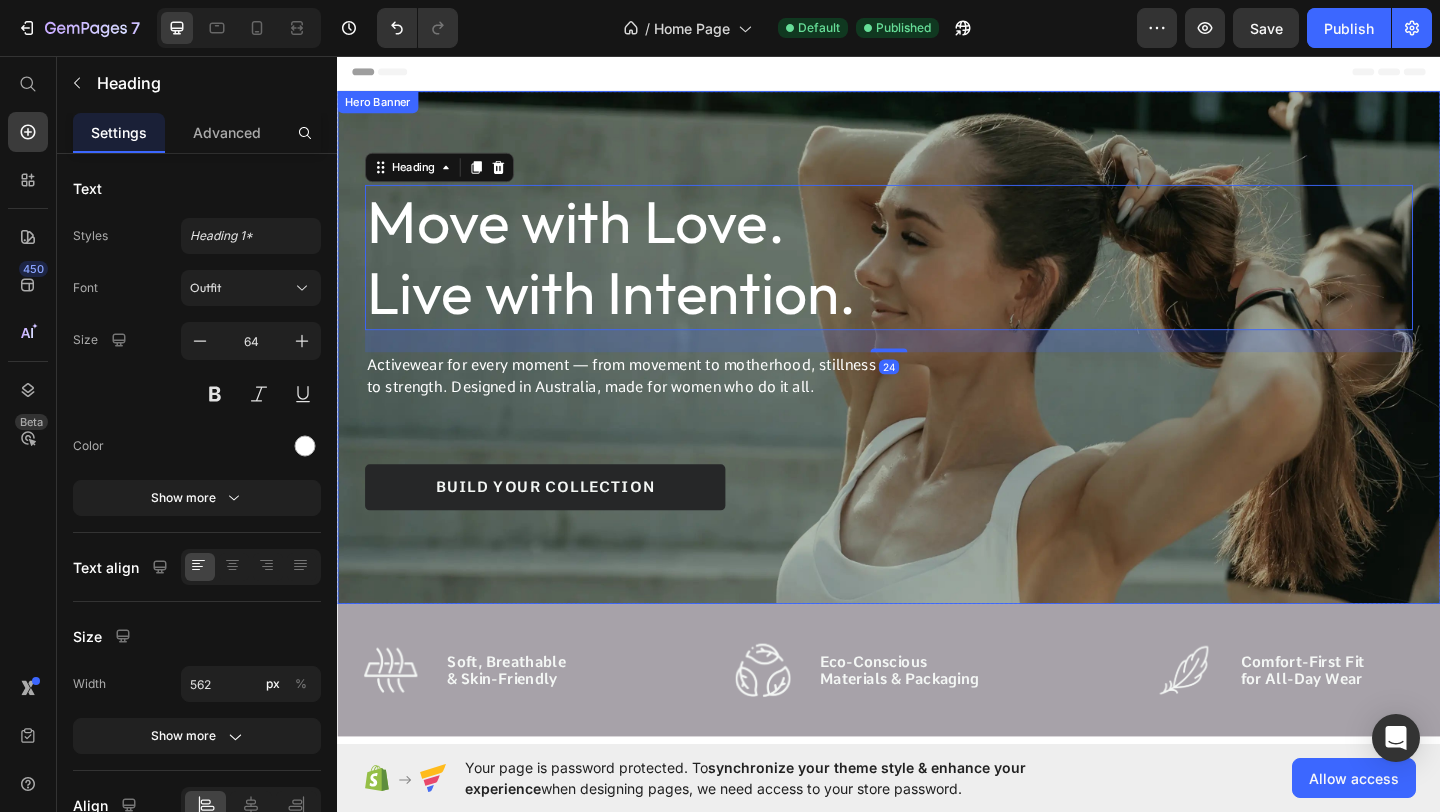 click on "Move with Love. Live with Intention. Heading   24 Activewear for every moment — from movement to motherhood, stillness to strength. Designed in [COUNTRY], made for women who do it all. Text Block build your collection Button" at bounding box center [937, 373] 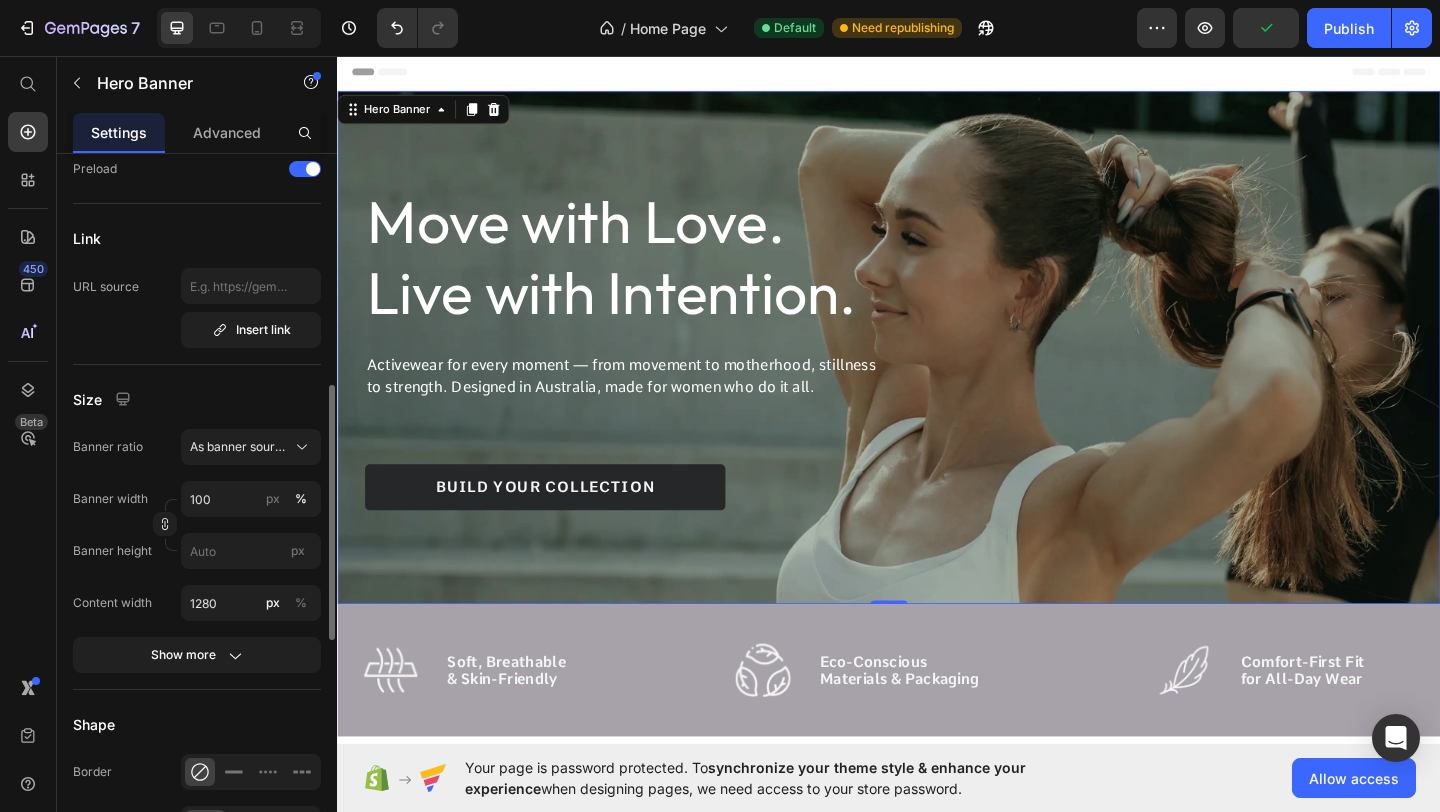 scroll, scrollTop: 646, scrollLeft: 0, axis: vertical 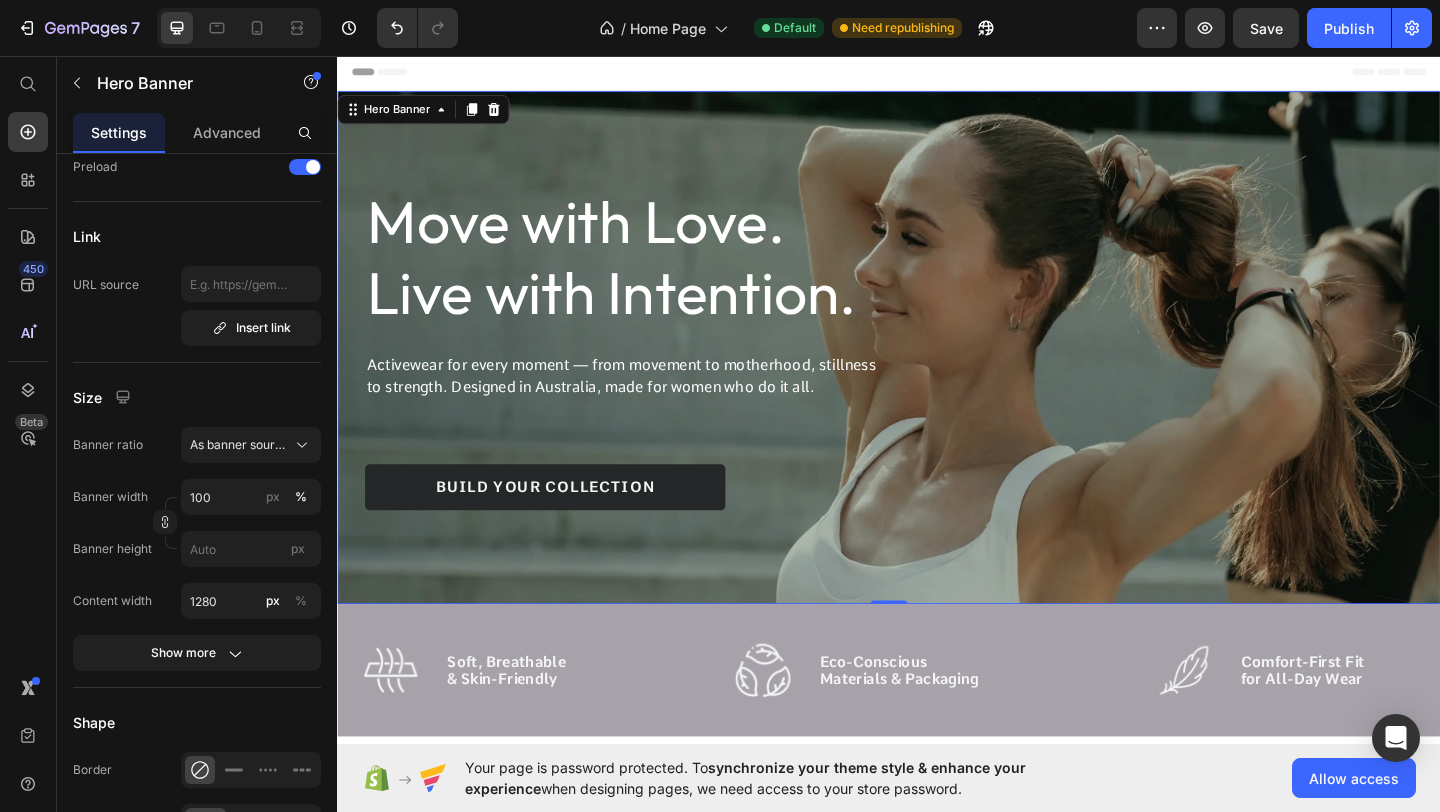 click at bounding box center [937, 373] 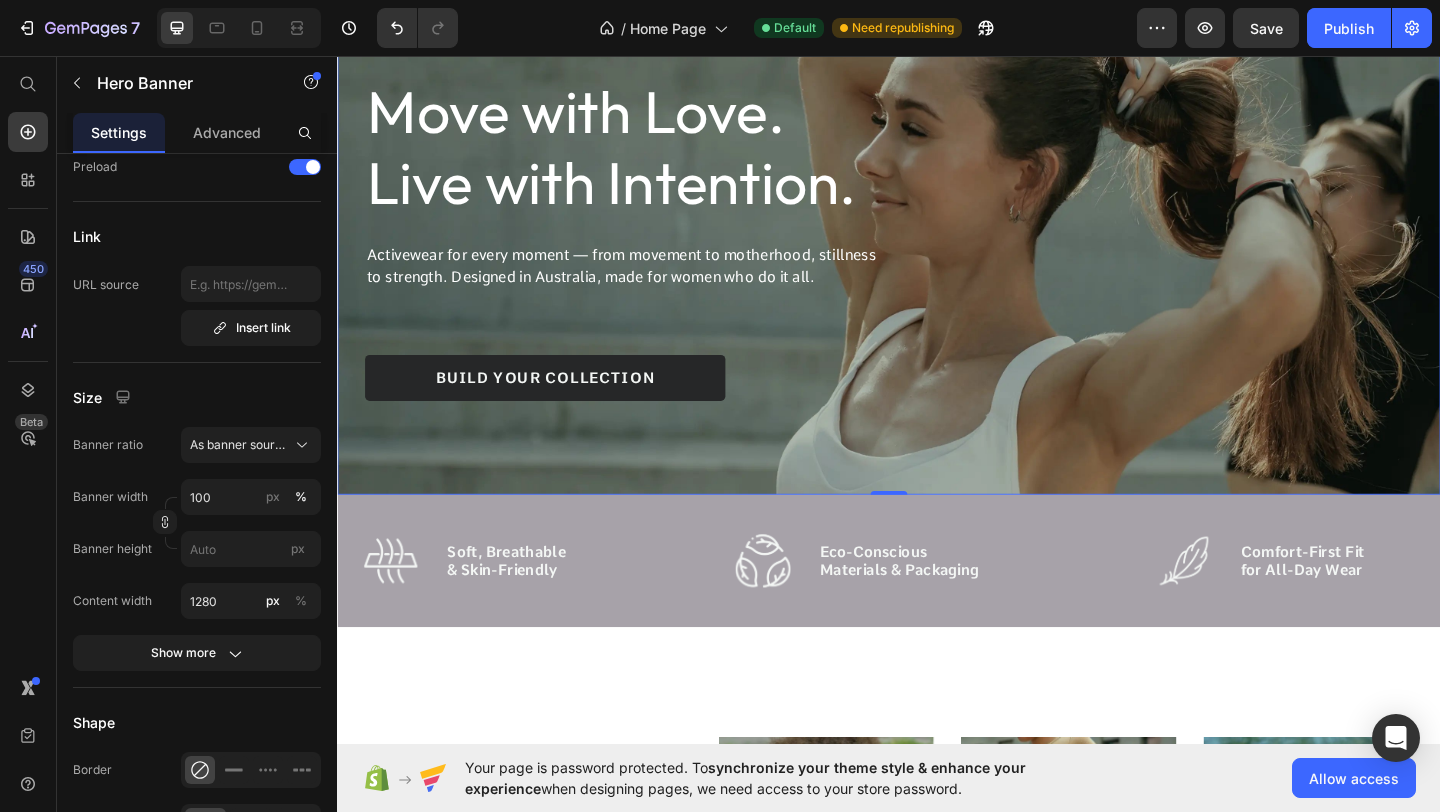scroll, scrollTop: 123, scrollLeft: 0, axis: vertical 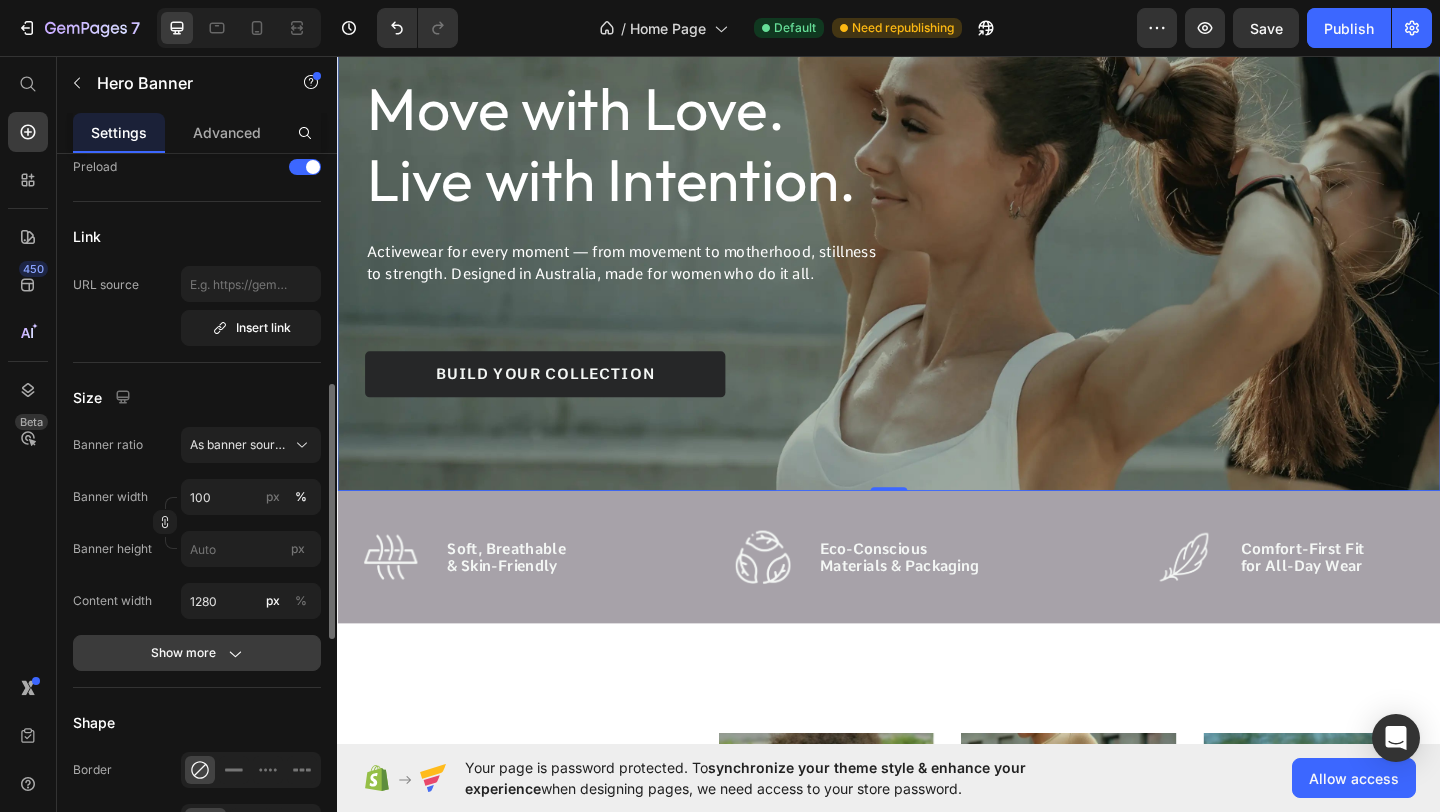 click on "Show more" 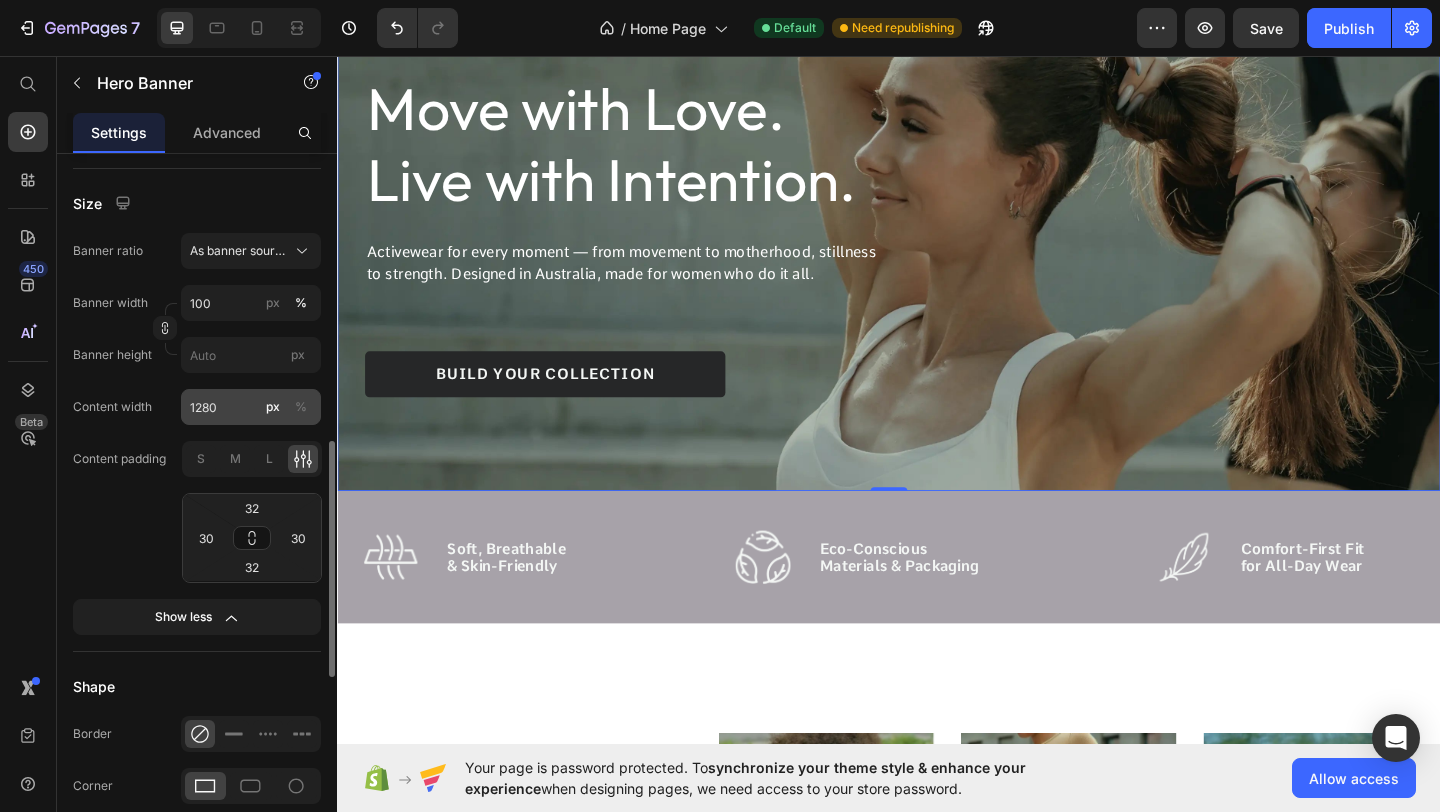 scroll, scrollTop: 848, scrollLeft: 0, axis: vertical 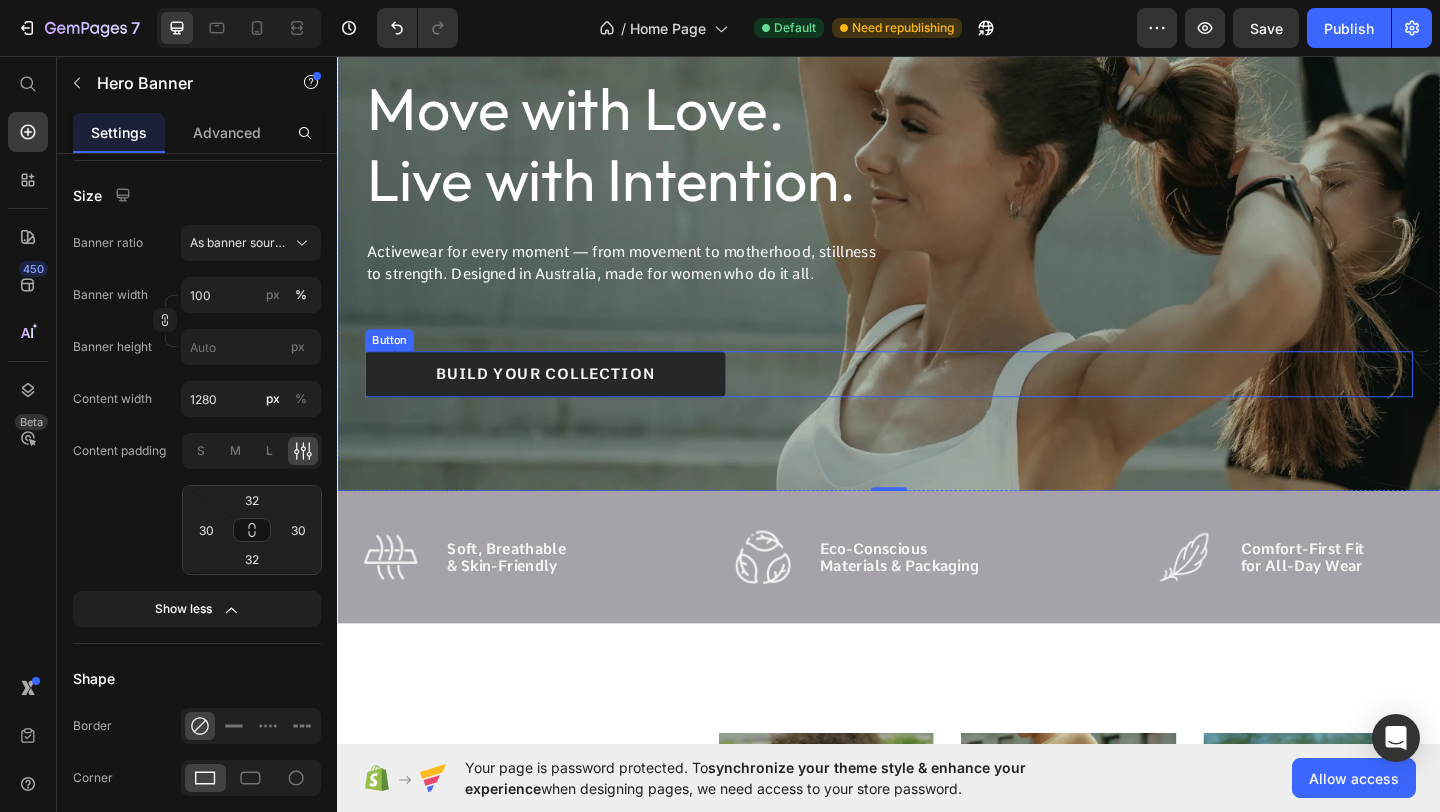 click on "build your collection Button" at bounding box center [937, 402] 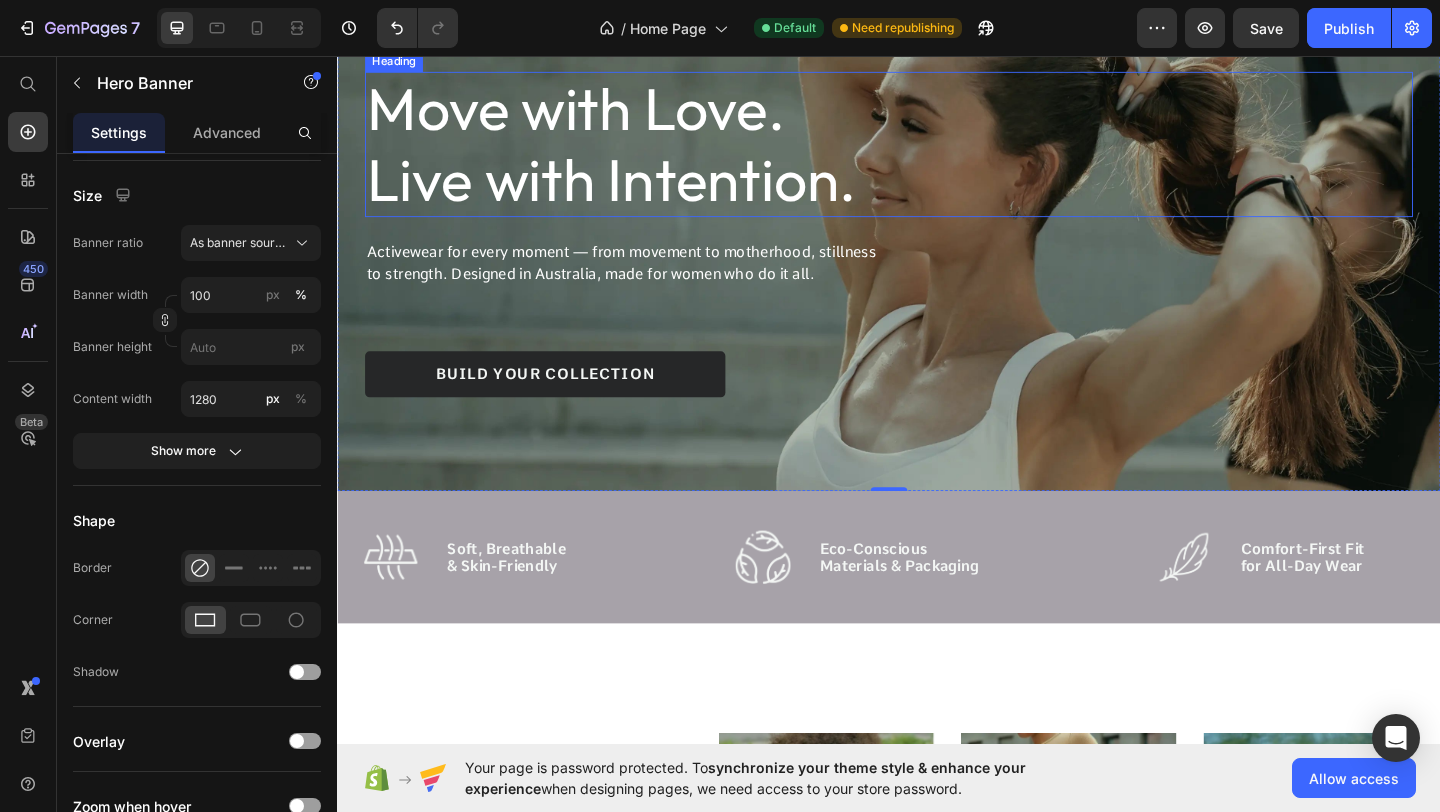 scroll, scrollTop: 20, scrollLeft: 0, axis: vertical 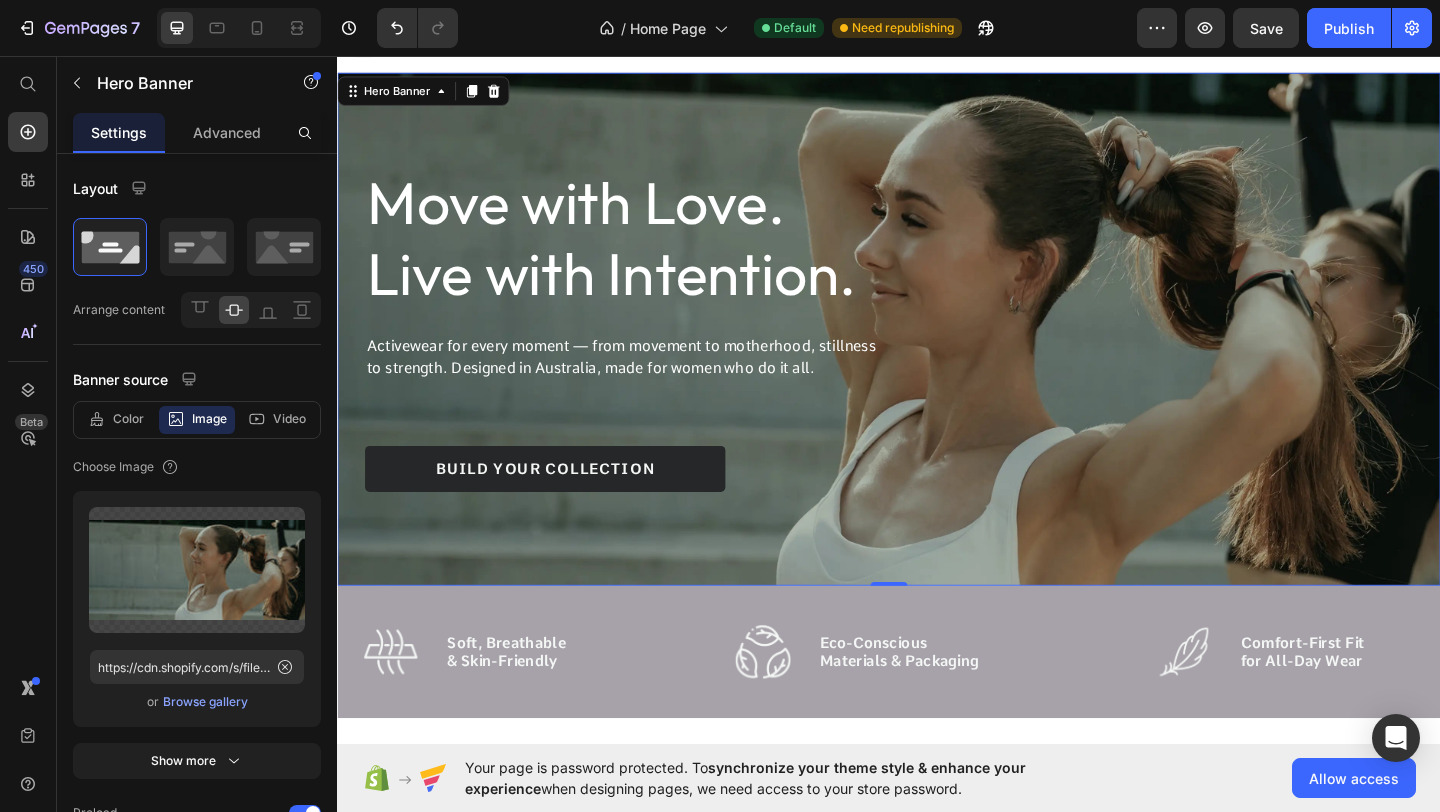 click at bounding box center [937, 353] 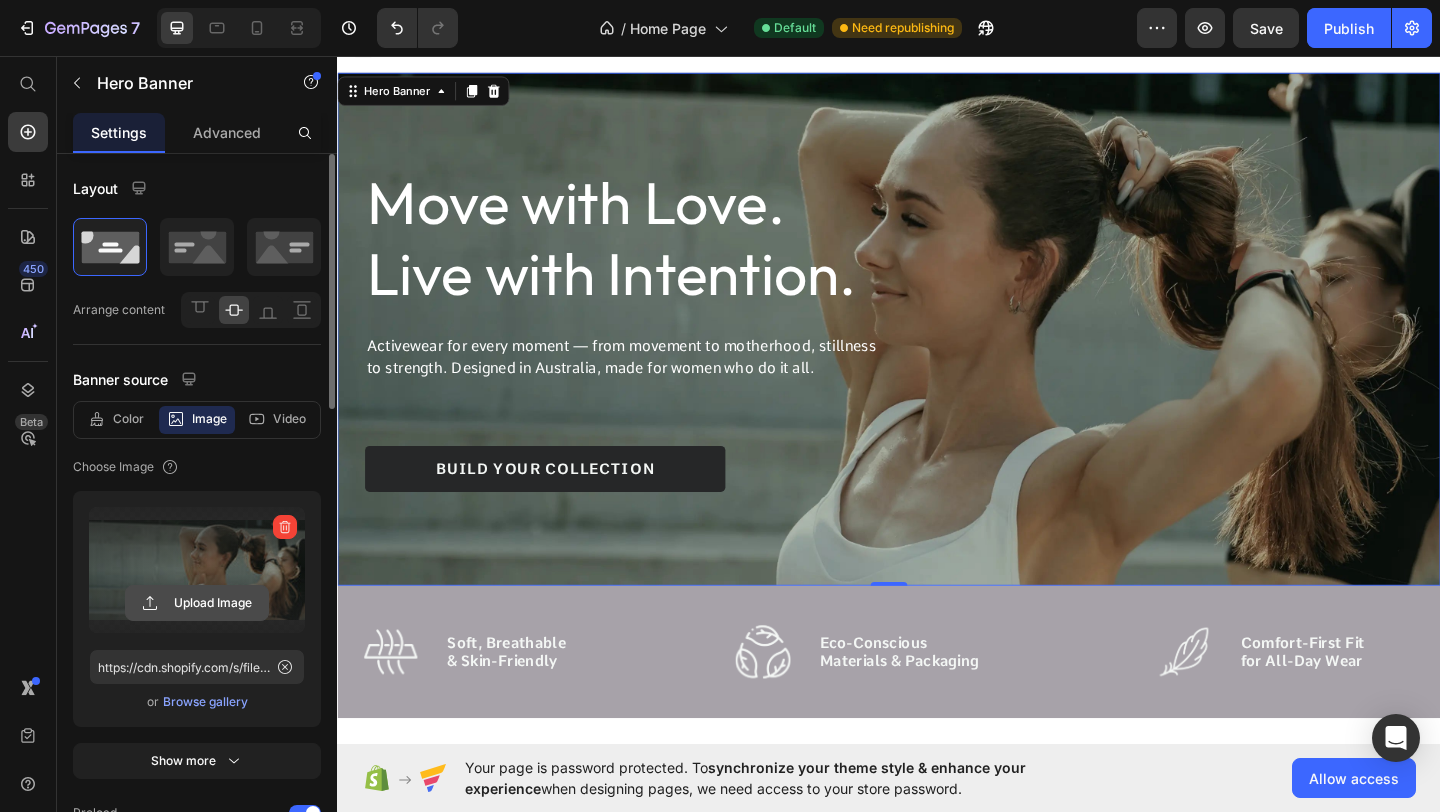 click 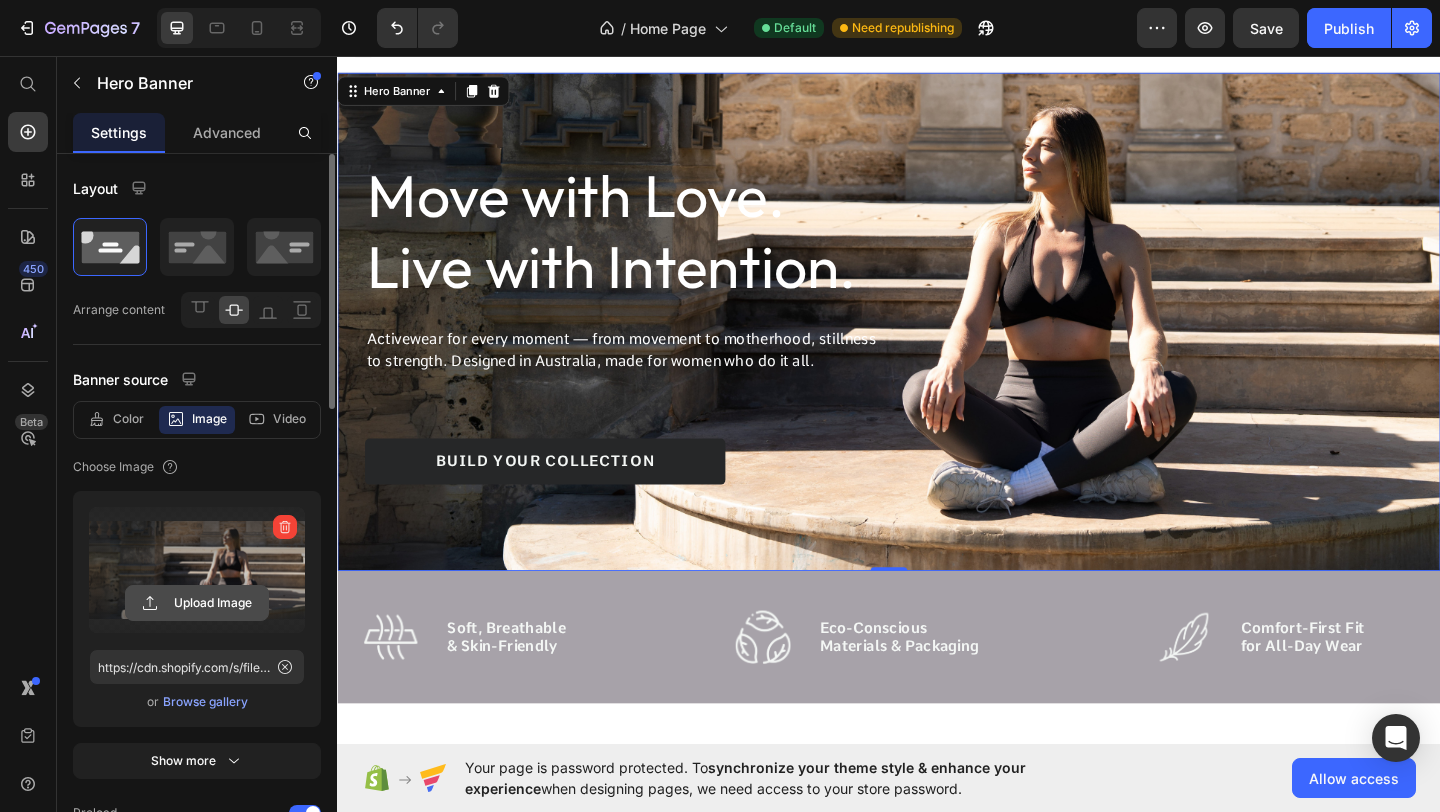 click 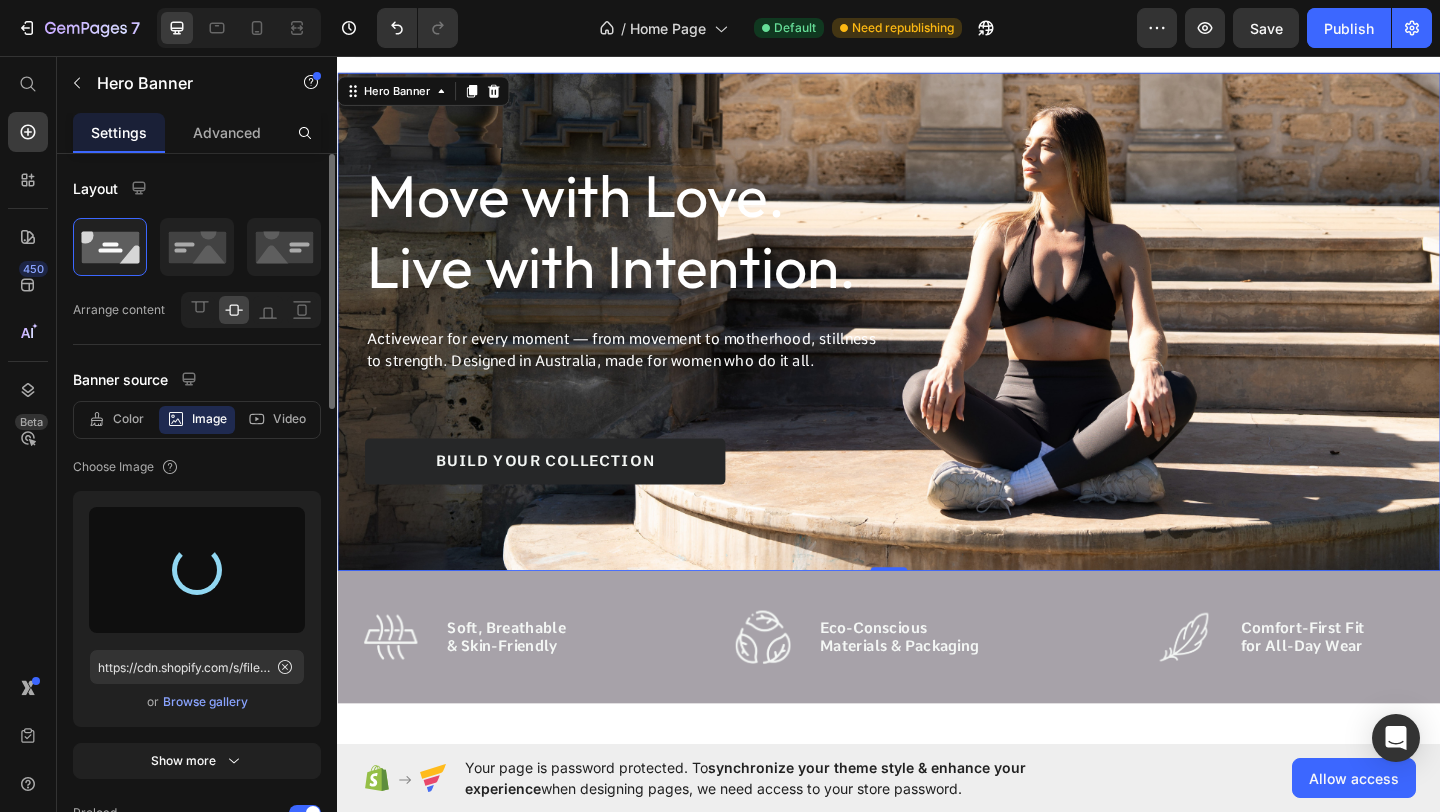 type on "https://cdn.shopify.com/s/files/1/0806/4840/5026/files/gempages_574603512663508080-57d78b7b-fc91-4f74-a8ea-13608fa412c2.png" 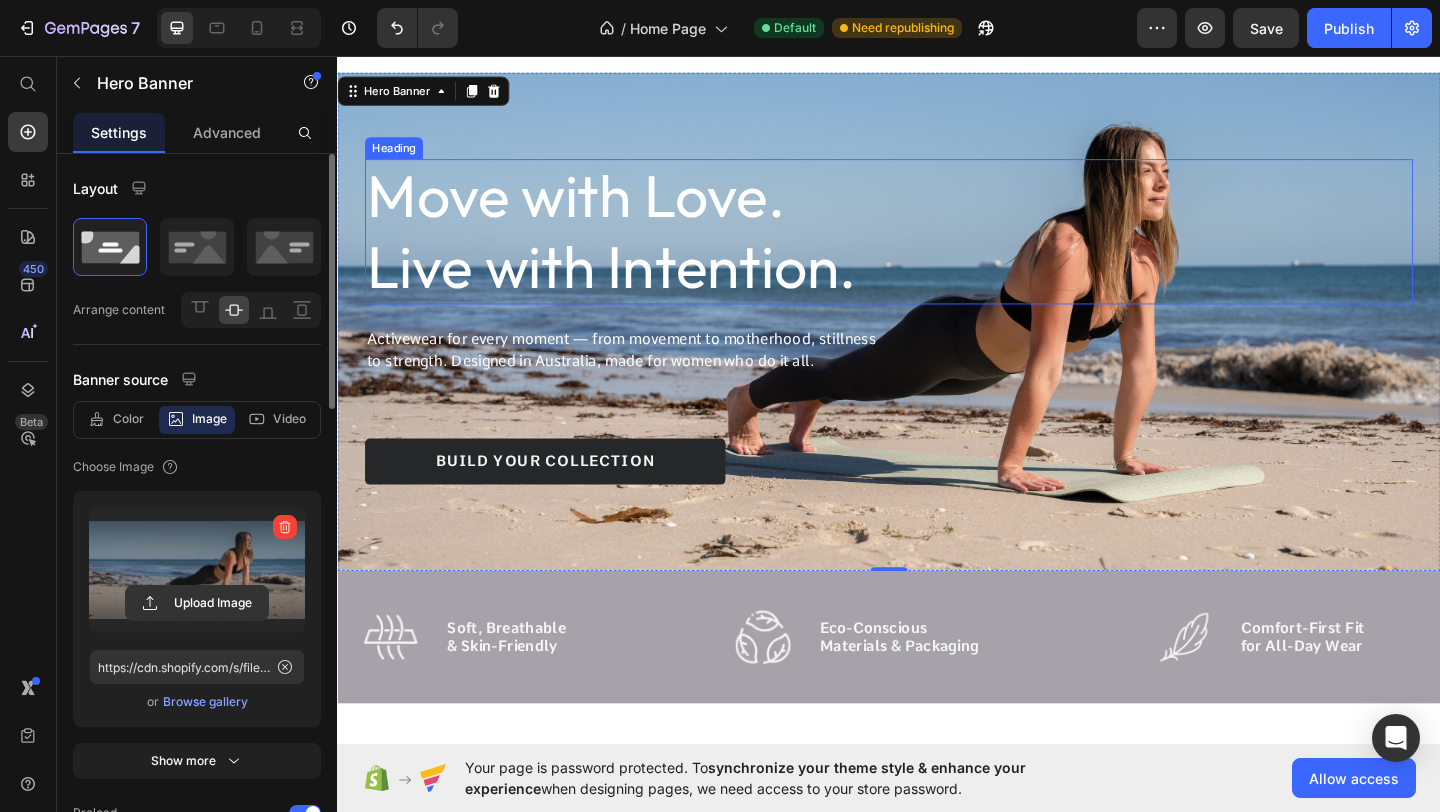 click on "Move with Love. Live with Intention." at bounding box center [648, 247] 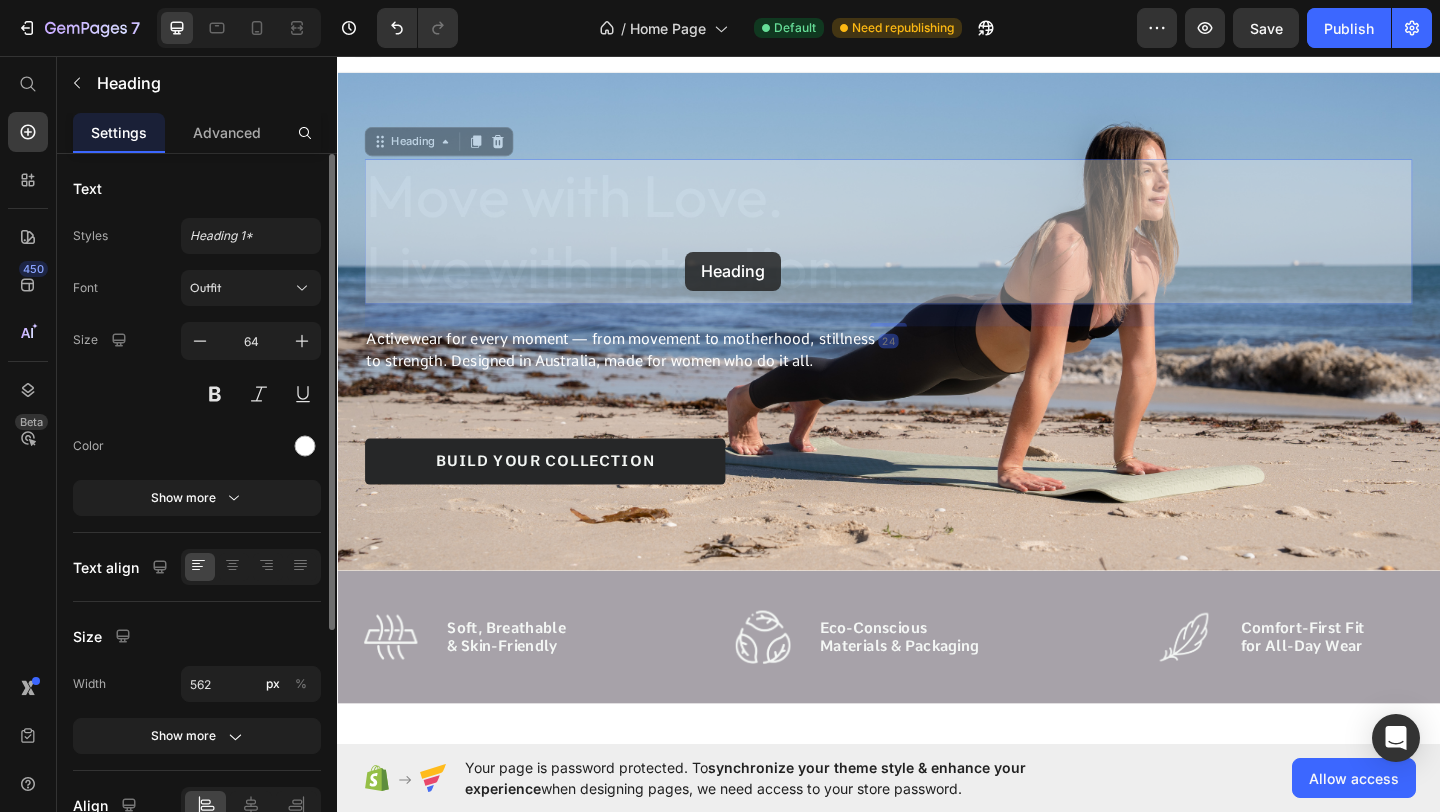 scroll, scrollTop: 0, scrollLeft: 0, axis: both 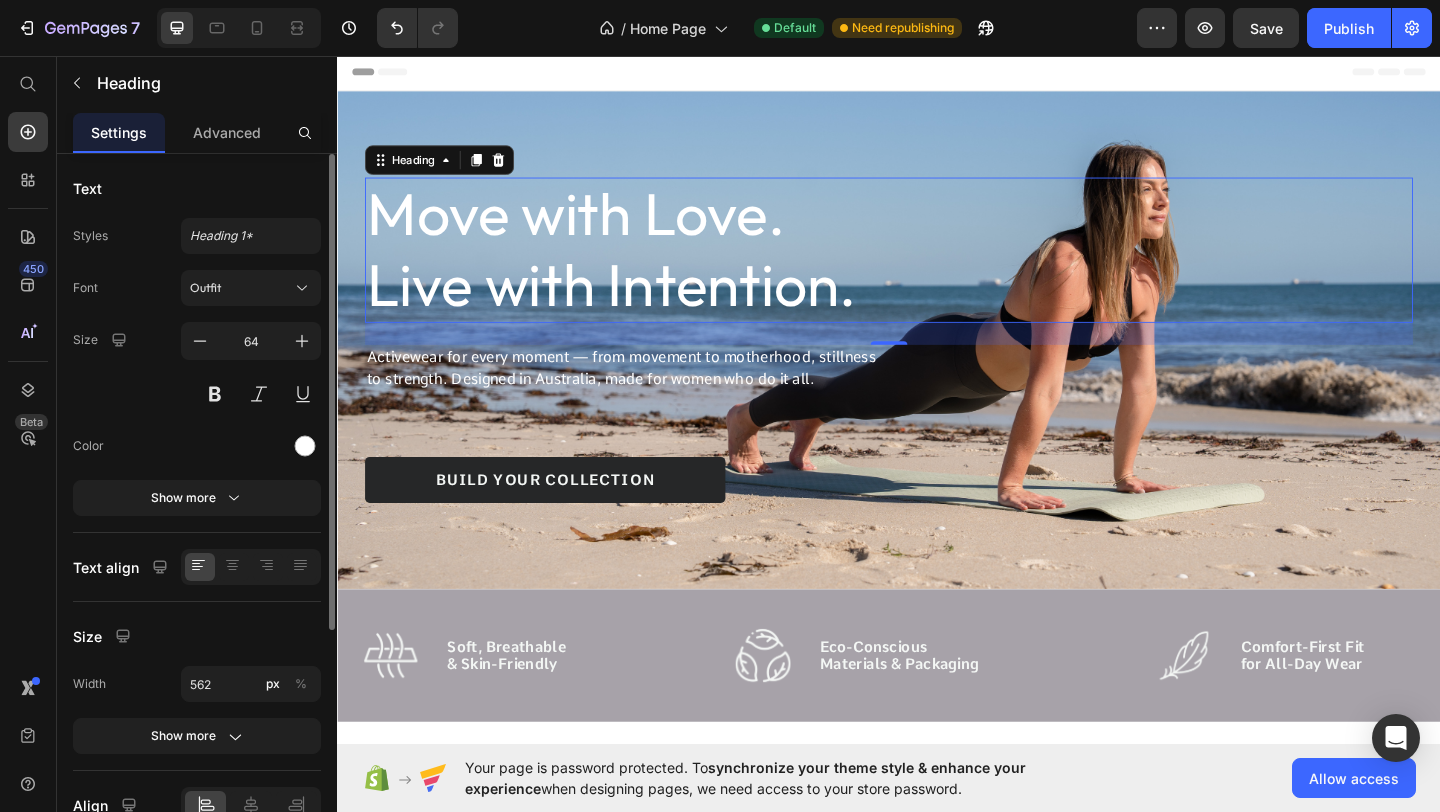 click at bounding box center [937, 365] 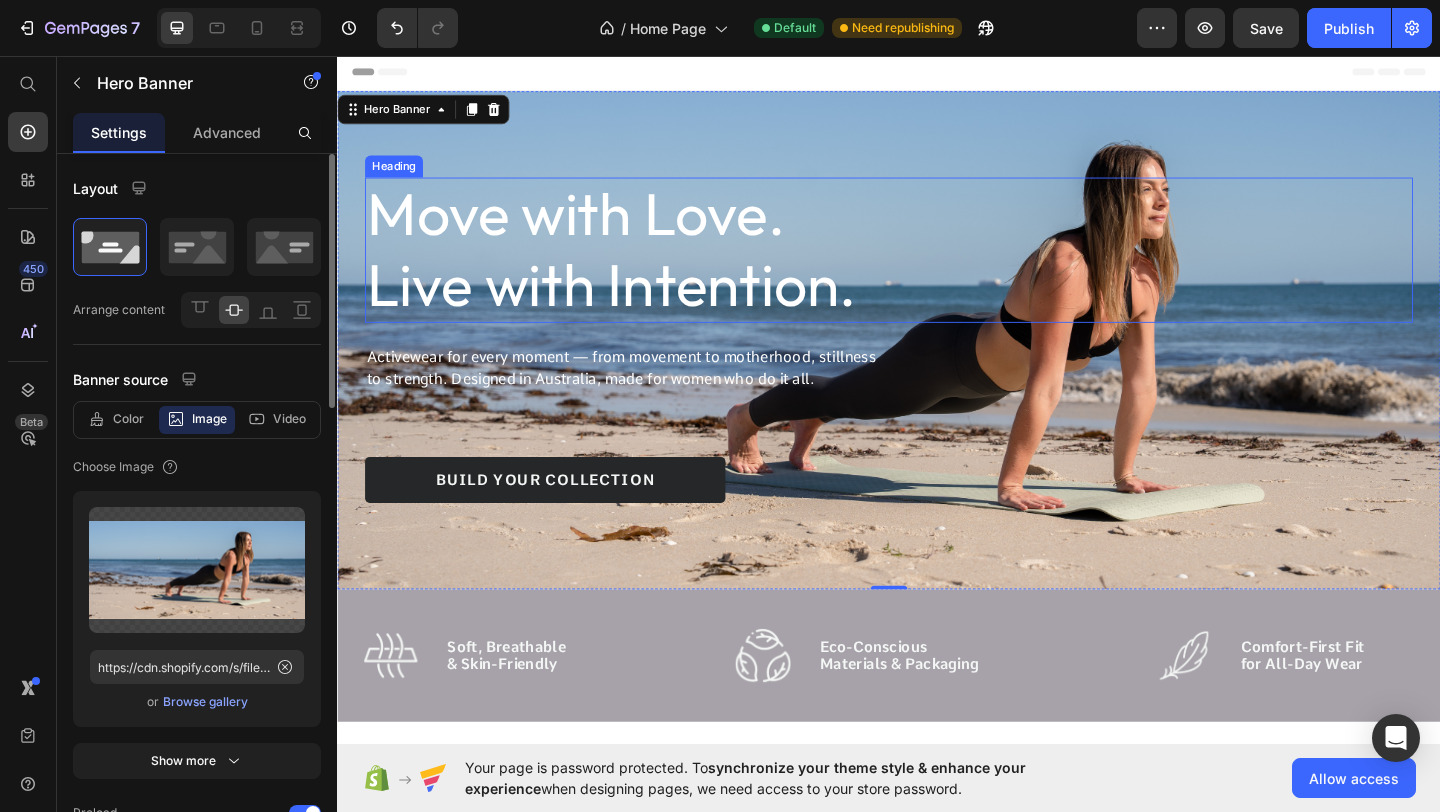 click on "Move with Love. Live with Intention." at bounding box center (648, 267) 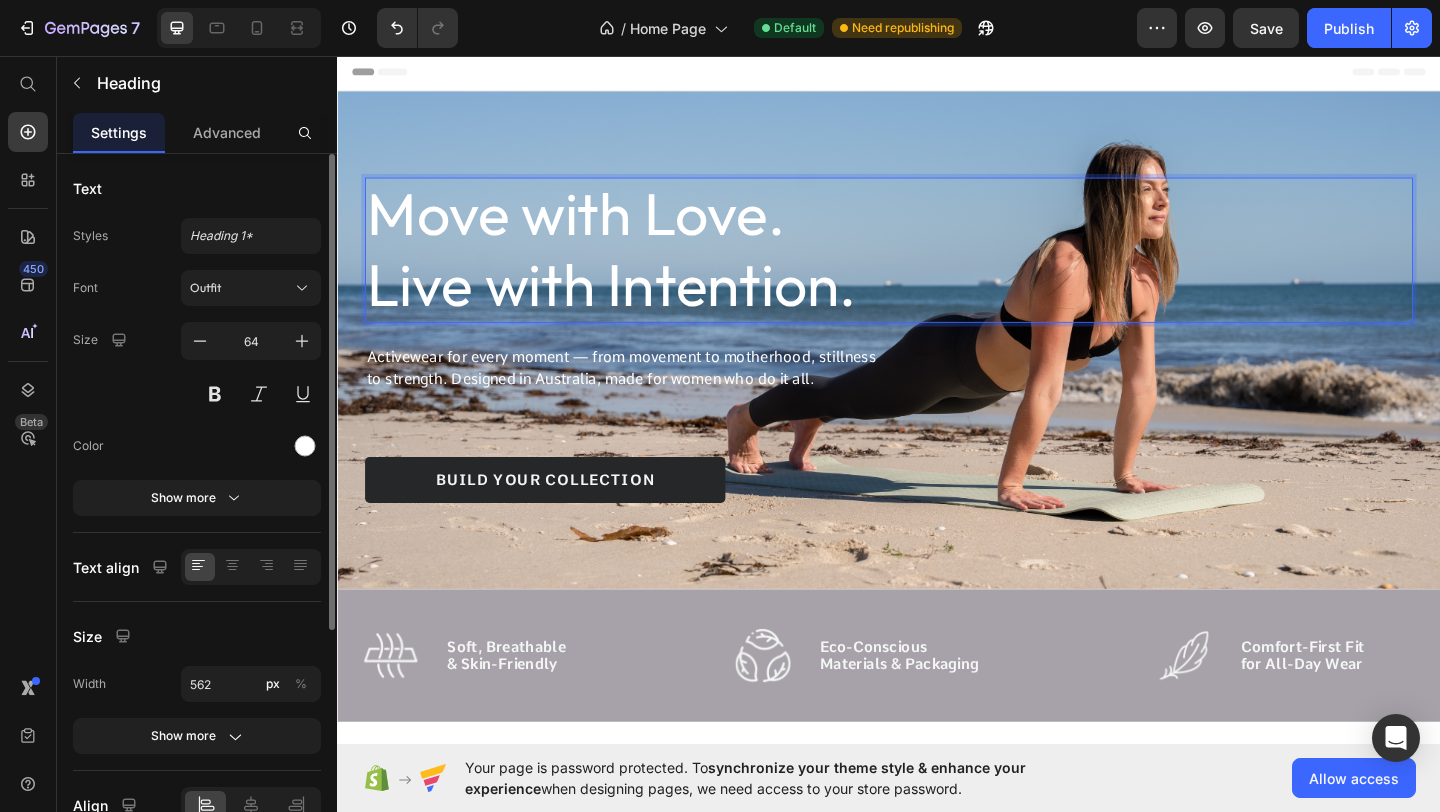 drag, startPoint x: 626, startPoint y: 235, endPoint x: 630, endPoint y: 209, distance: 26.305893 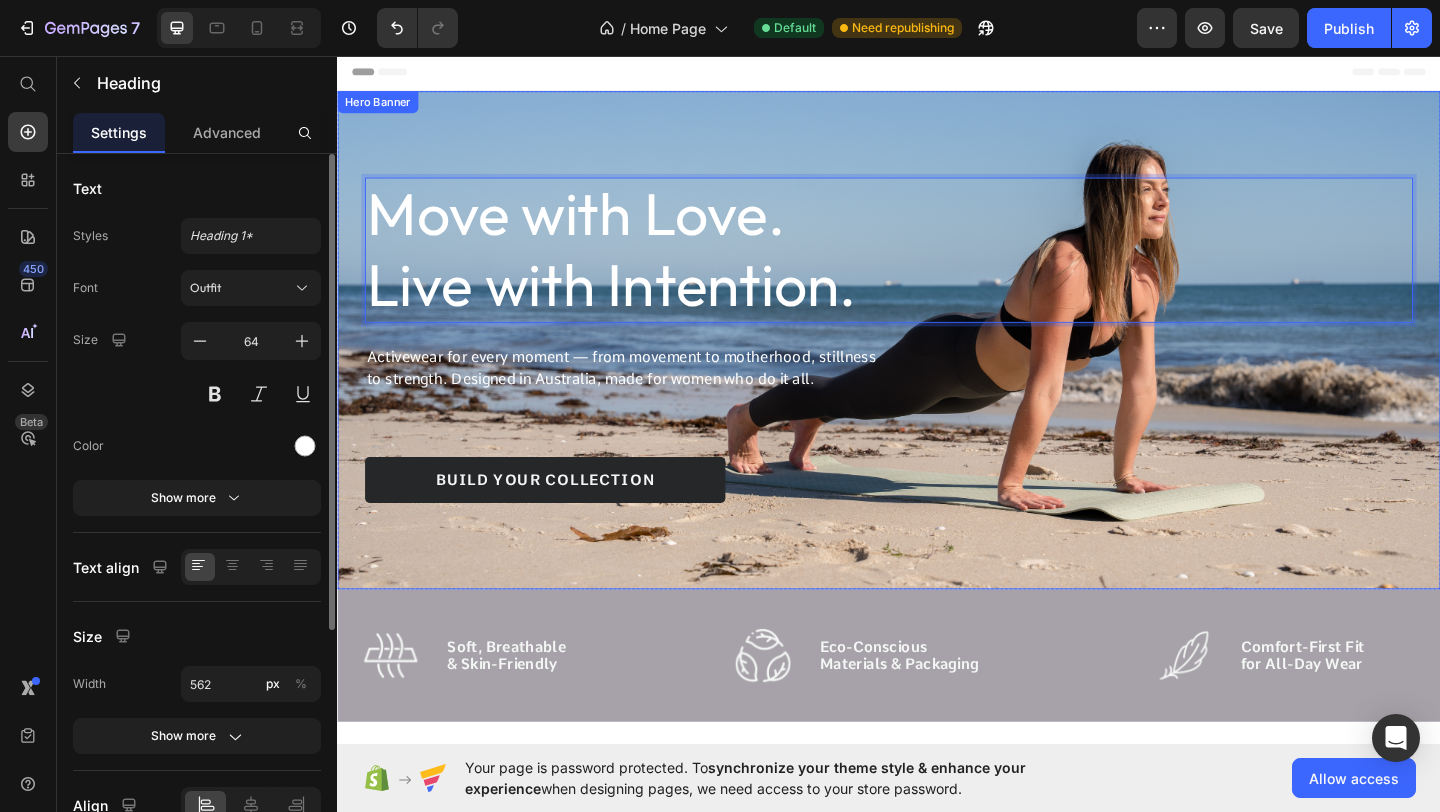 click at bounding box center (937, 365) 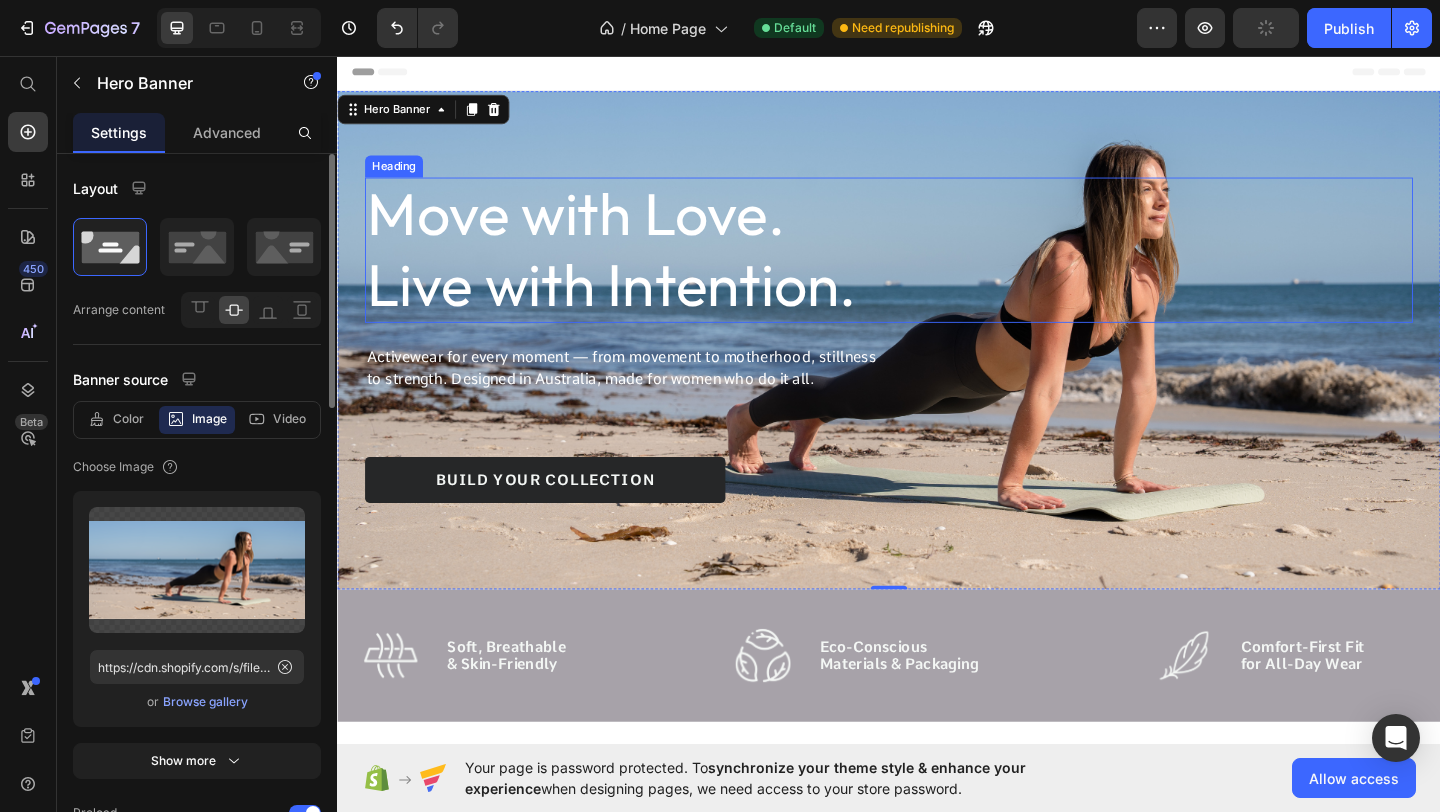 click on "Move with Love. Live with Intention." at bounding box center [648, 267] 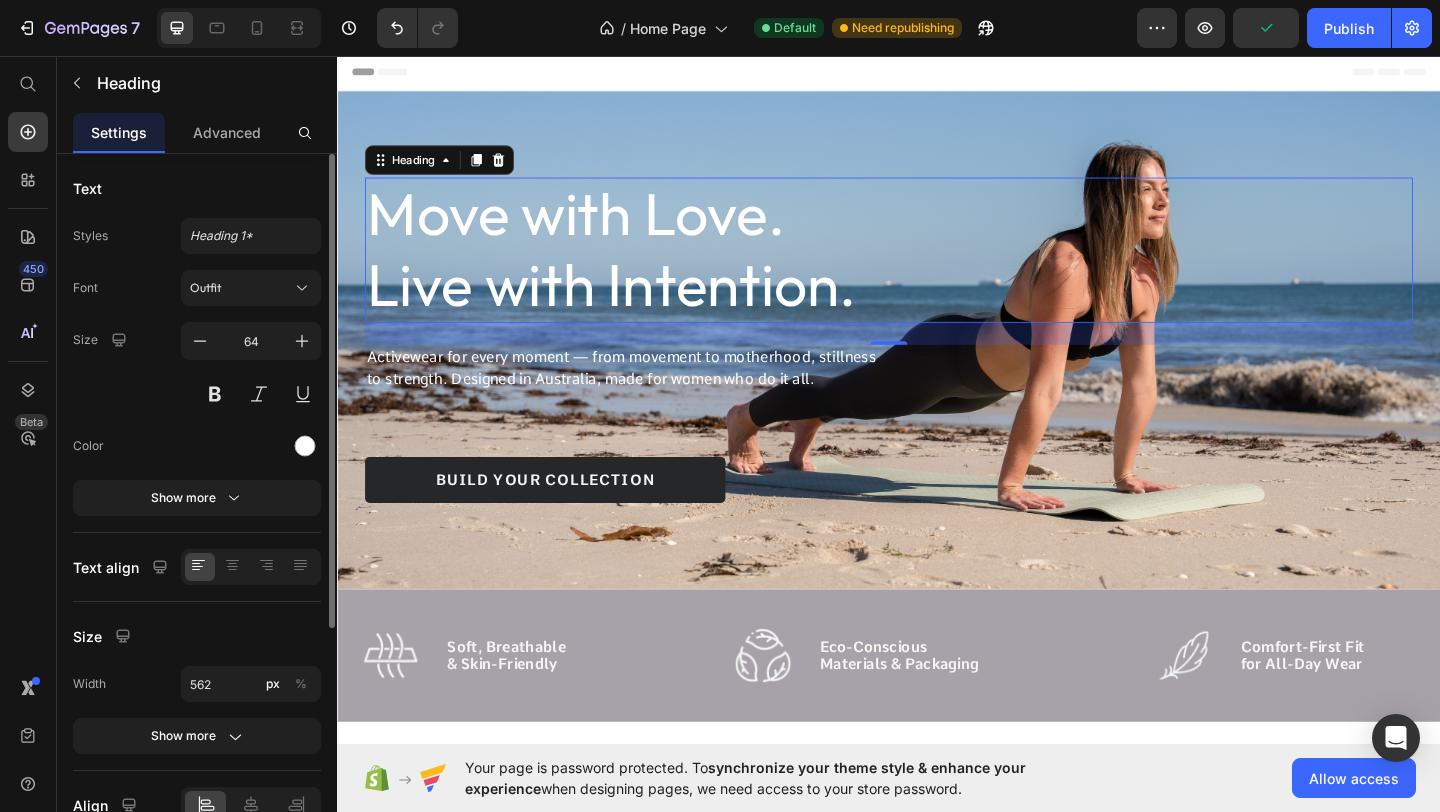 click on "Move with Love. Live with Intention. Heading   24 Activewear for every moment — from movement to motherhood, stillness to strength. Designed in [COUNTRY], made for women who do it all. Text Block build your collection Button" at bounding box center (937, 365) 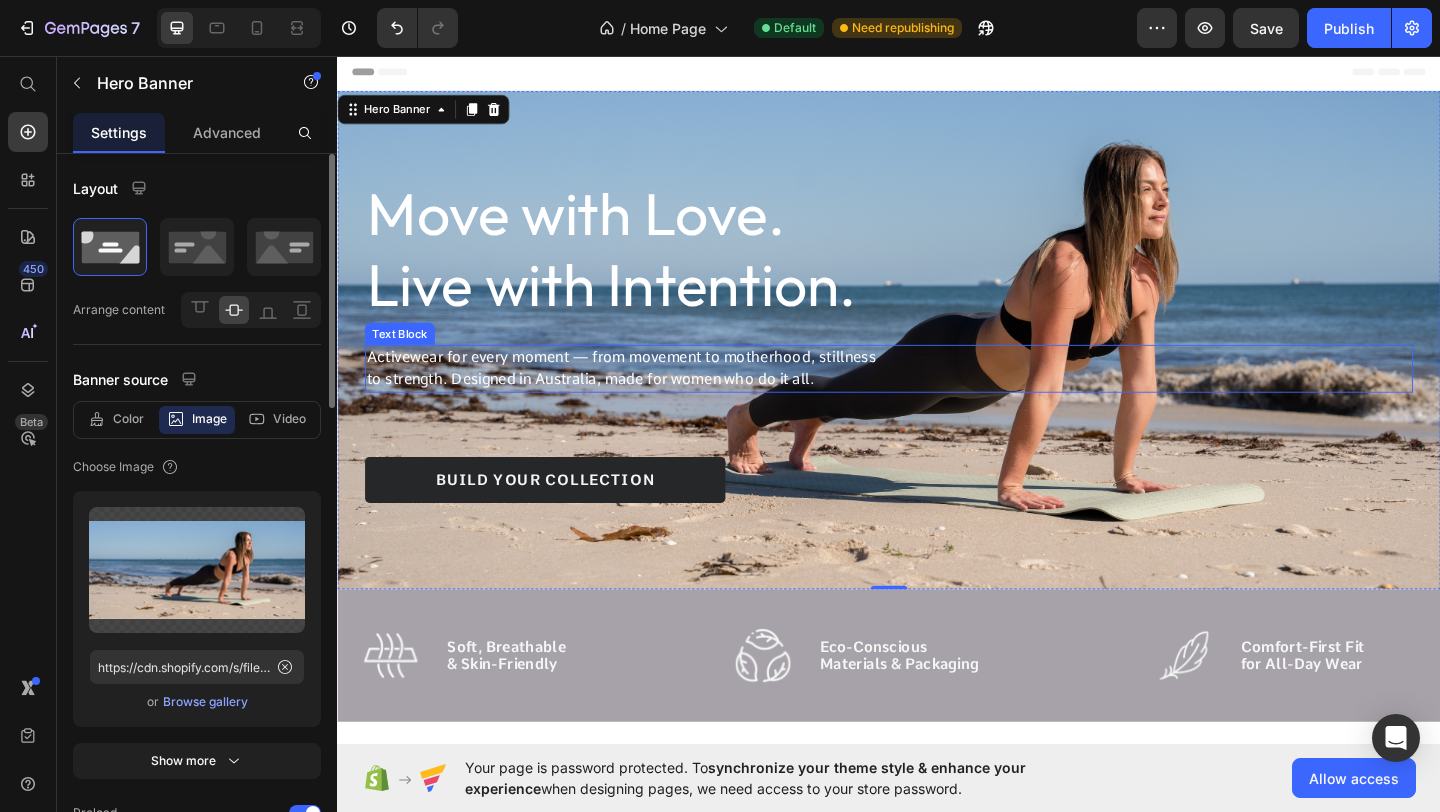 click on "Activewear for every moment — from movement to motherhood, stillness to strength. Designed in Australia, made for women who do it all." at bounding box center (648, 396) 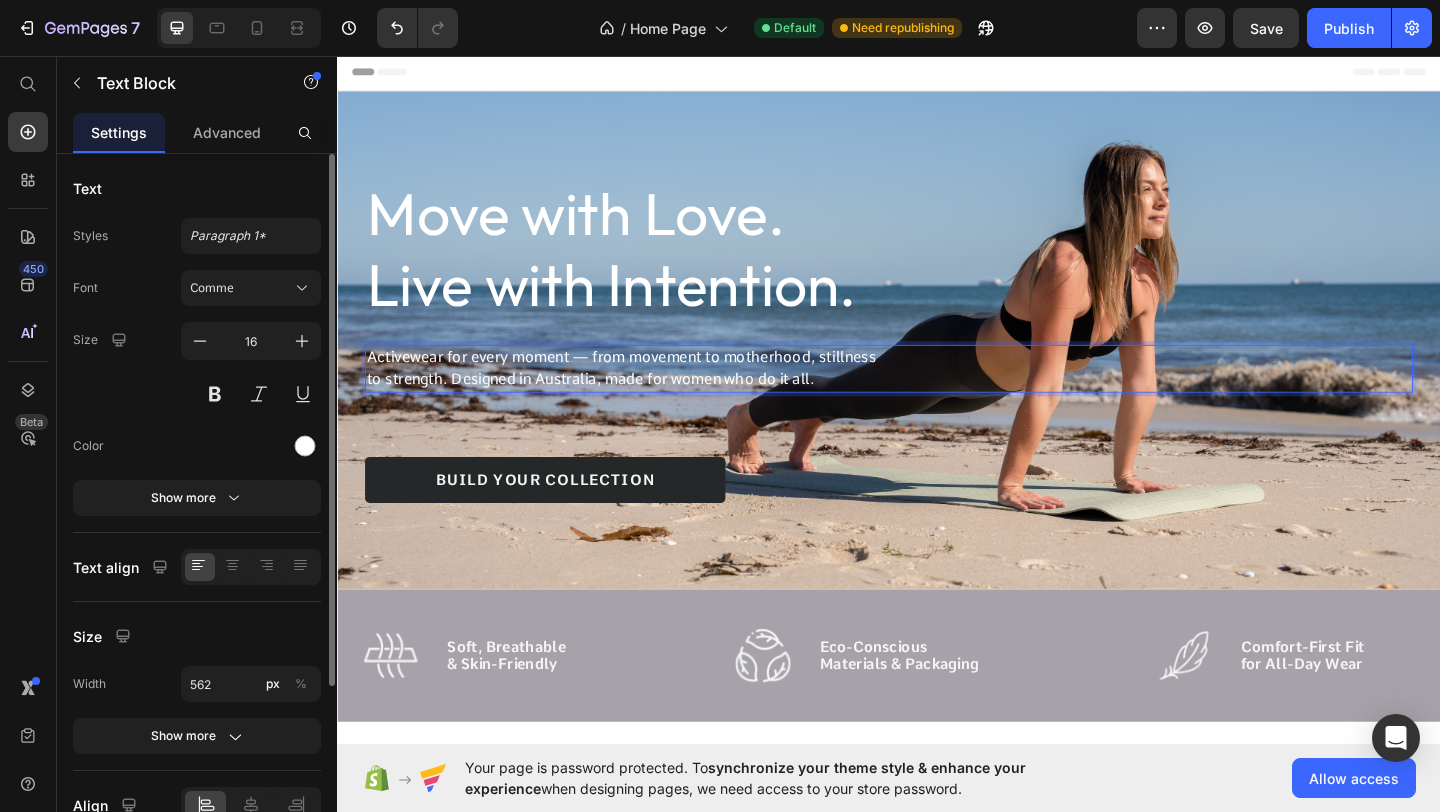 click on "Activewear for every moment — from movement to motherhood, stillness to strength. Designed in Australia, made for women who do it all." at bounding box center [648, 396] 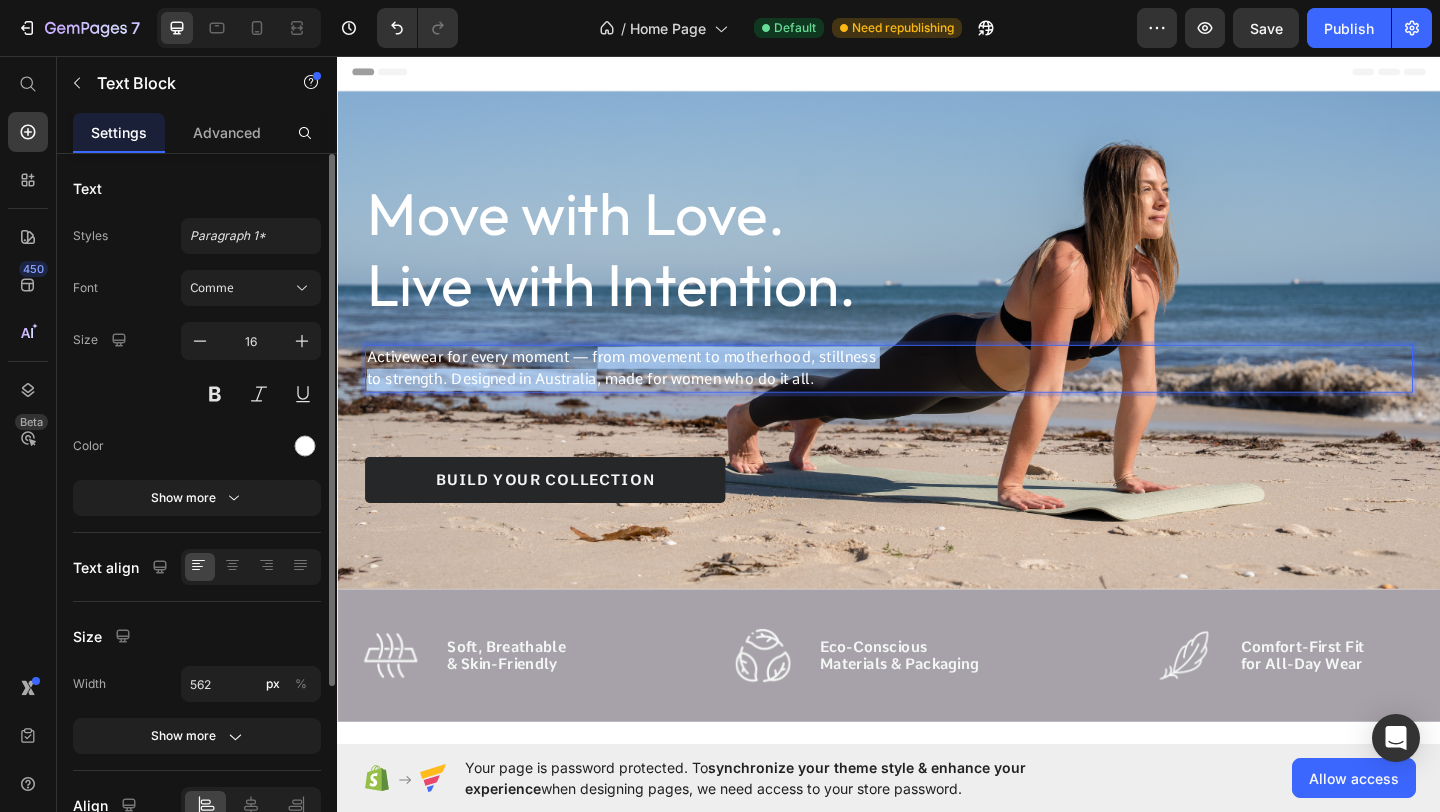 drag, startPoint x: 616, startPoint y: 405, endPoint x: 618, endPoint y: 382, distance: 23.086792 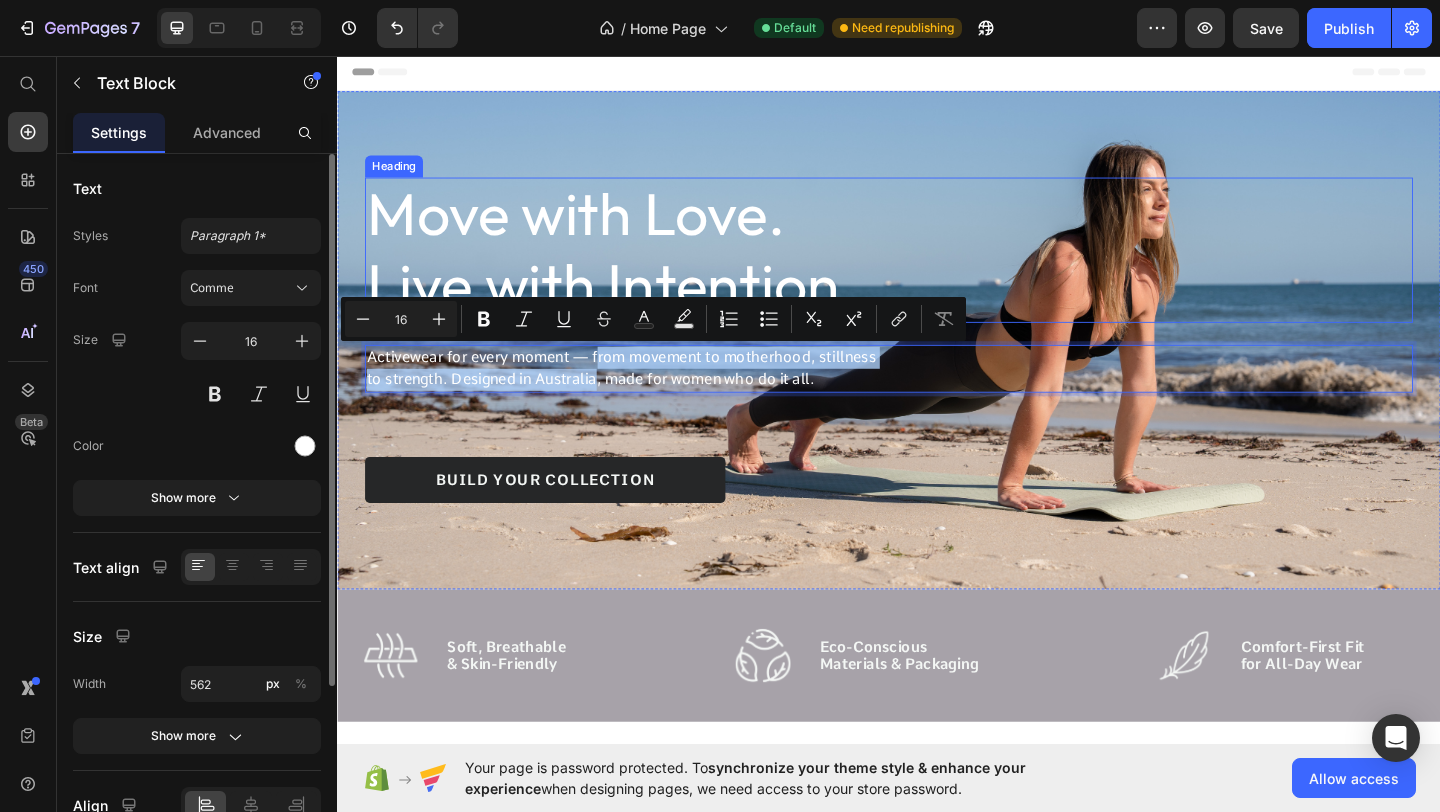 click on "Move with Love. Live with Intention." at bounding box center (937, 267) 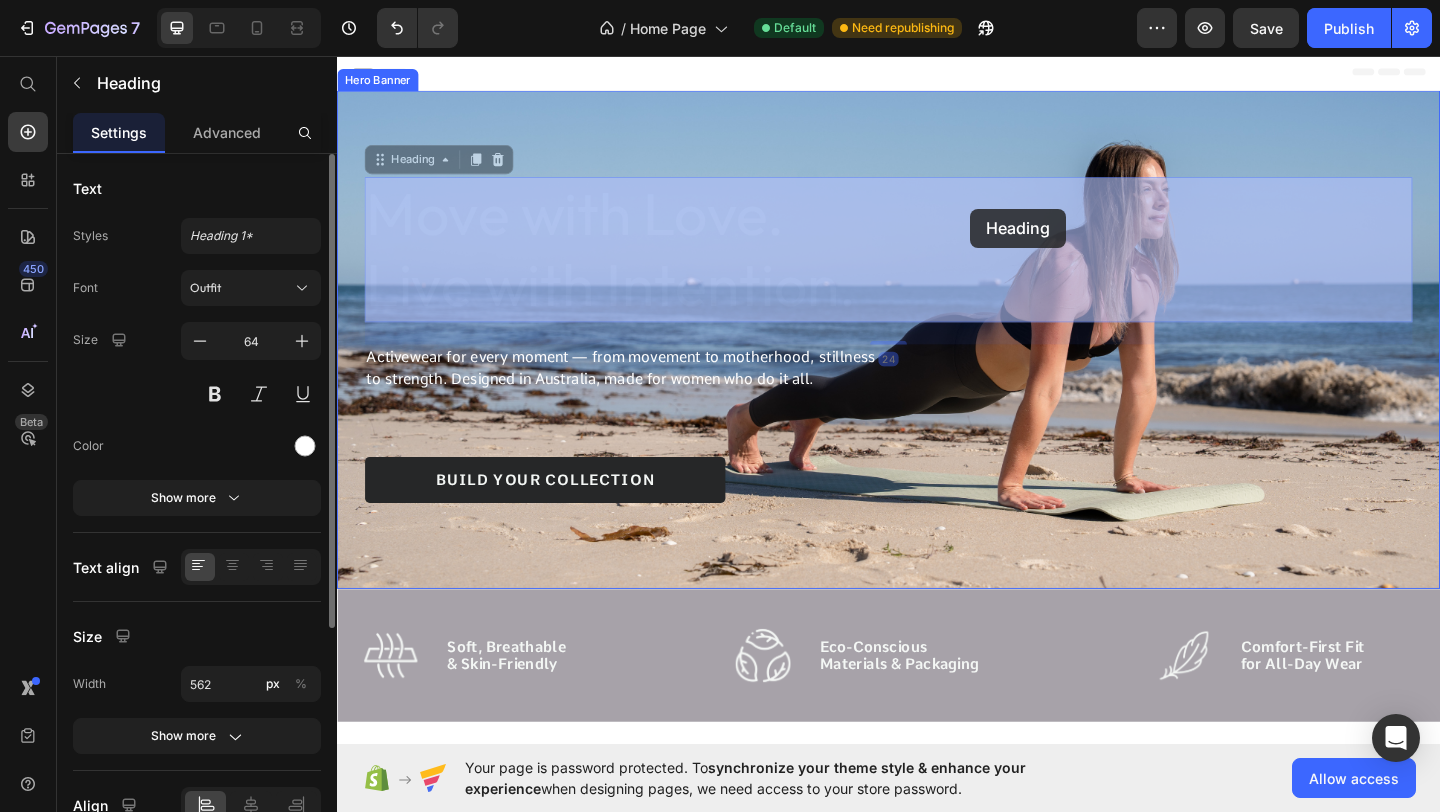 drag, startPoint x: 1027, startPoint y: 197, endPoint x: 1027, endPoint y: 213, distance: 16 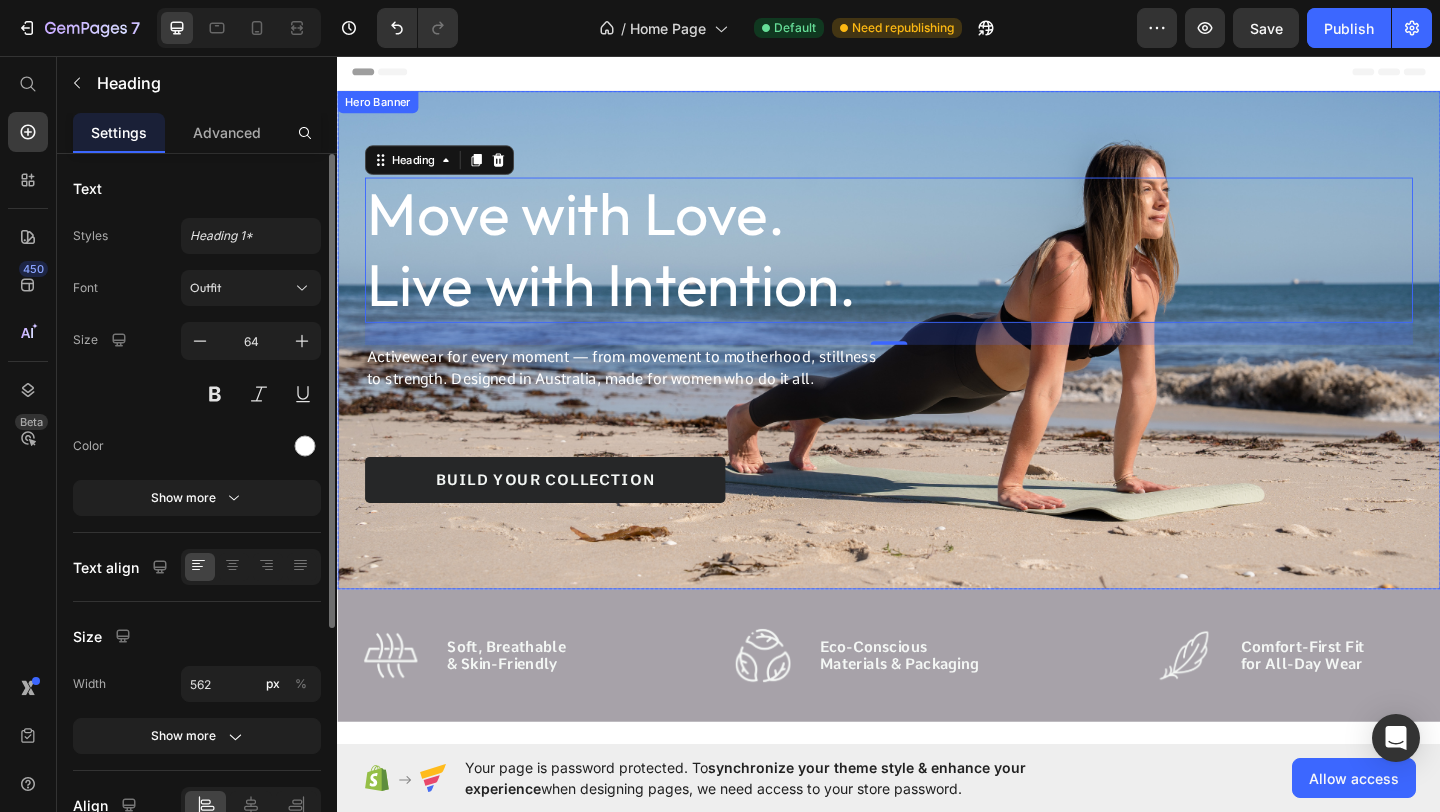 click at bounding box center [937, 365] 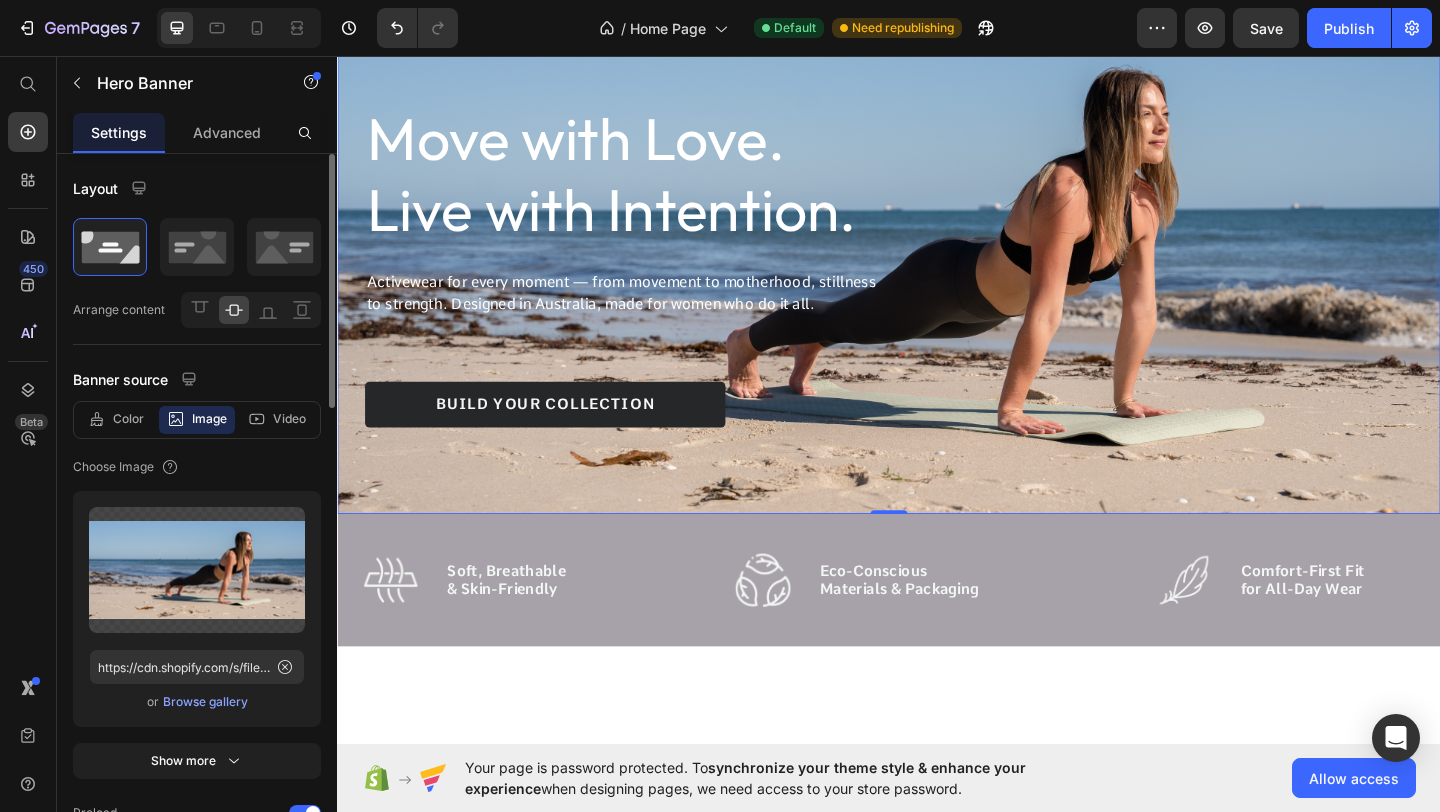 scroll, scrollTop: 0, scrollLeft: 0, axis: both 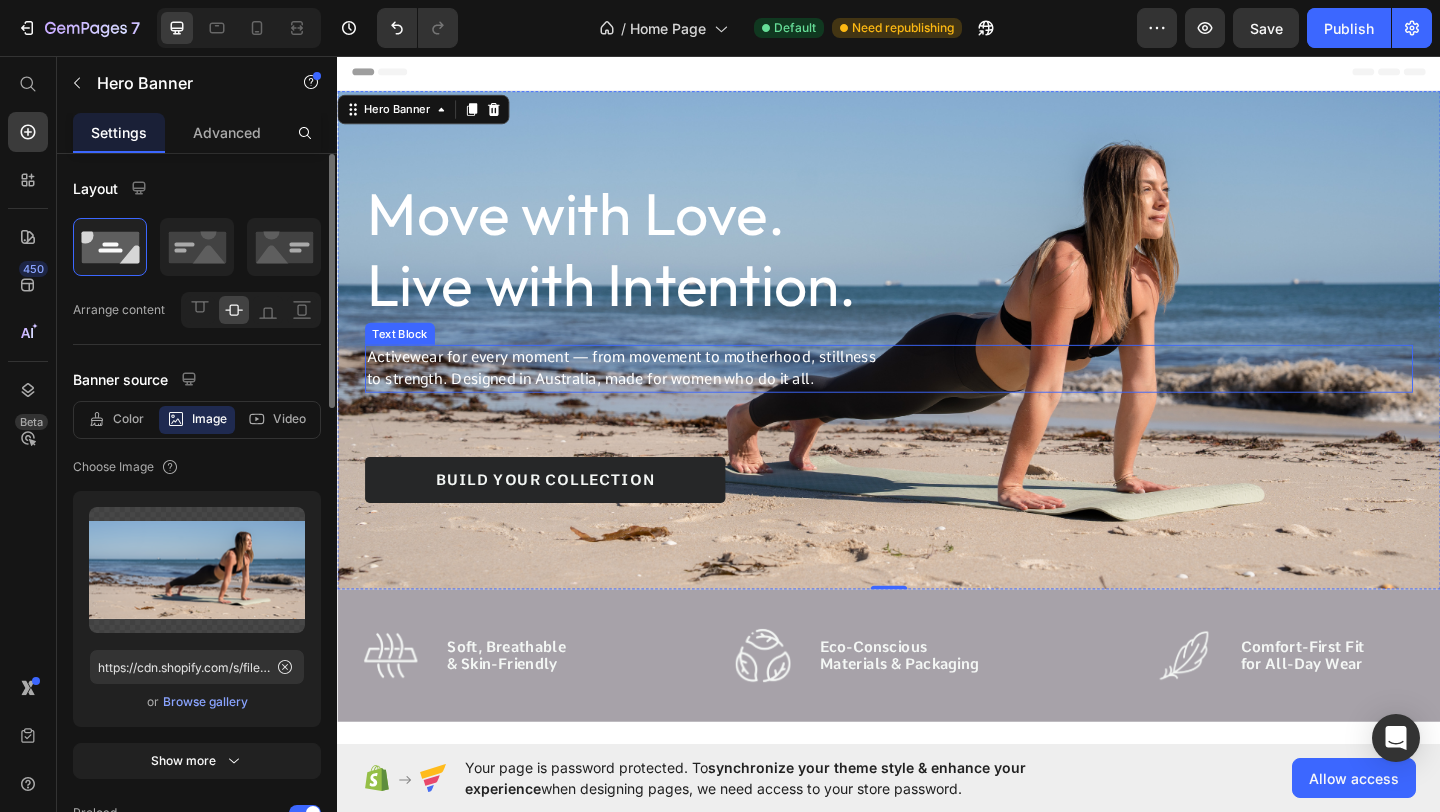 click on "Activewear for every moment — from movement to motherhood, stillness to strength. Designed in Australia, made for women who do it all." at bounding box center (648, 396) 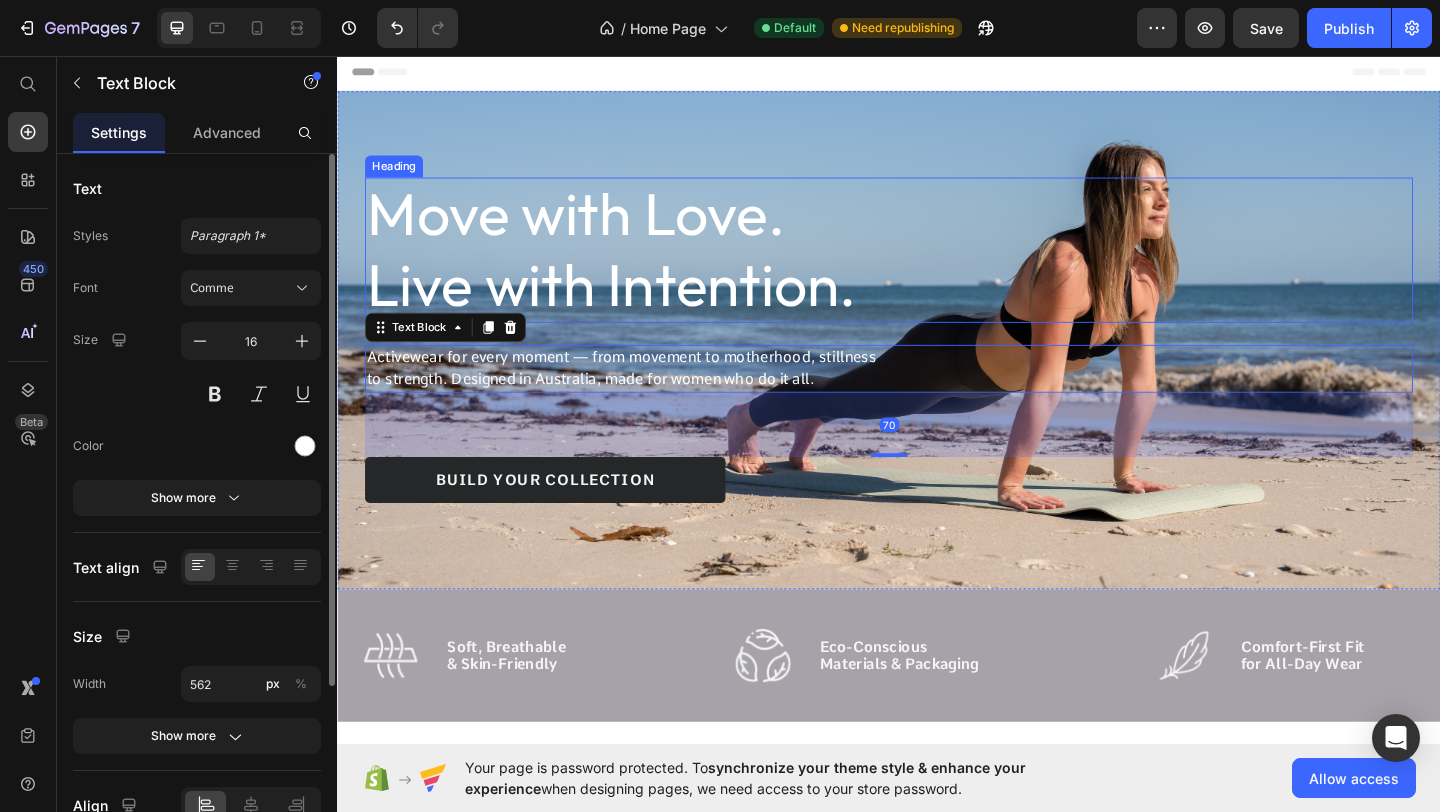 click on "Move with Love. Live with Intention." at bounding box center [937, 267] 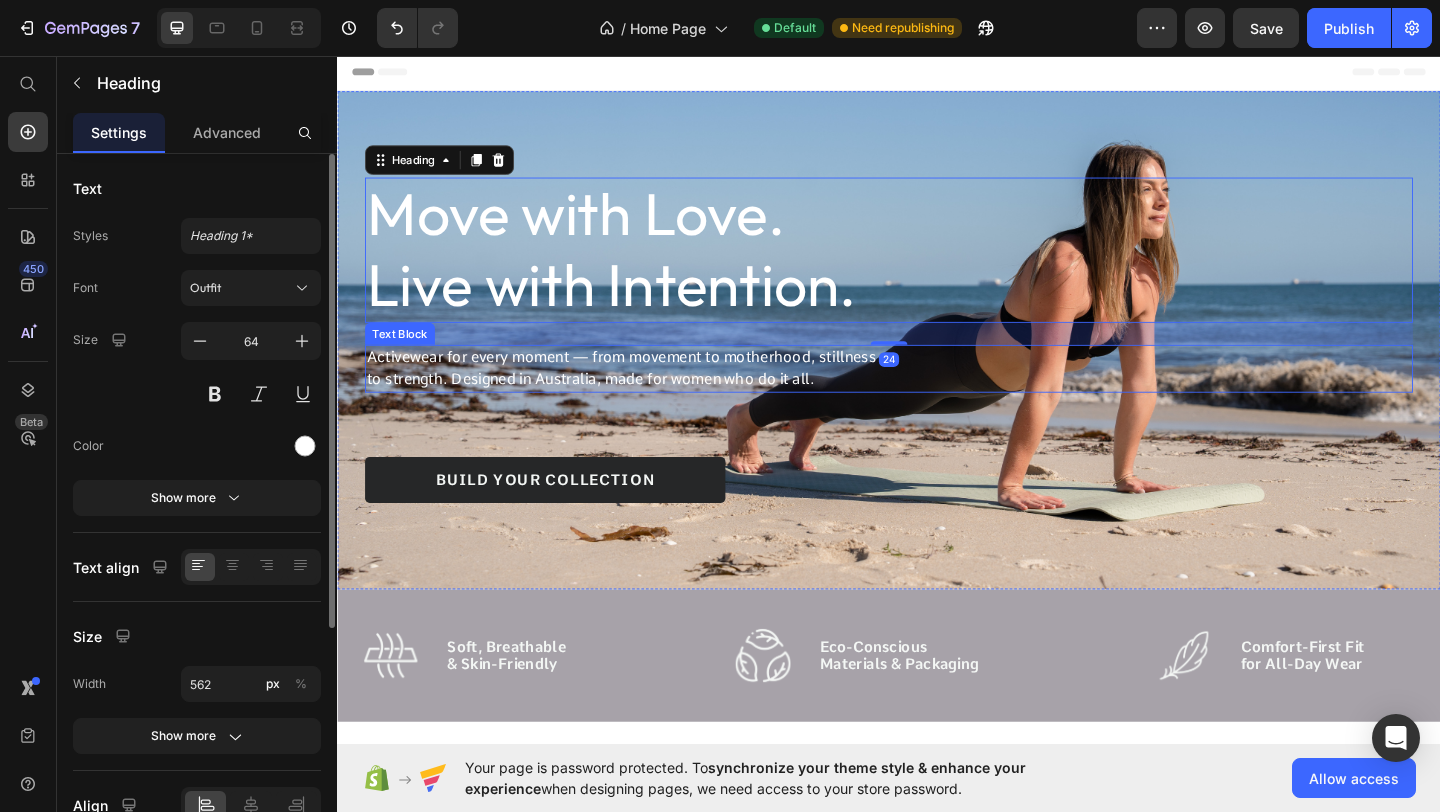 click on "Activewear for every moment — from movement to motherhood, stillness to strength. Designed in Australia, made for women who do it all." at bounding box center [648, 396] 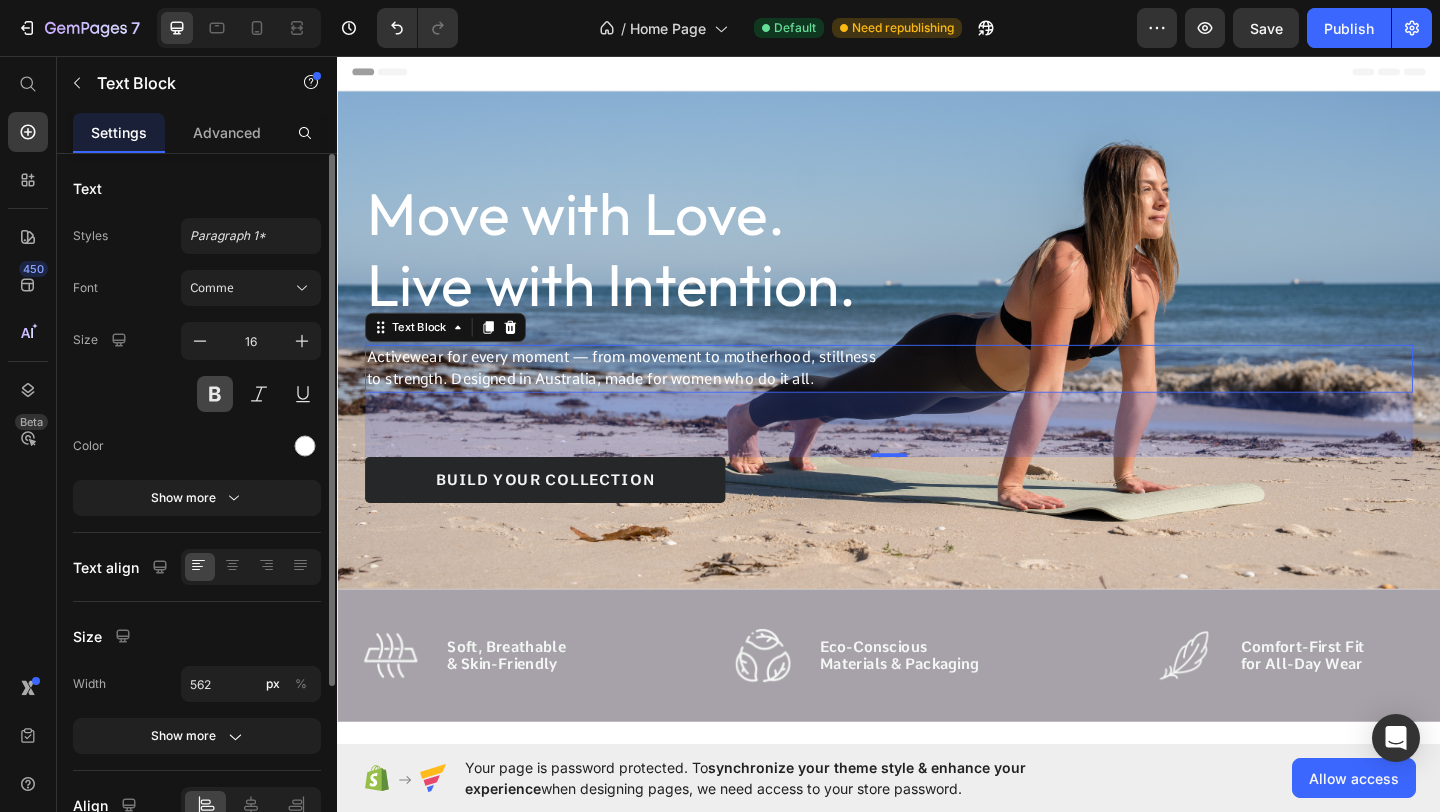 click at bounding box center [215, 394] 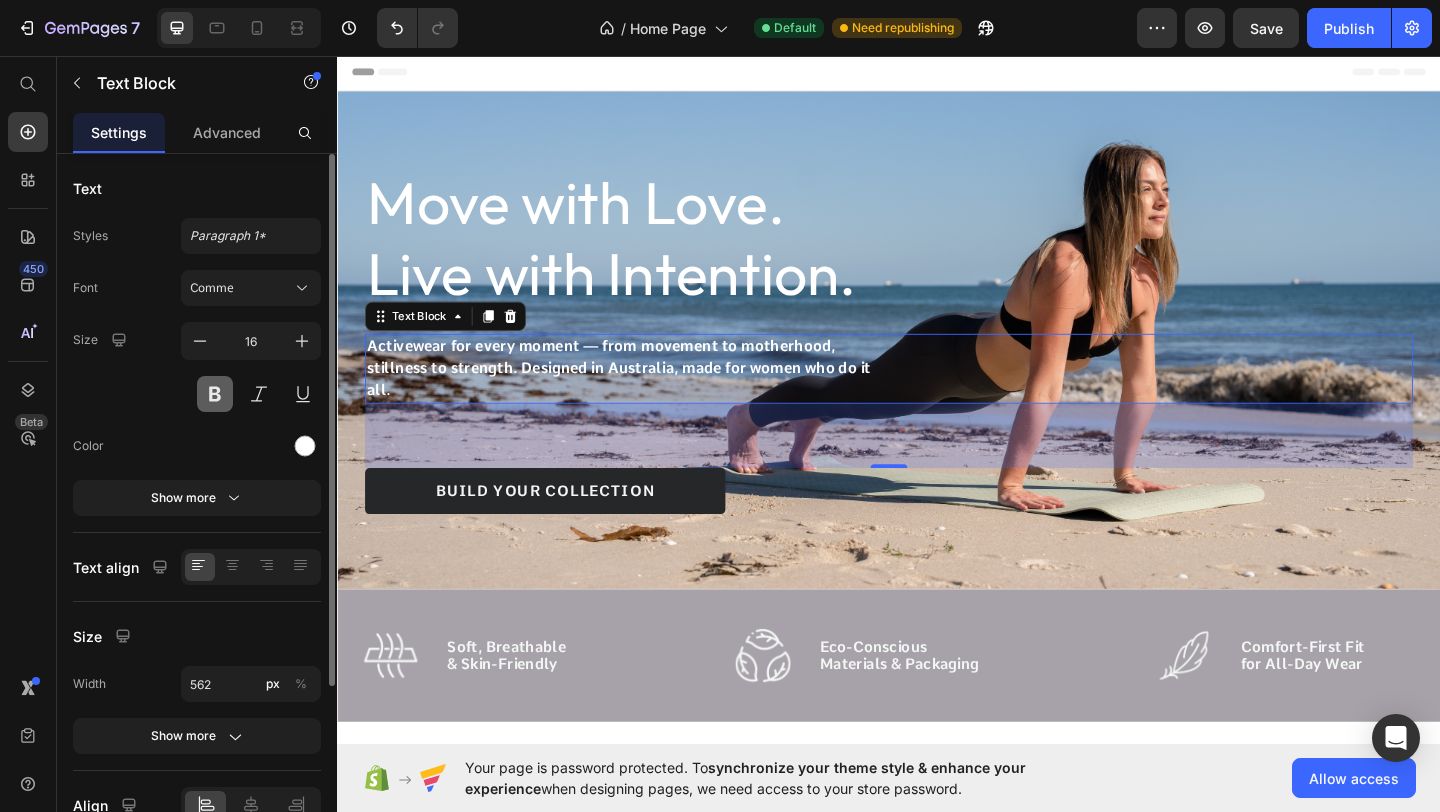 click at bounding box center (215, 394) 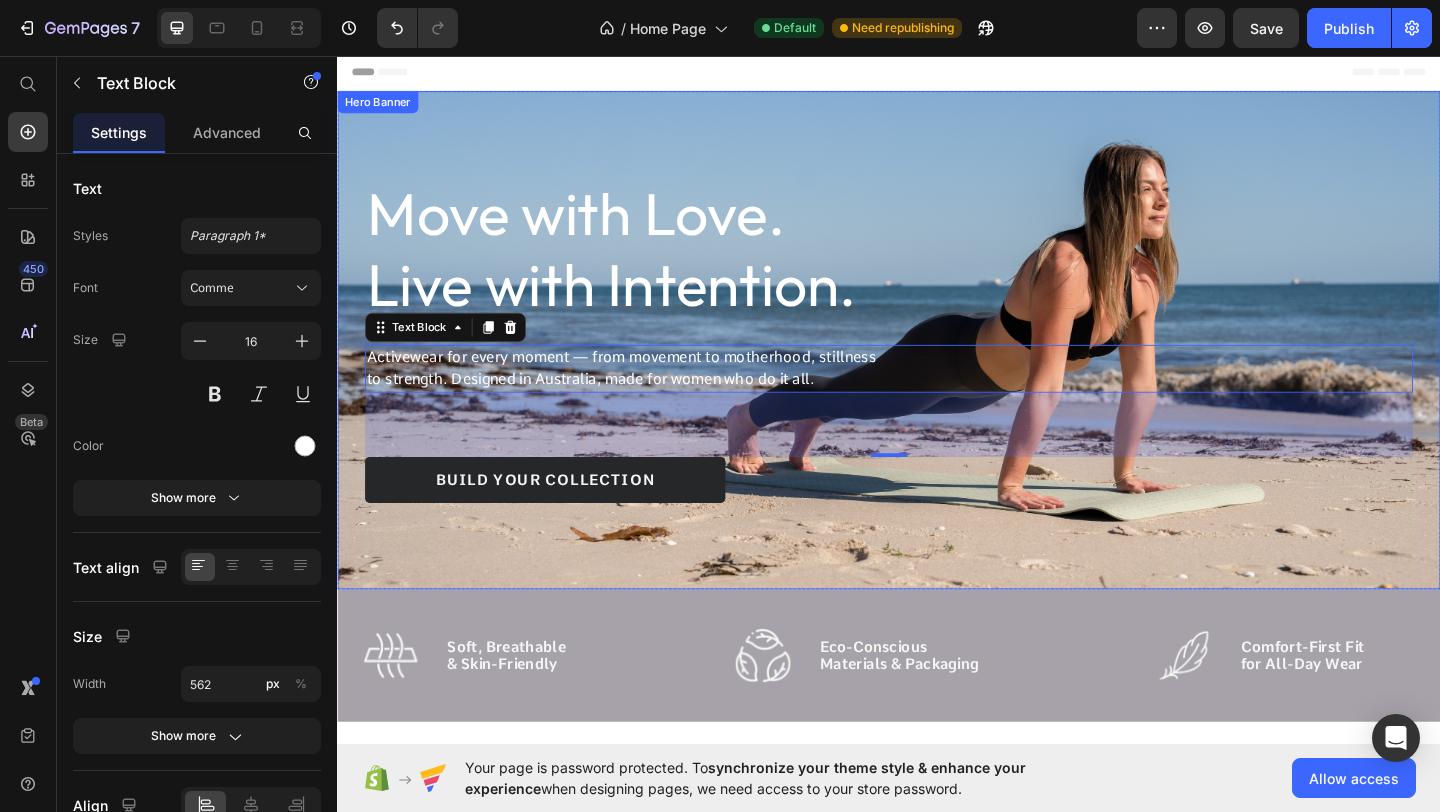 click at bounding box center (937, 365) 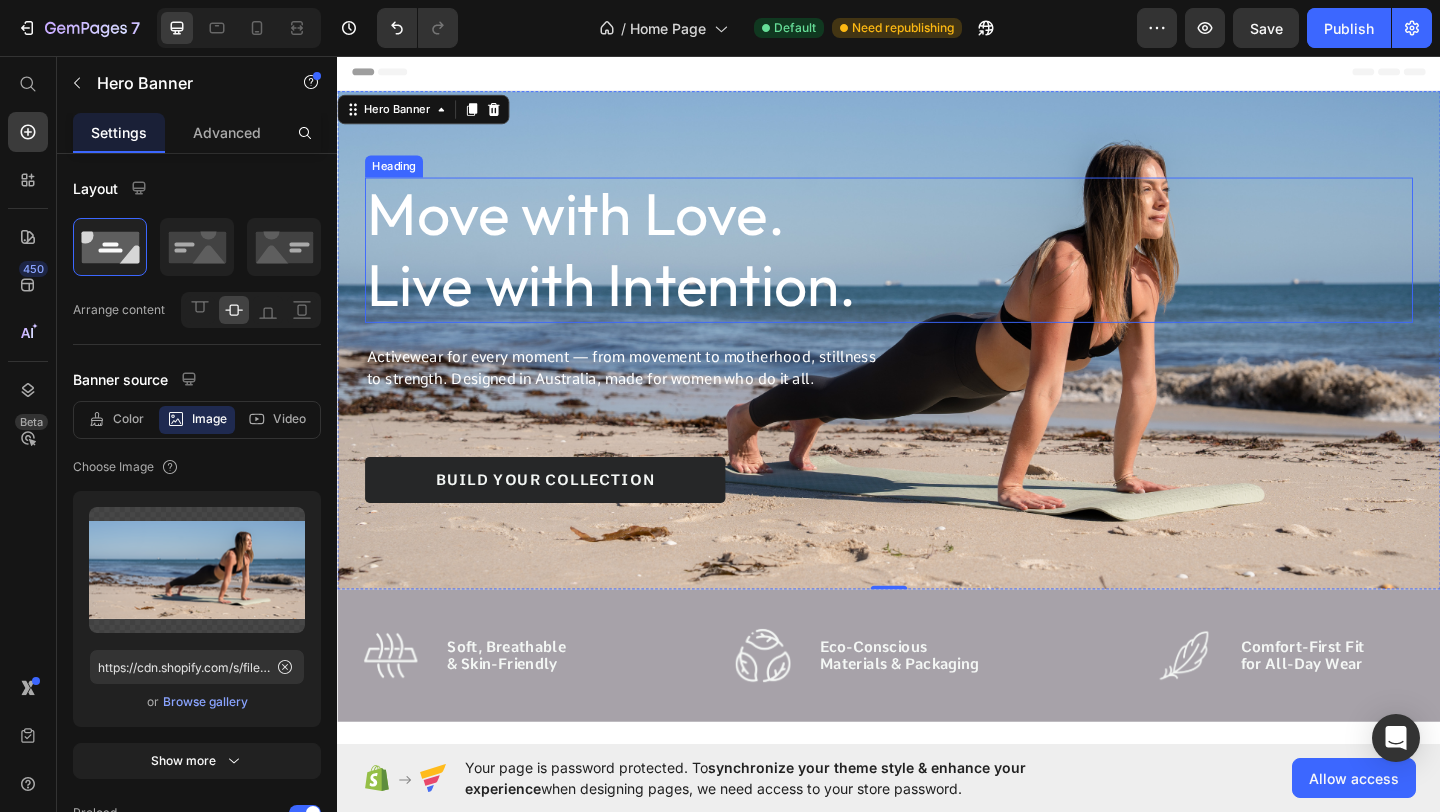 click on "Move with Love. Live with Intention." at bounding box center (648, 267) 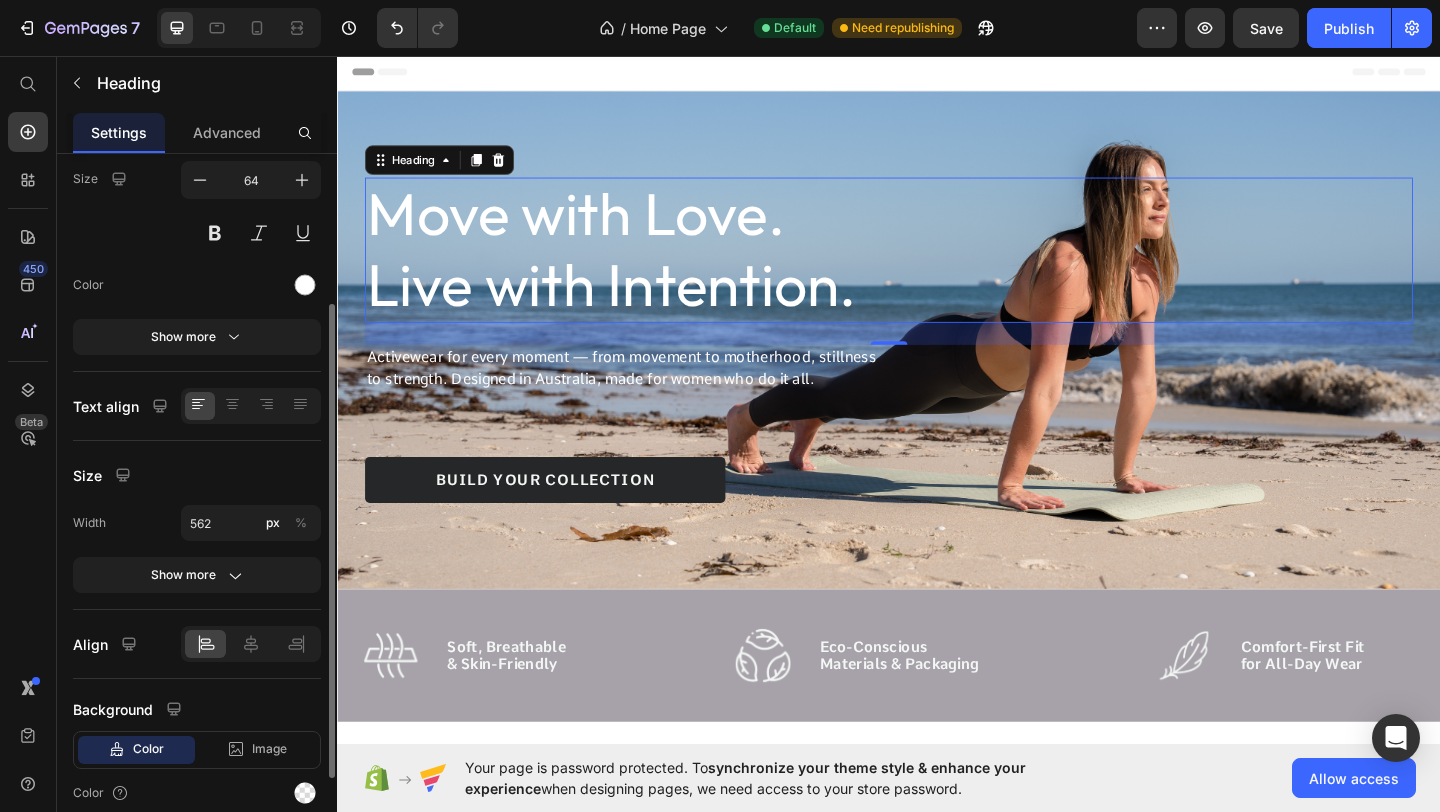 scroll, scrollTop: 0, scrollLeft: 0, axis: both 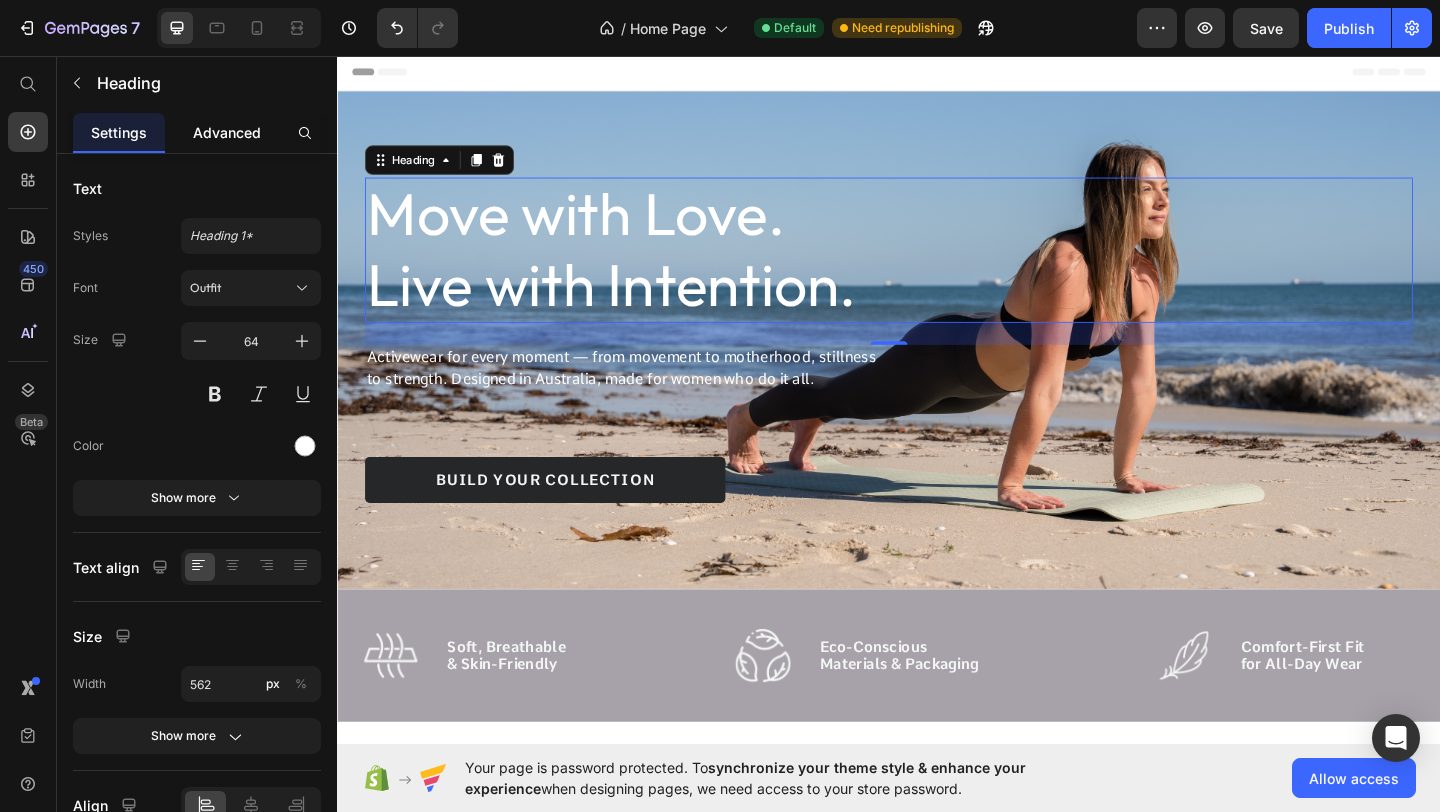 click on "Advanced" at bounding box center [227, 132] 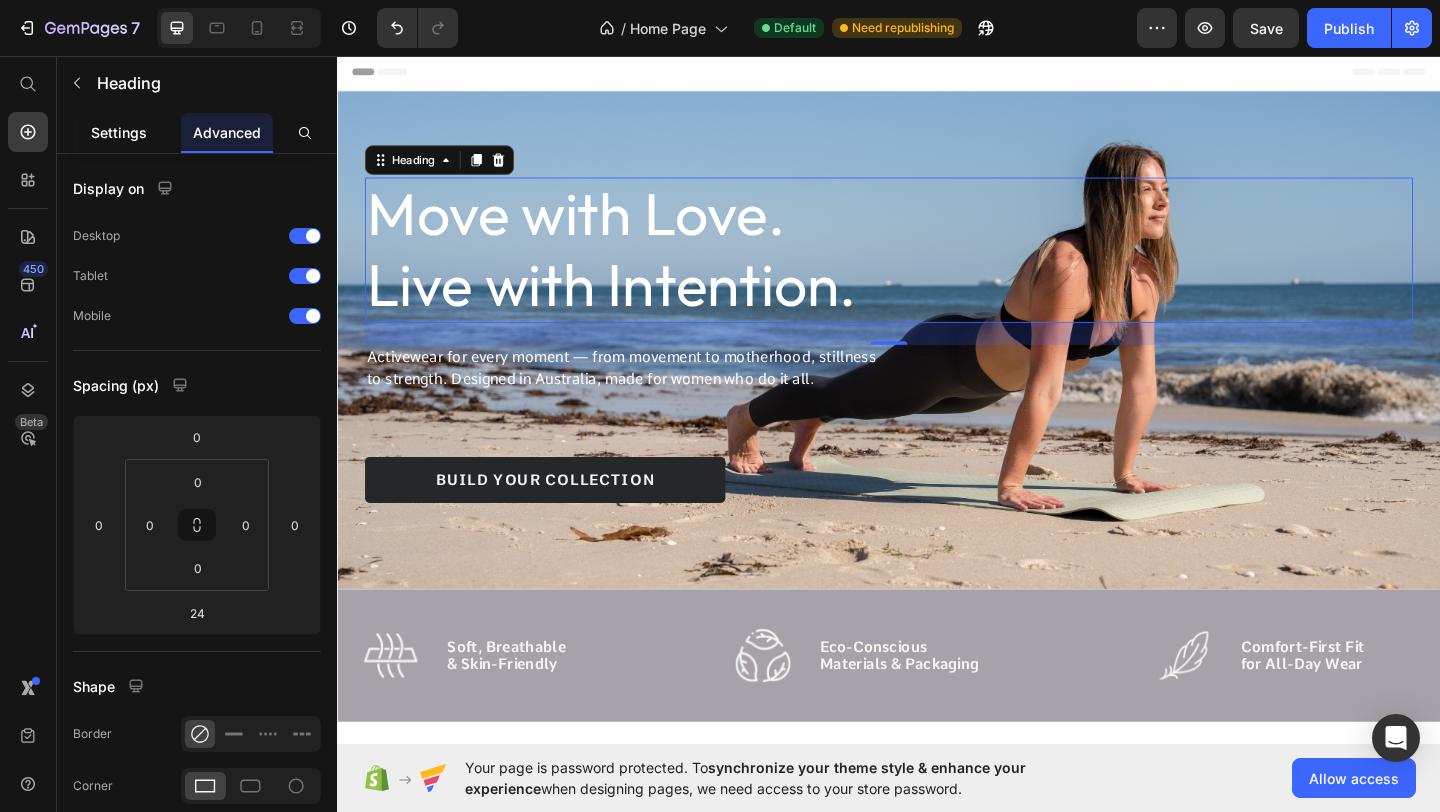 click on "Settings" at bounding box center (119, 132) 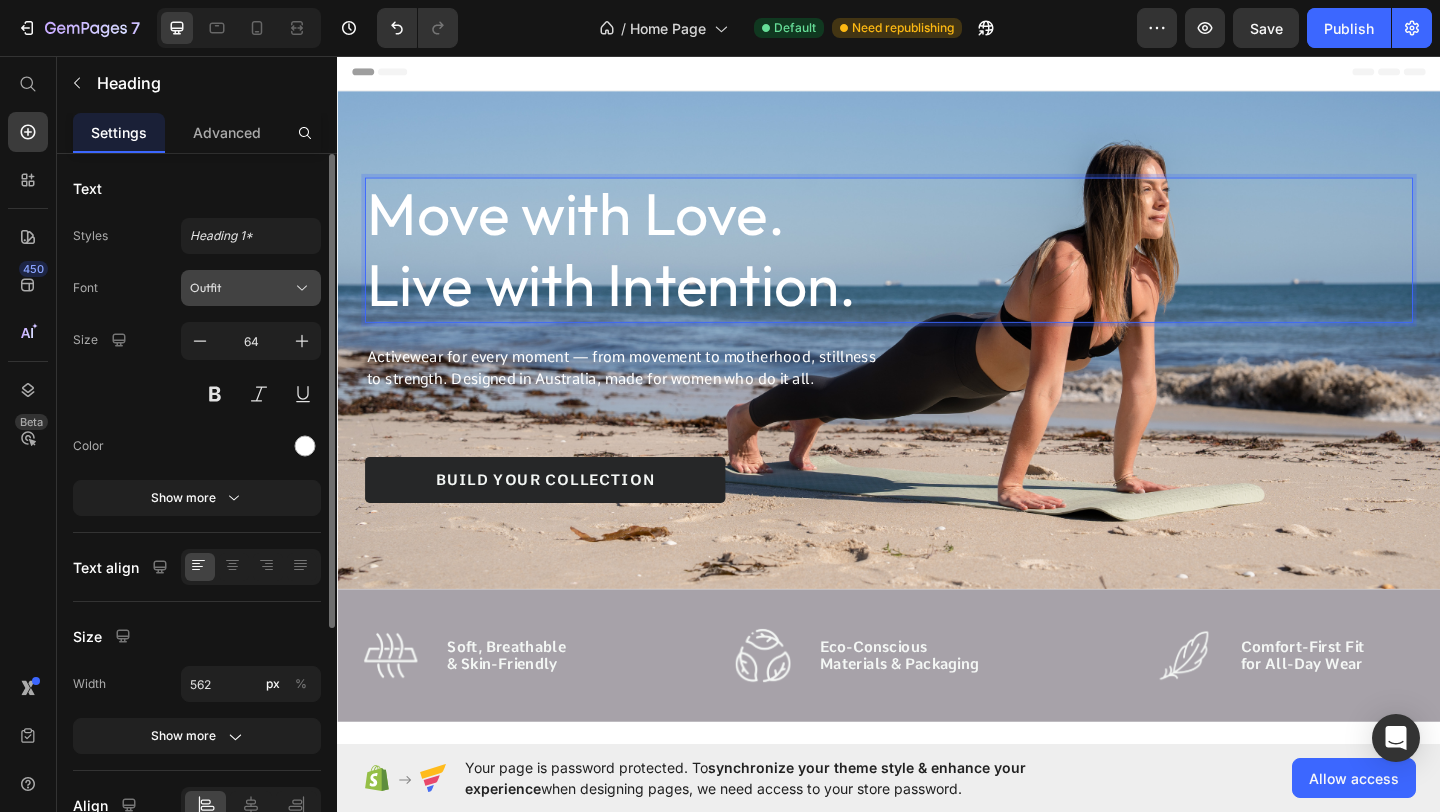 click 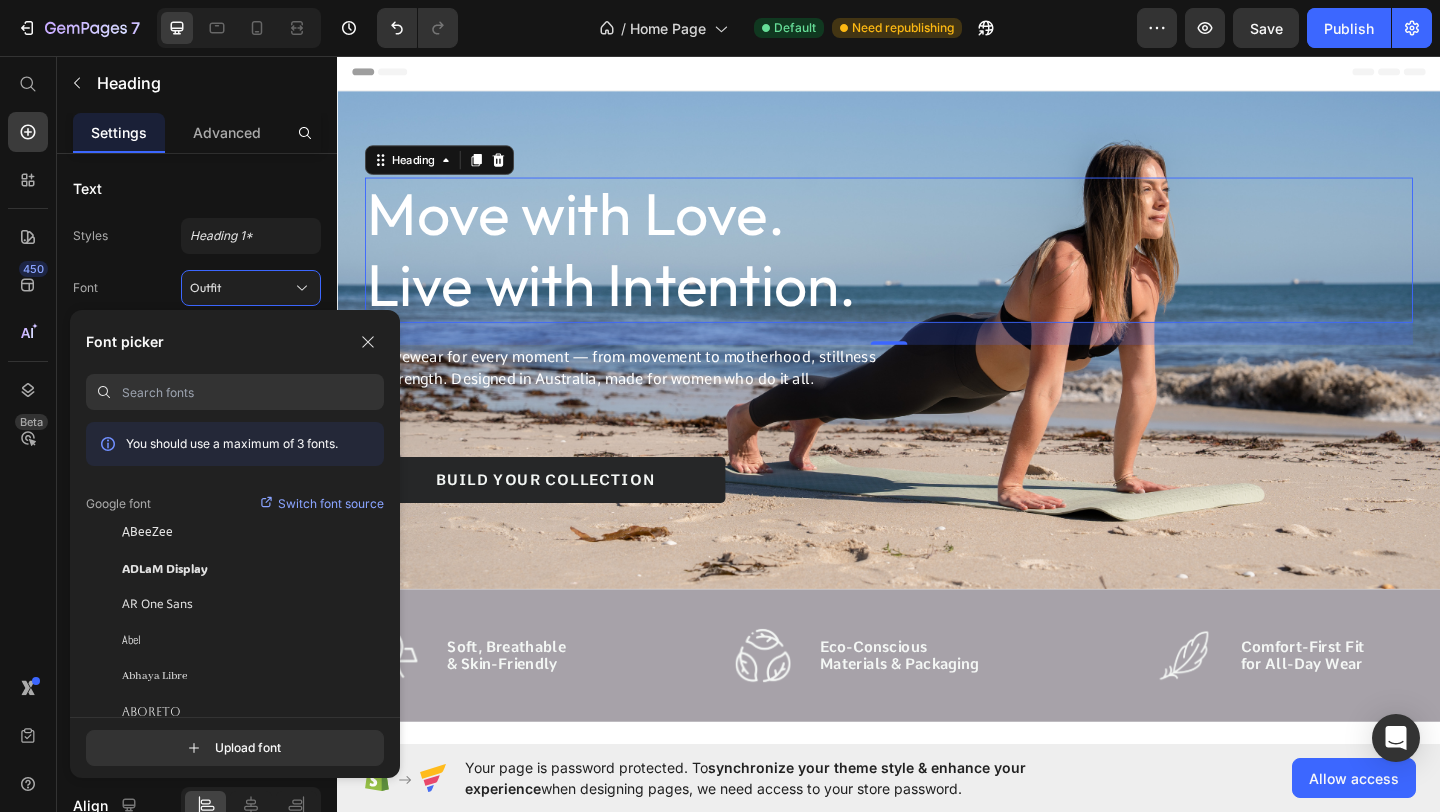 click at bounding box center (253, 392) 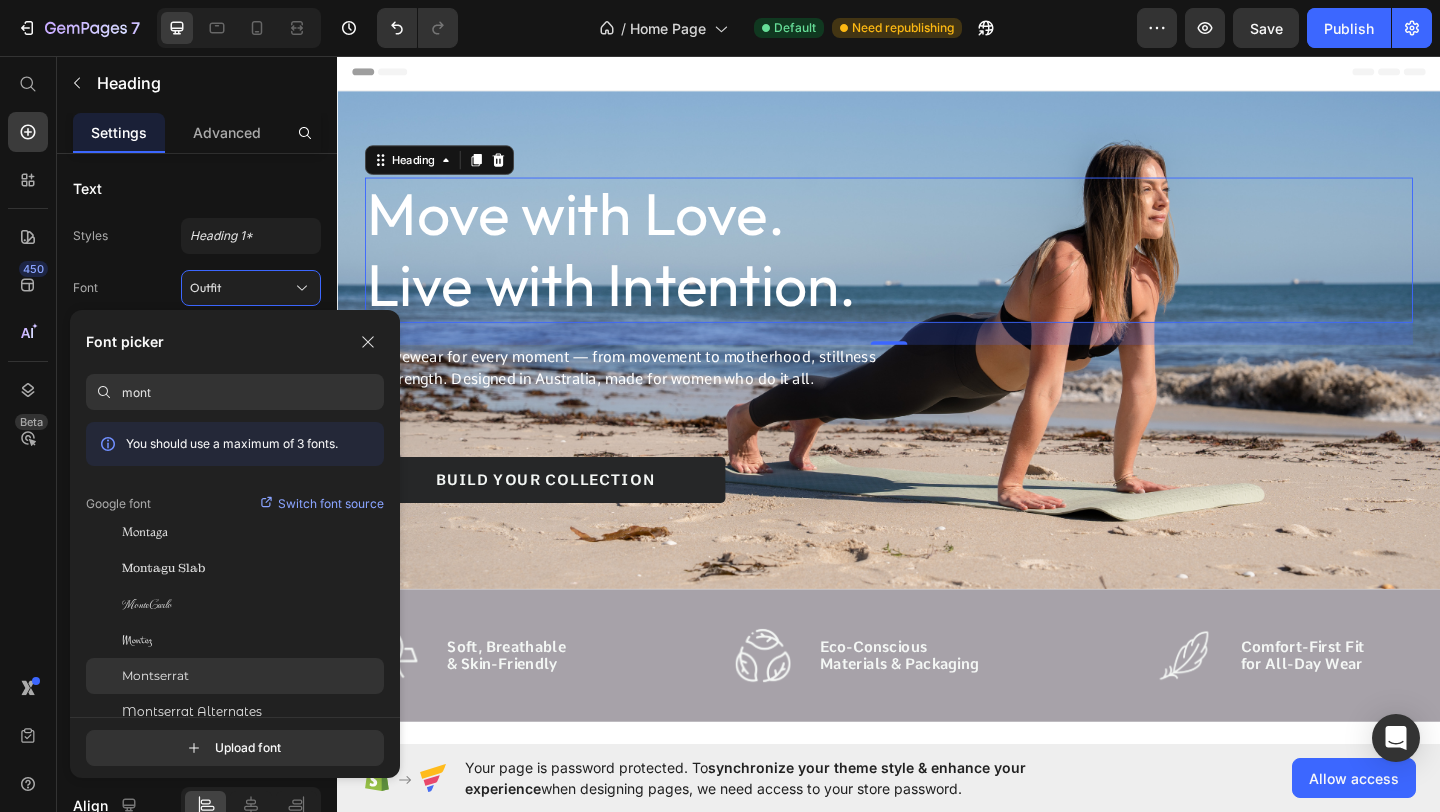type on "mont" 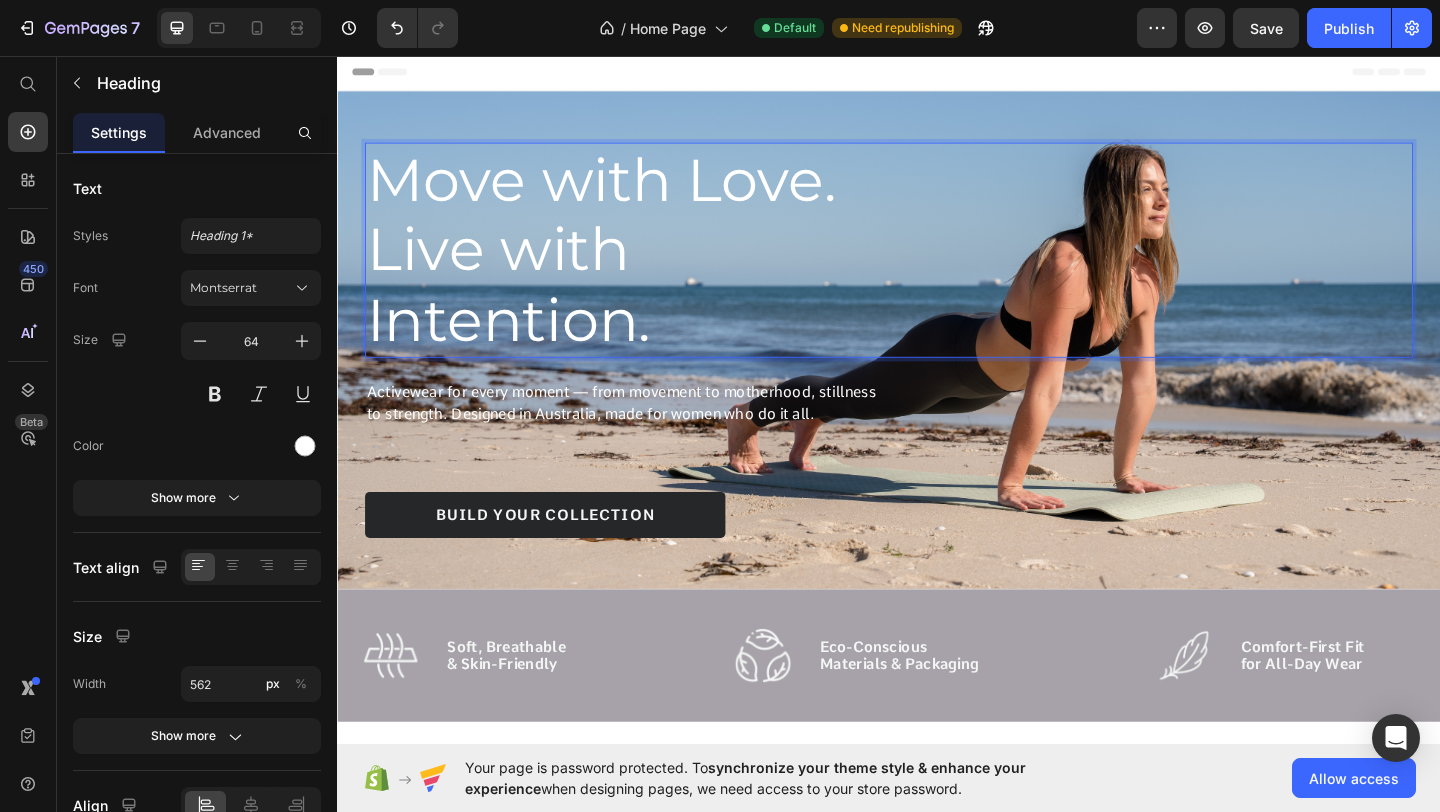 click on "Move with Love. Live with Intention." at bounding box center (648, 267) 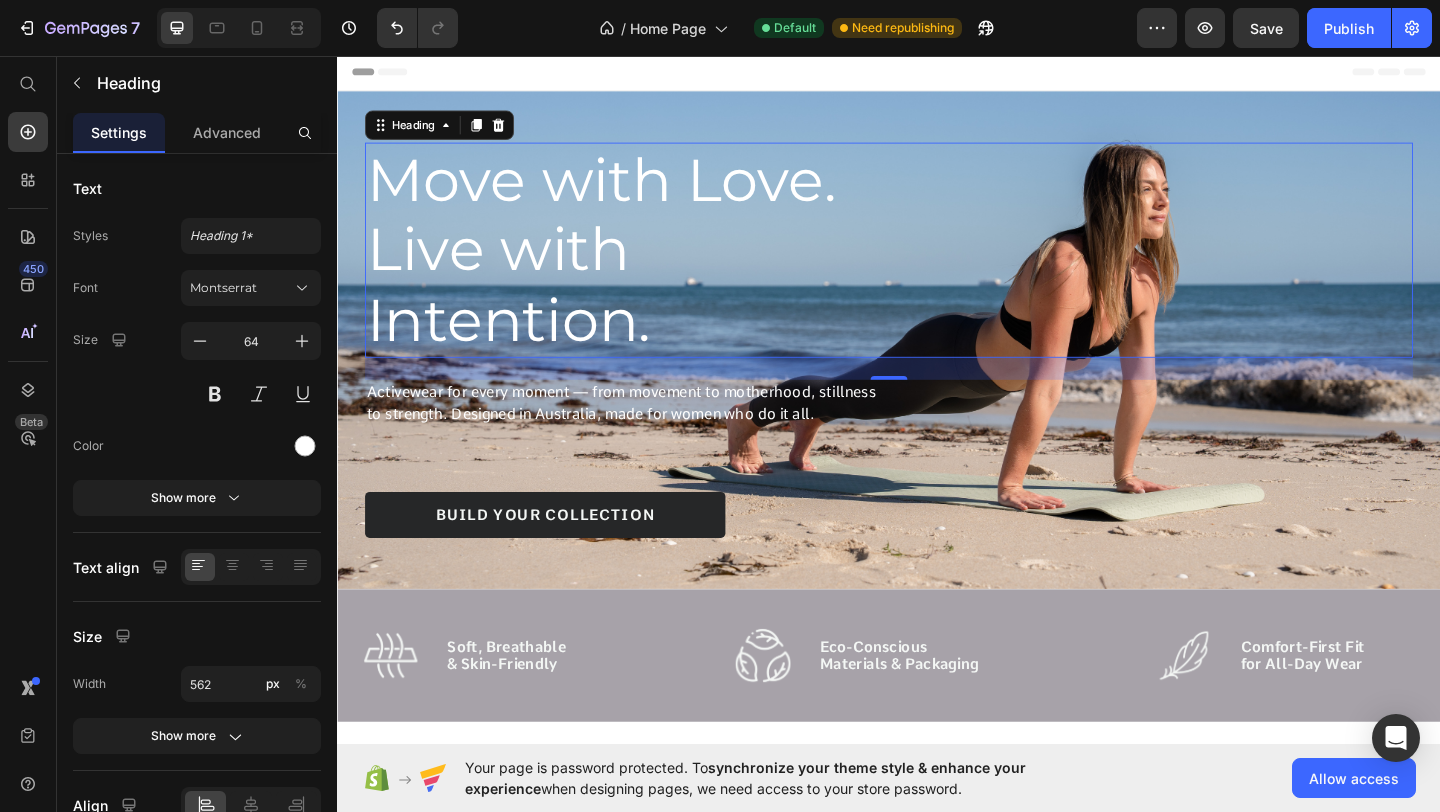 click on "Move with Love. Live with Intention." at bounding box center (937, 267) 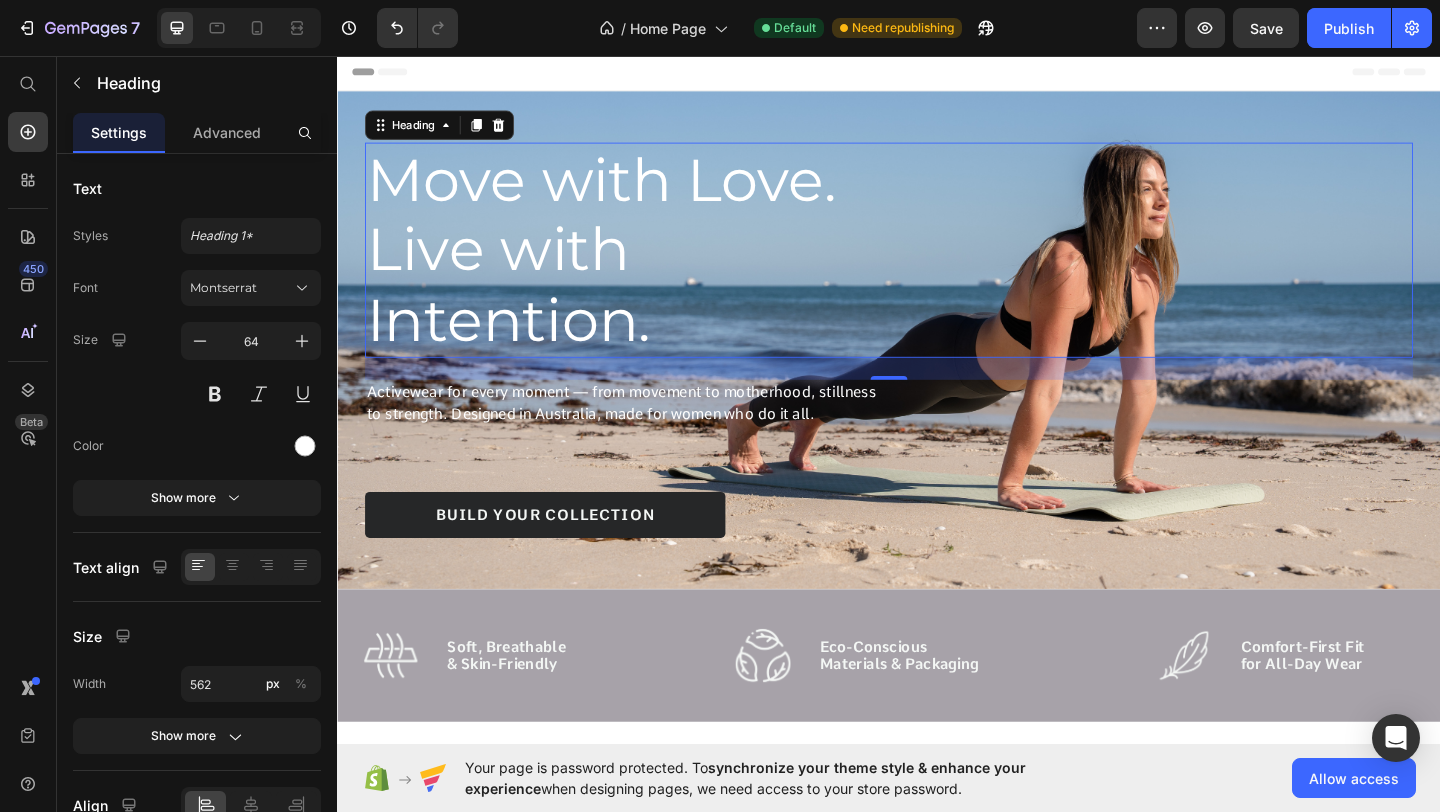 click on "Move with Love. Live with Intention." at bounding box center (648, 267) 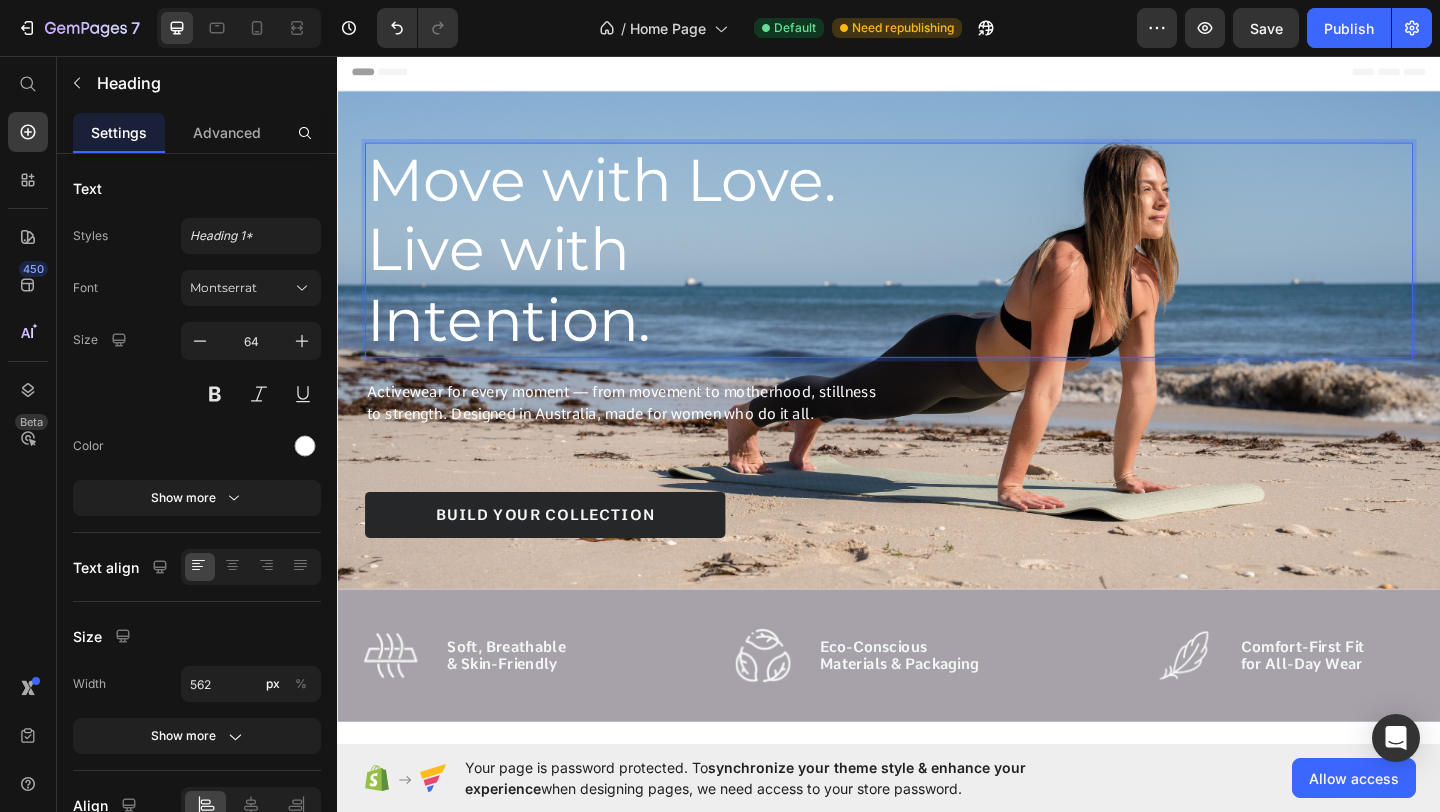 click on "Move with Love. Live with Intention." at bounding box center (648, 267) 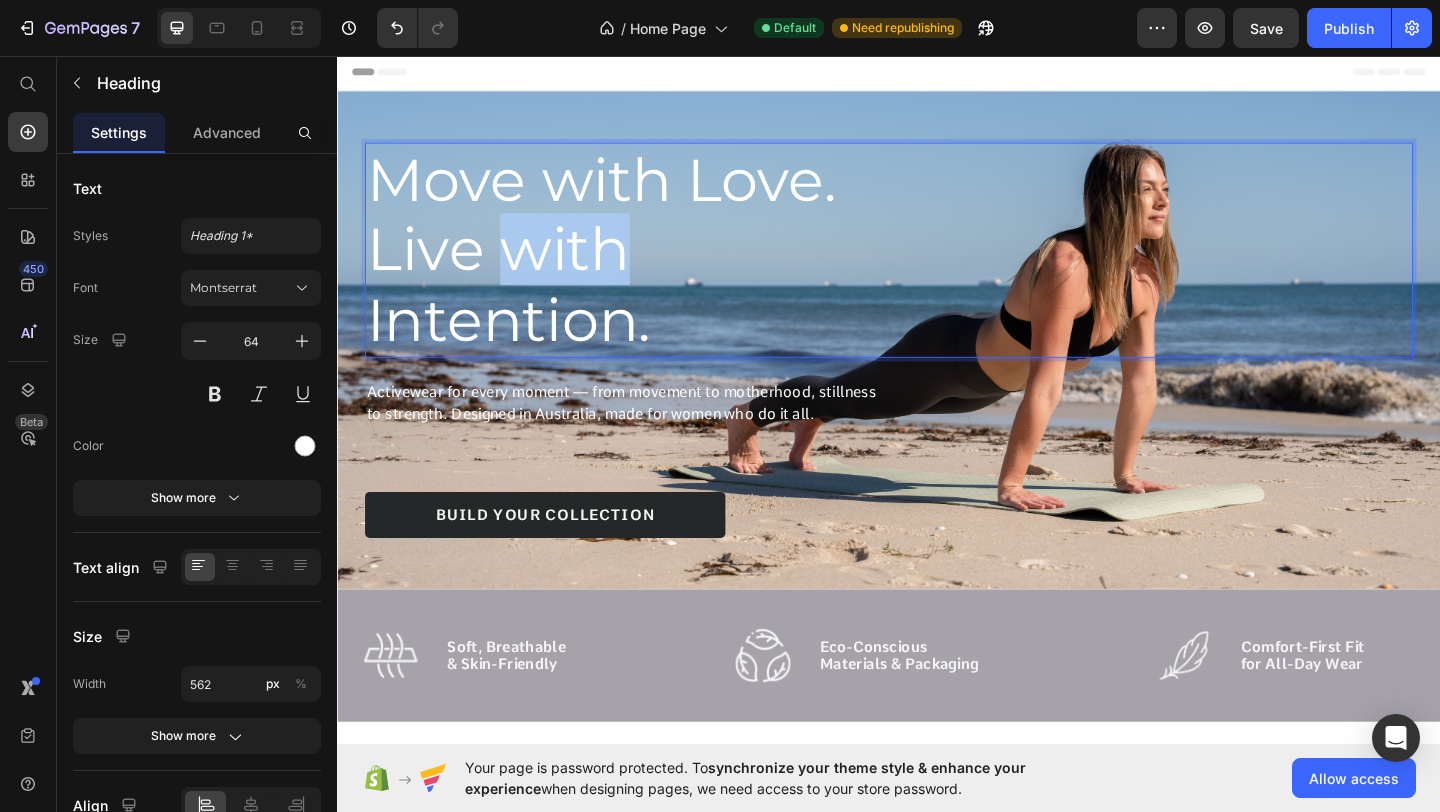 click on "Move with Love. Live with Intention." at bounding box center [648, 267] 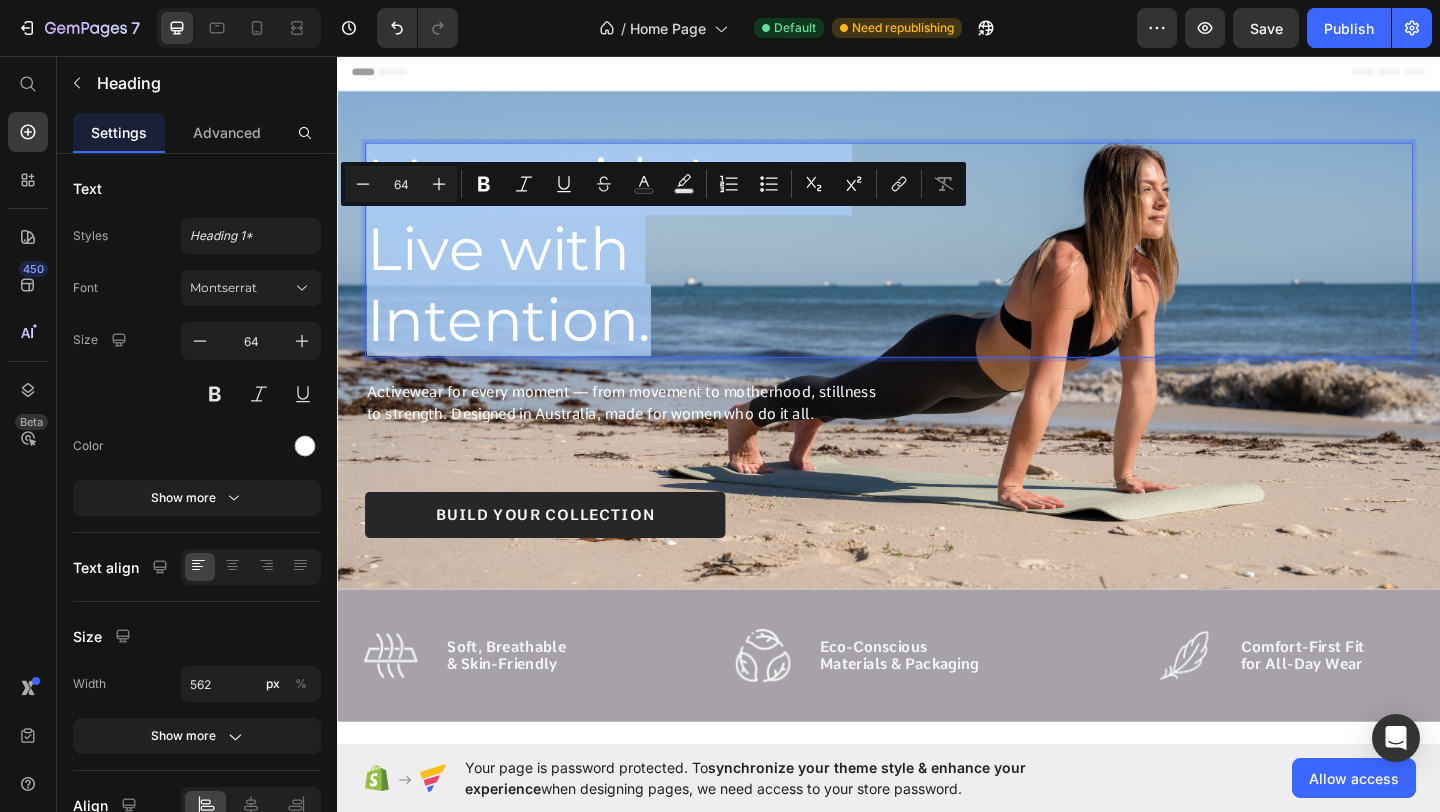click on "Move with Love. Live with Intention." at bounding box center [648, 267] 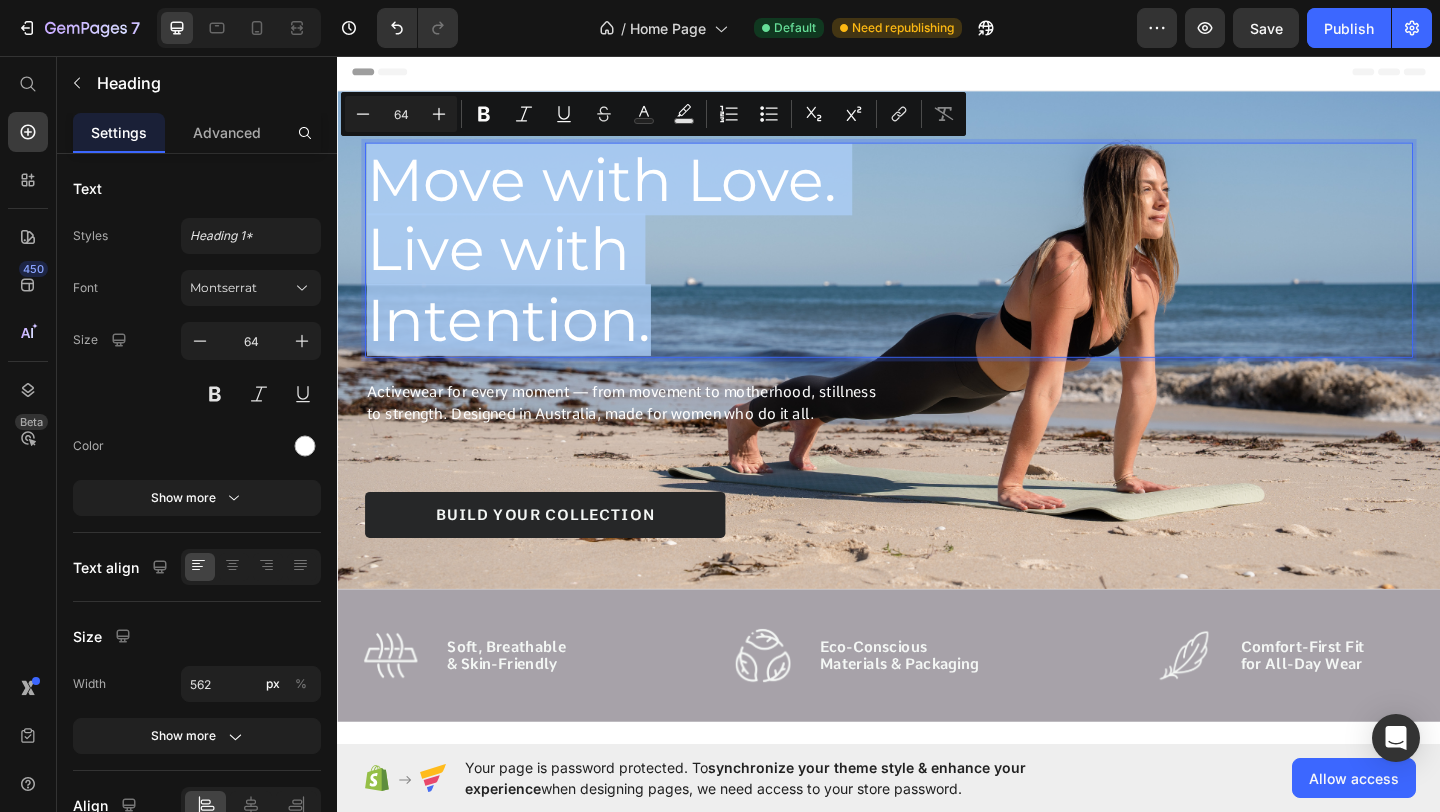 click on "Move with Love. Live with Intention." at bounding box center (648, 267) 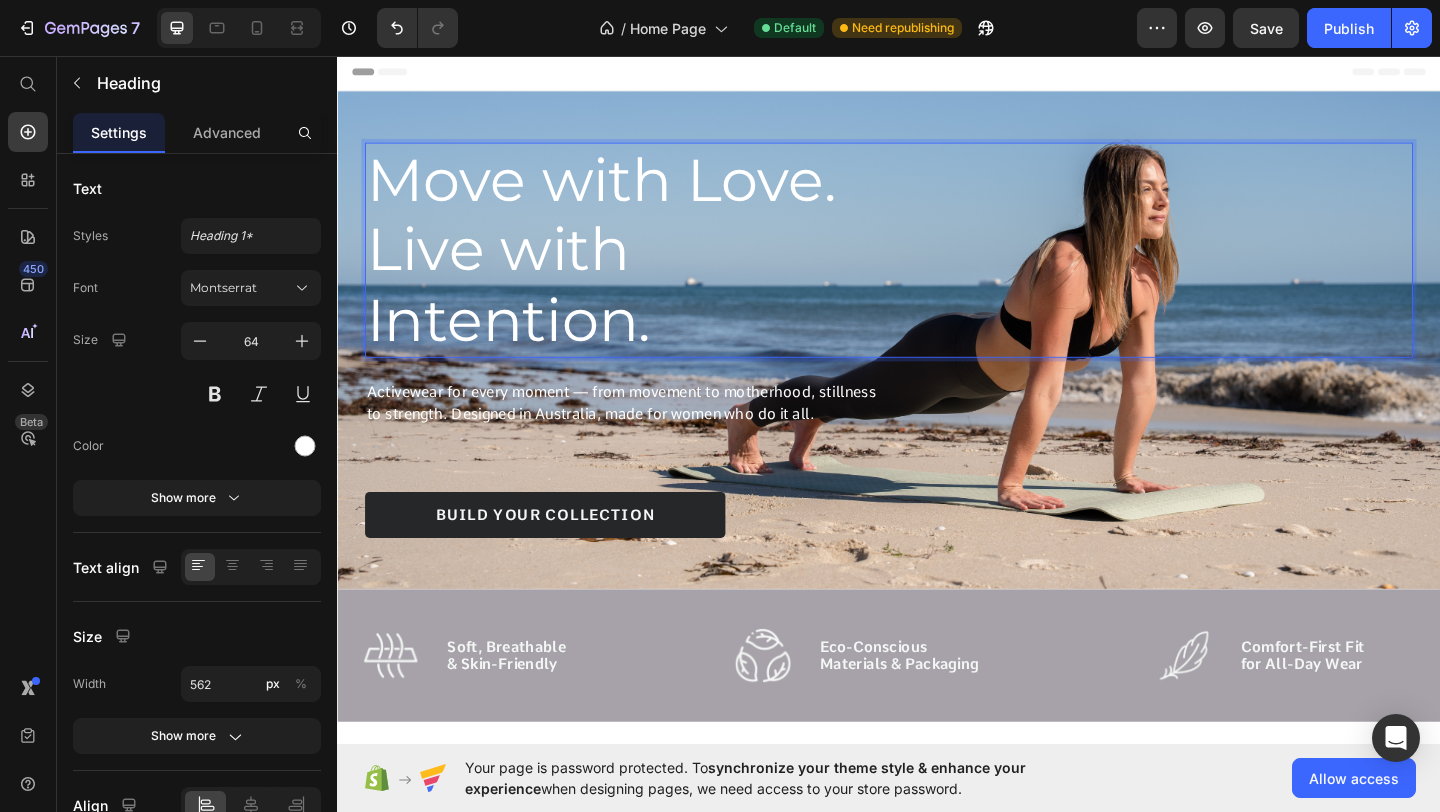 click on "Move with Love. Live with Intention." at bounding box center [648, 267] 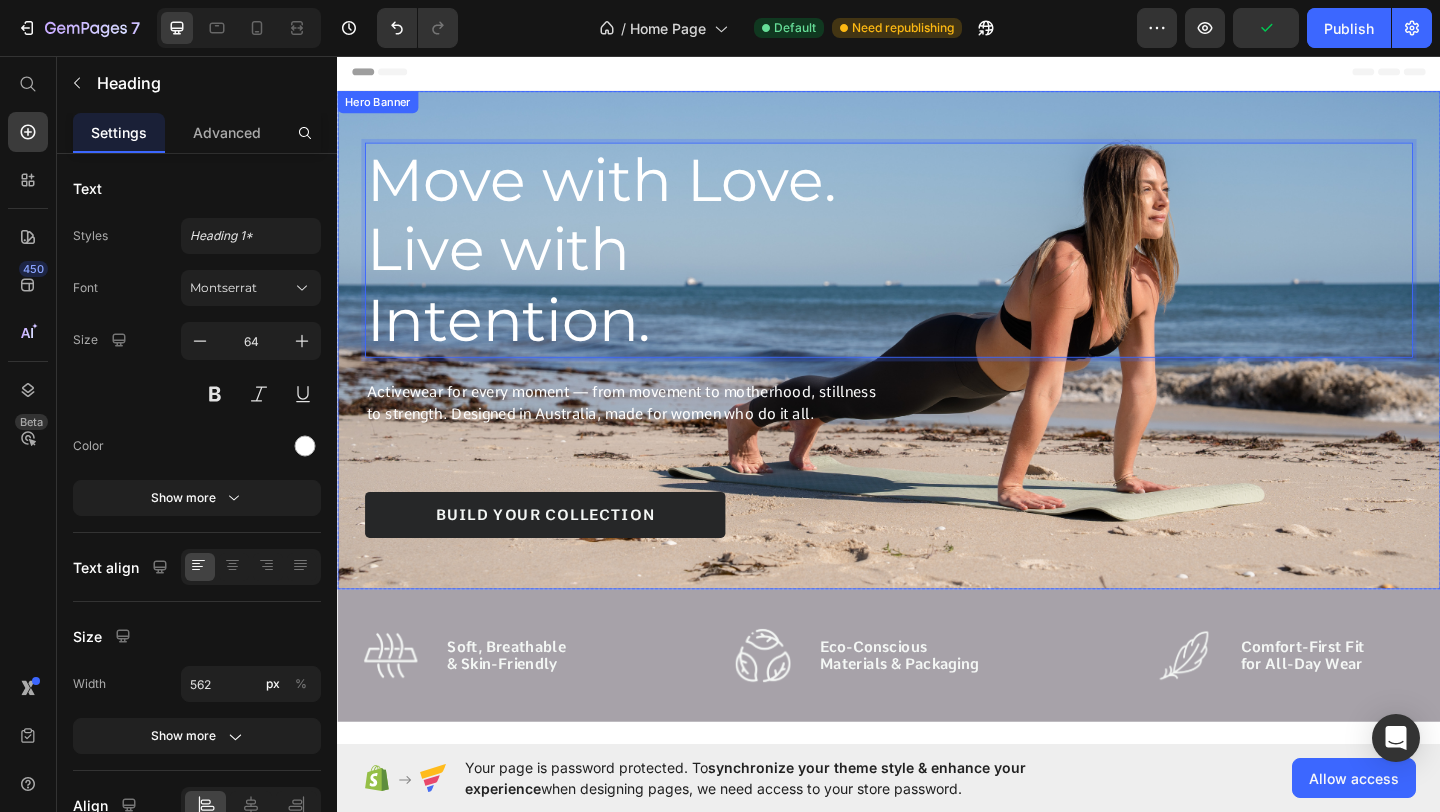 click on "Move with Love. Live with Intention. Heading   24 Activewear for every moment — from movement to motherhood, stillness to strength. Designed in [COUNTRY], made for women who do it all. Text Block build your collection Button" at bounding box center (937, 365) 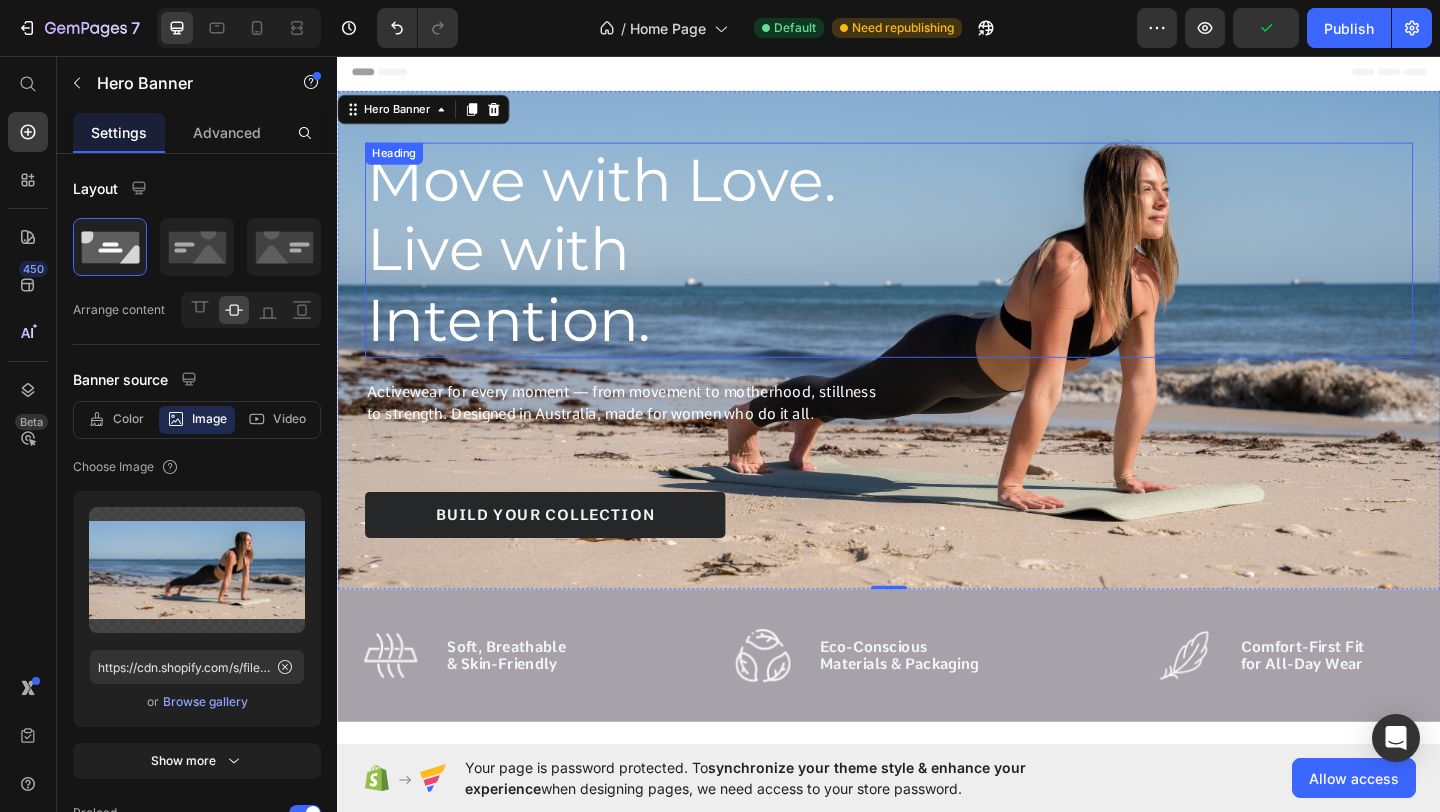 click on "Move with Love. Live with Intention." at bounding box center (648, 267) 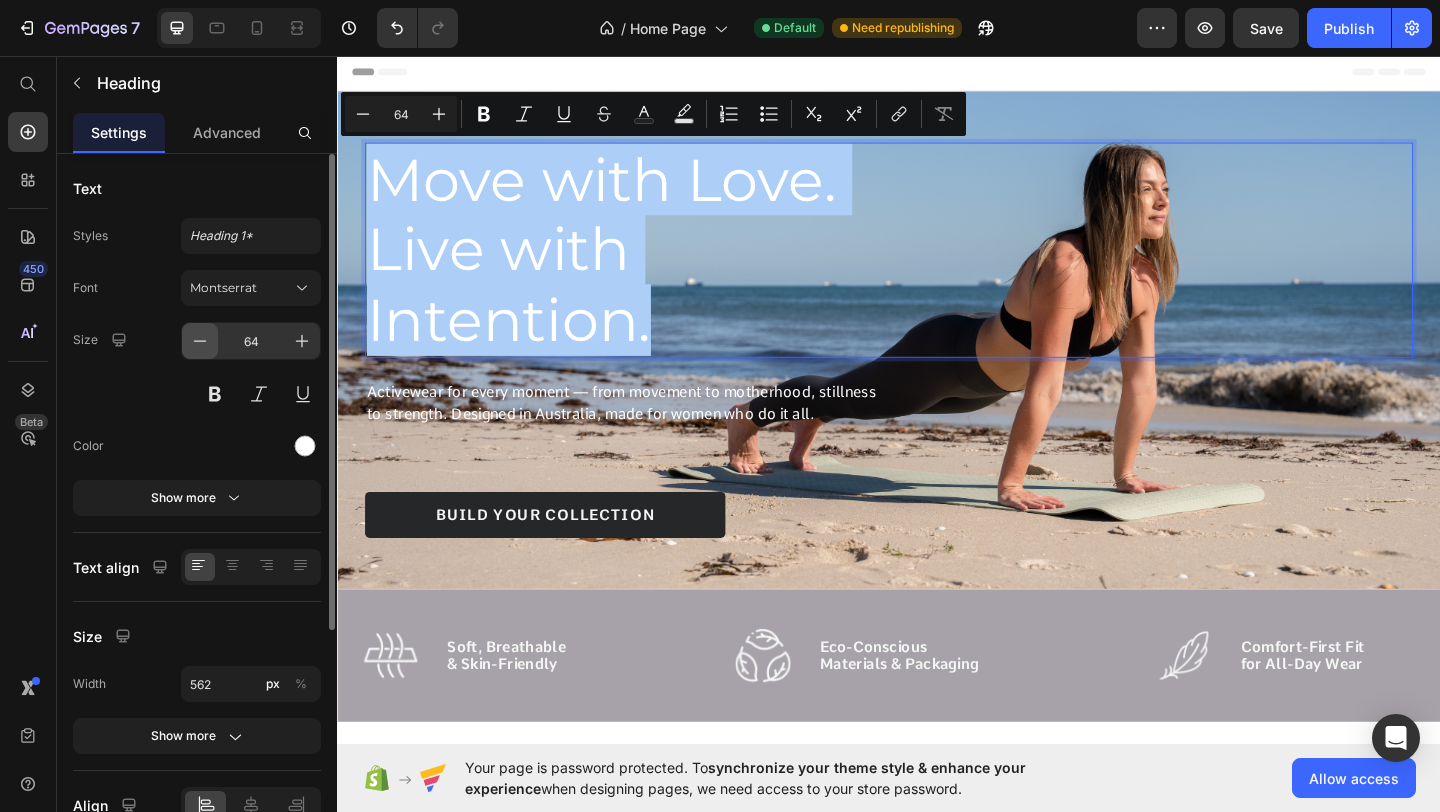 click 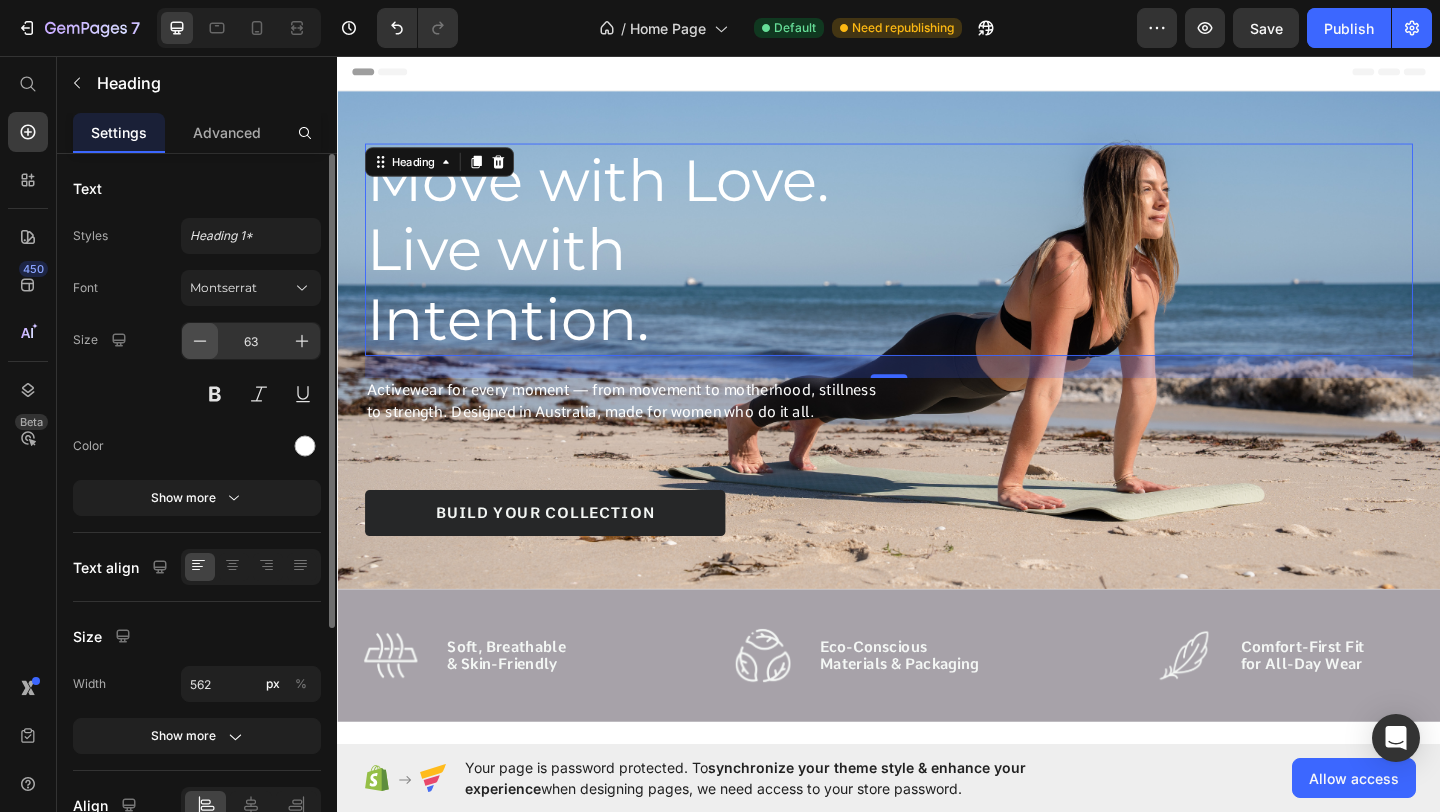 click 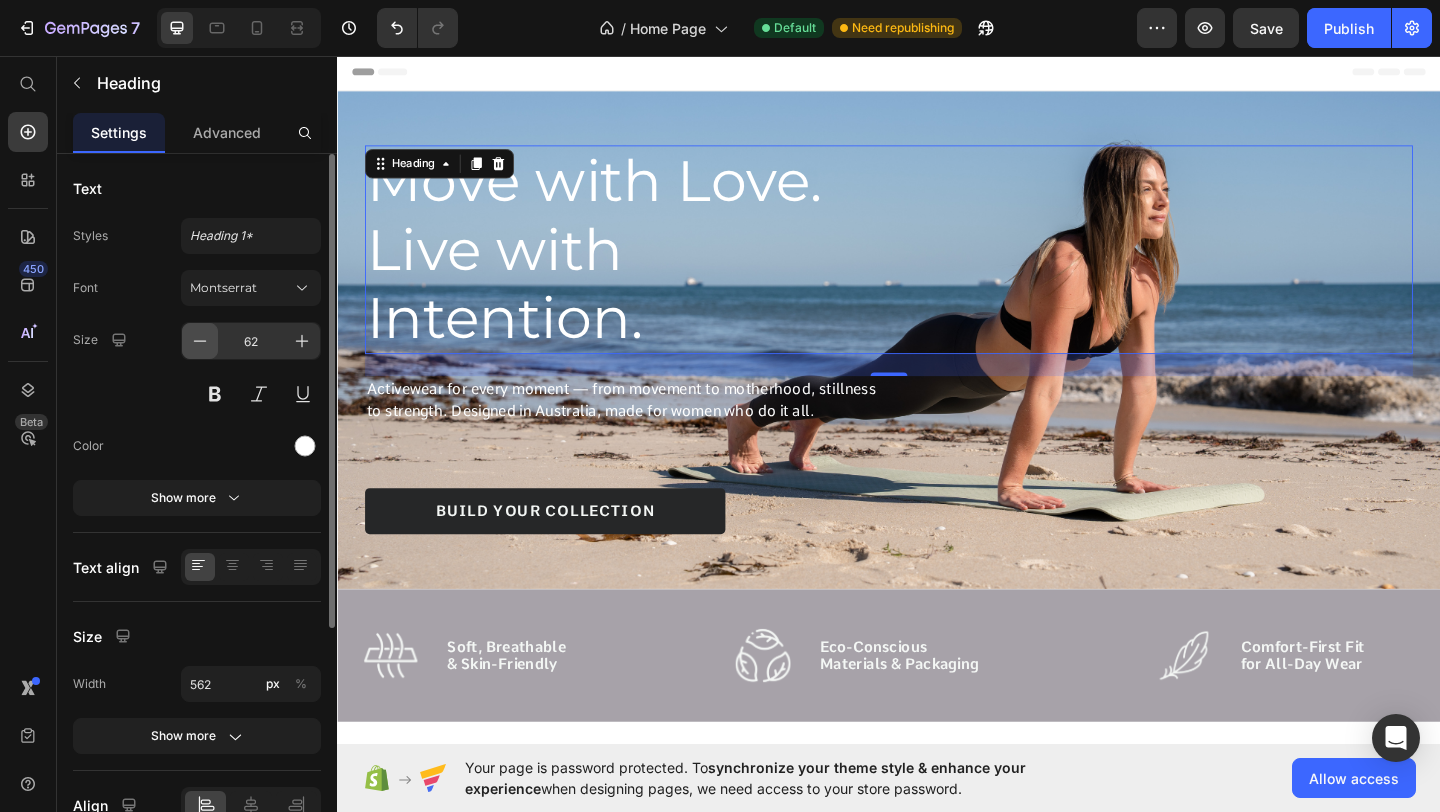 click 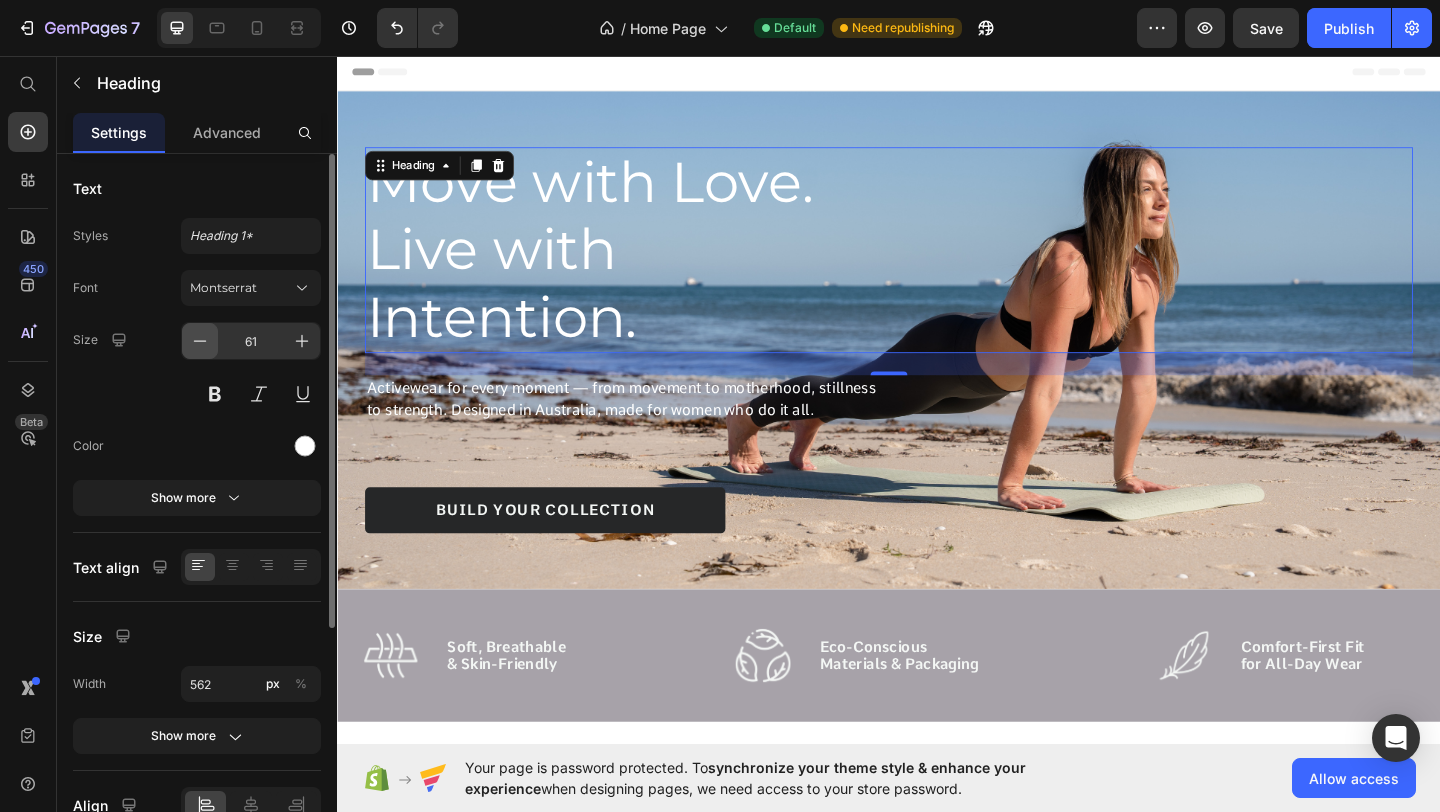 click at bounding box center (200, 341) 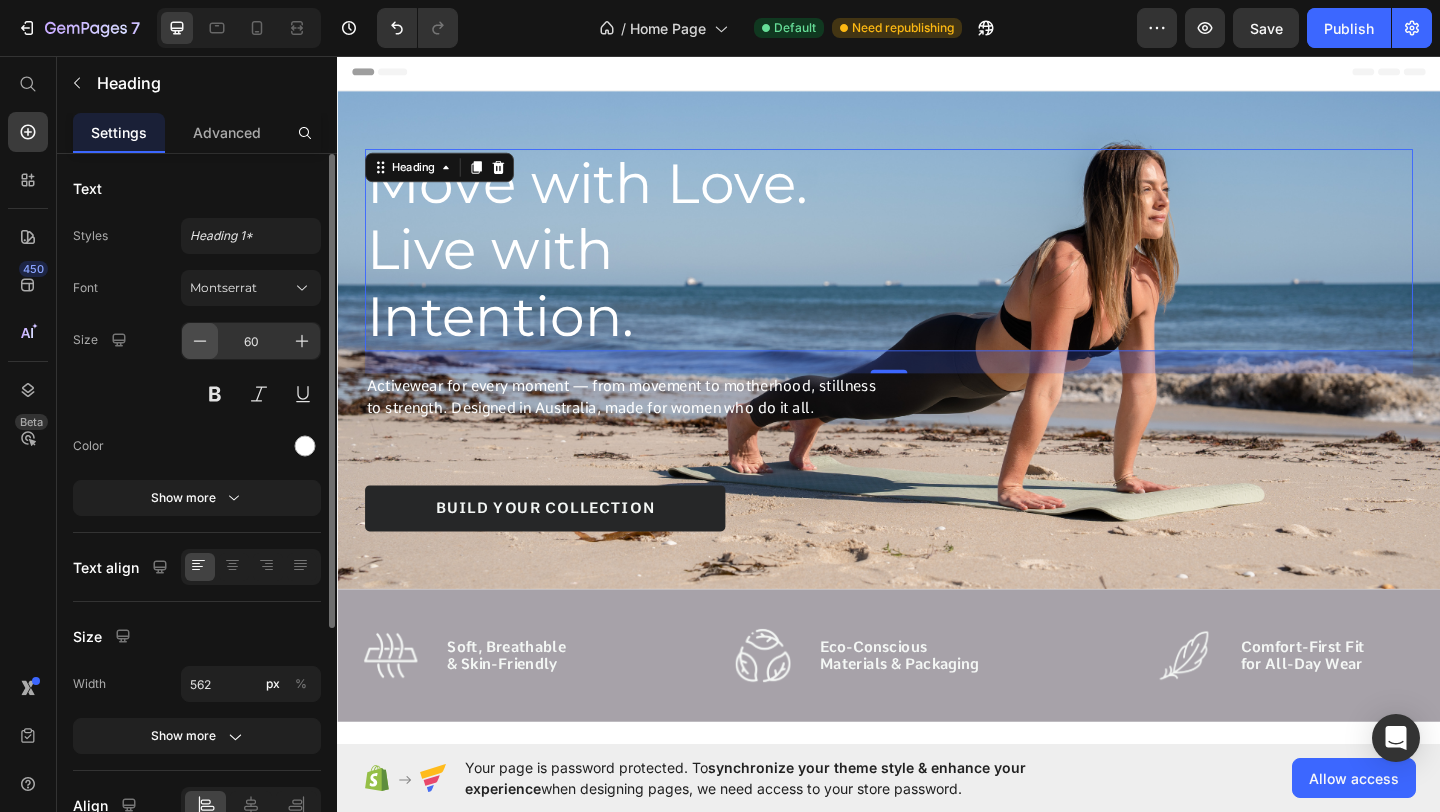 click at bounding box center (200, 341) 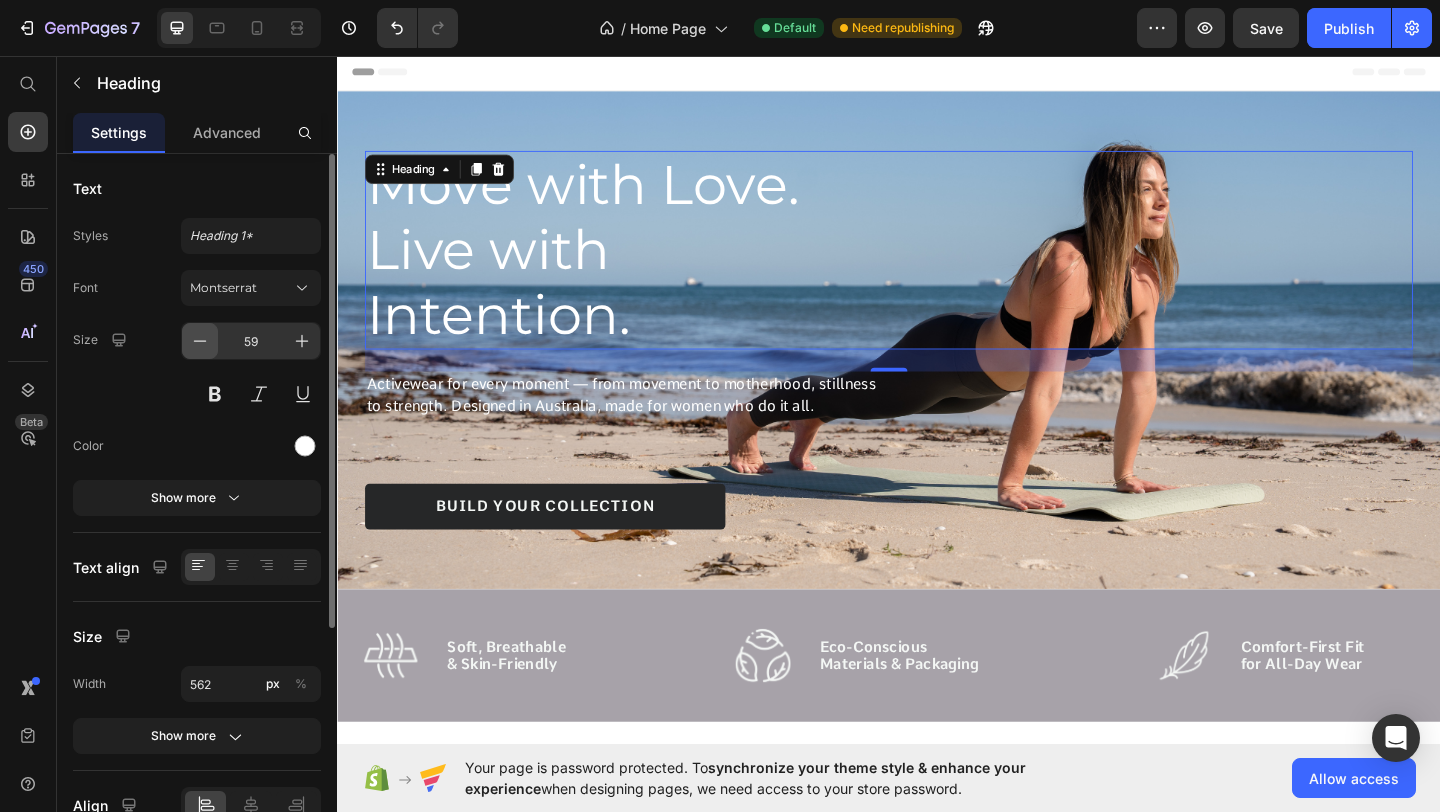 click at bounding box center (200, 341) 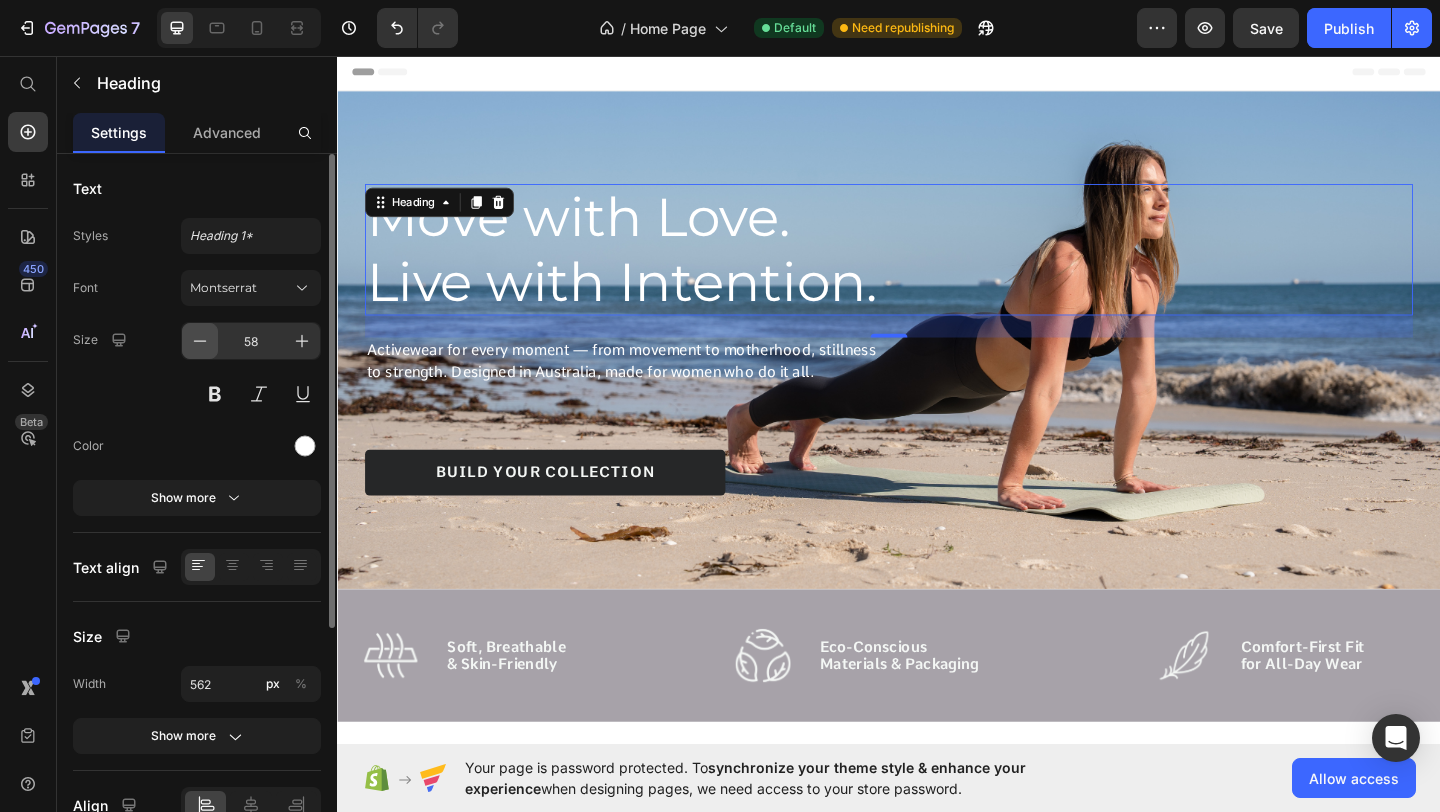 click at bounding box center (200, 341) 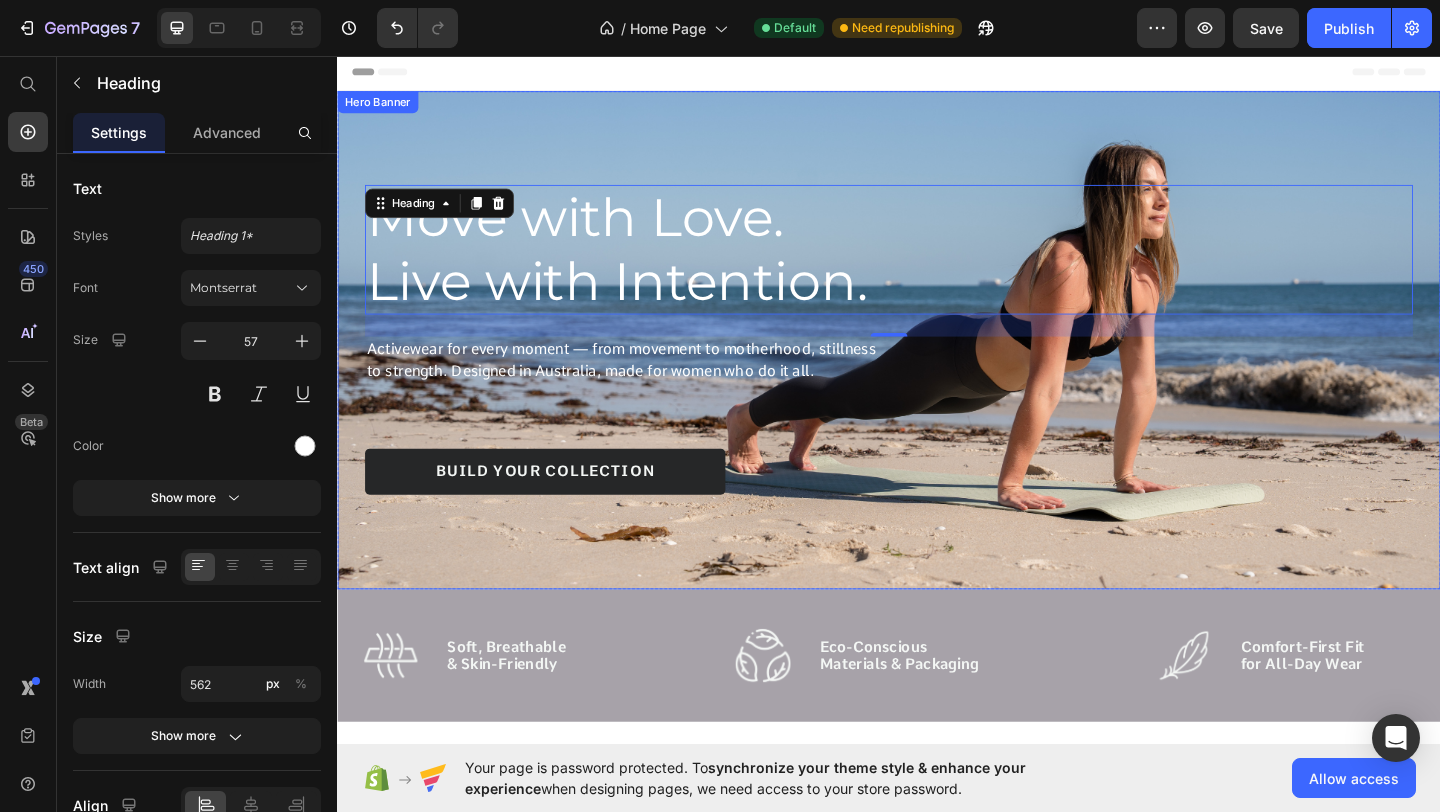 click at bounding box center [937, 365] 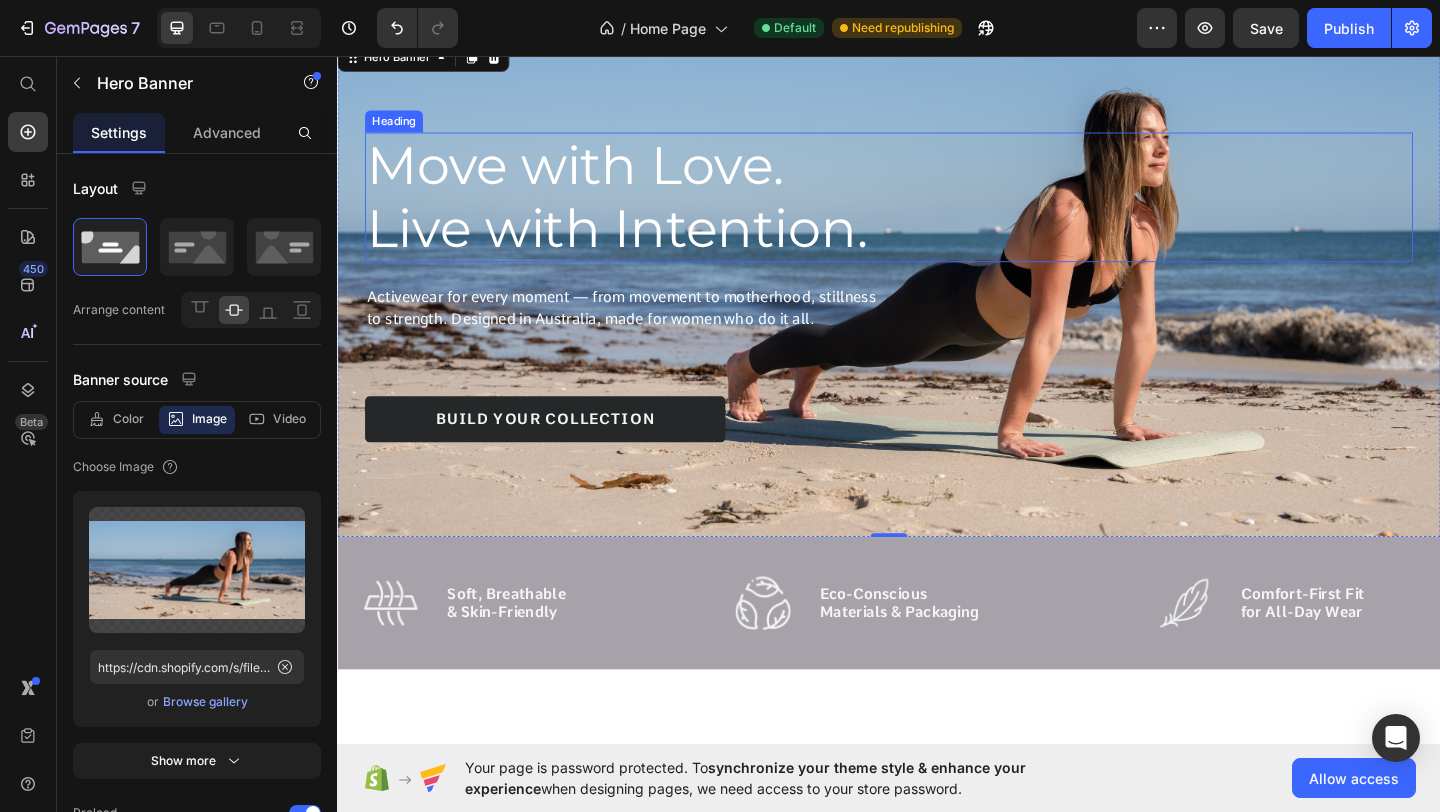 scroll, scrollTop: 0, scrollLeft: 0, axis: both 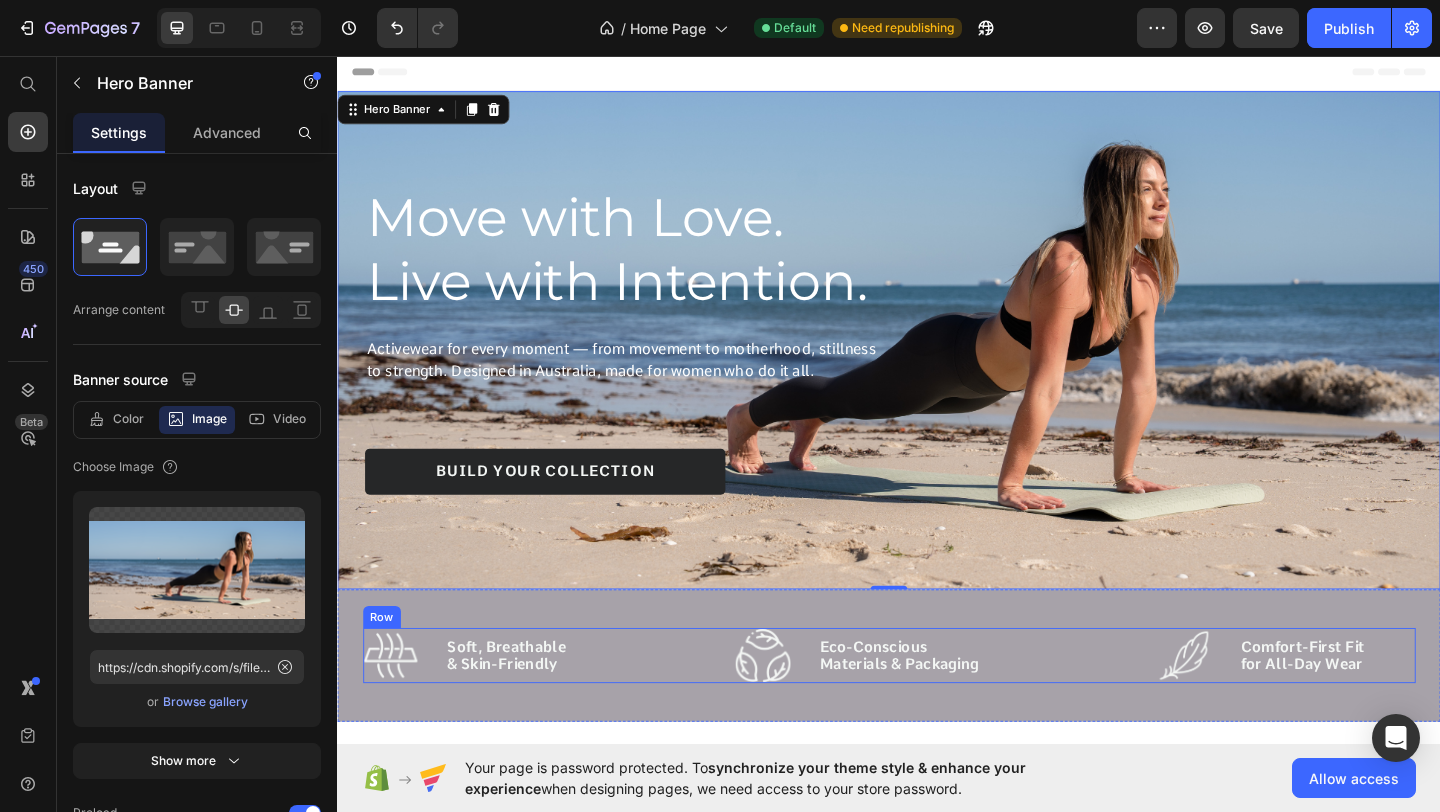click on "Image Soft, Breathable & Skin-Friendly Text Block Row Image Eco-Conscious Materials & Packaging Text Block Row Image Comfort-First Fit for All-Day Wear Text Block Row Row" at bounding box center (937, 708) 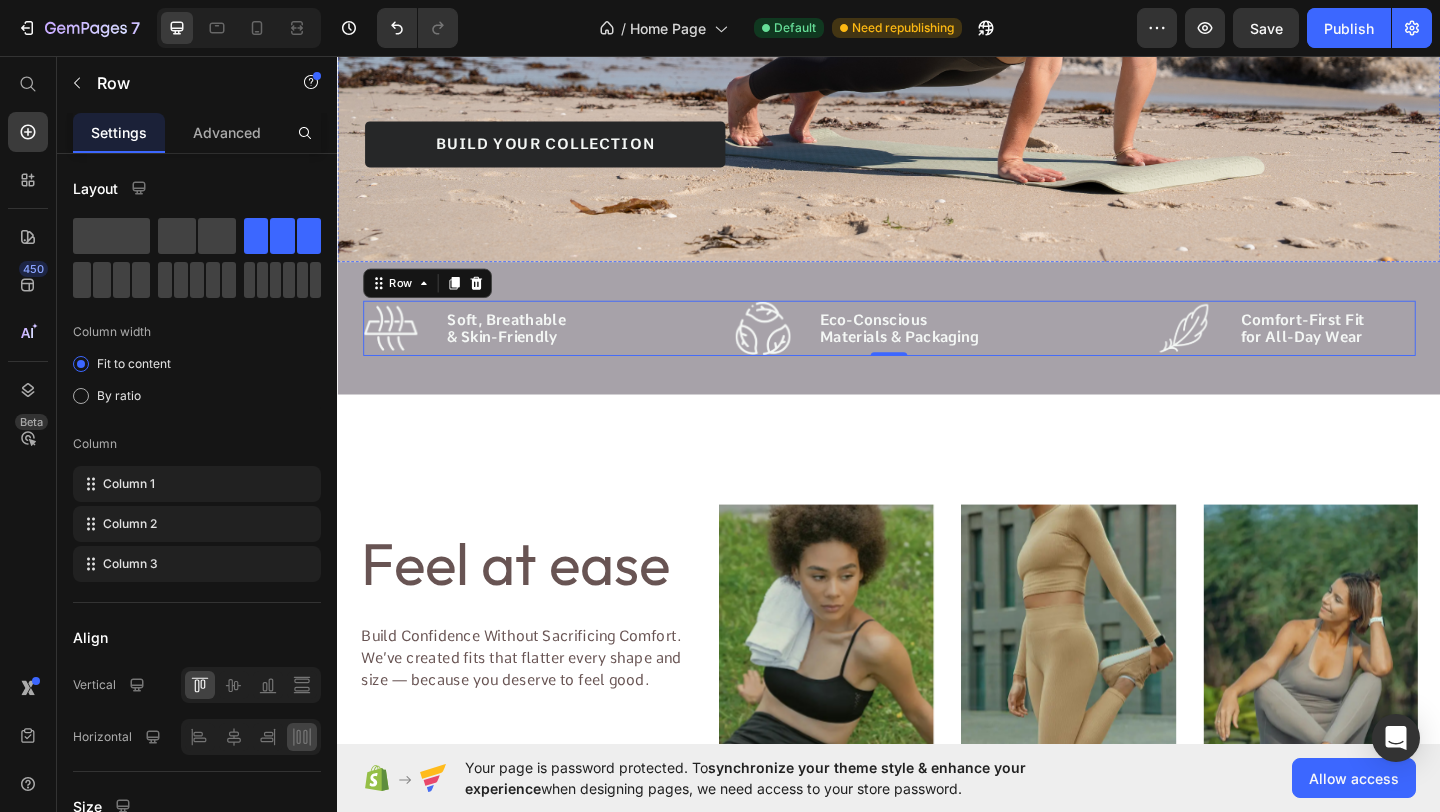 scroll, scrollTop: 360, scrollLeft: 0, axis: vertical 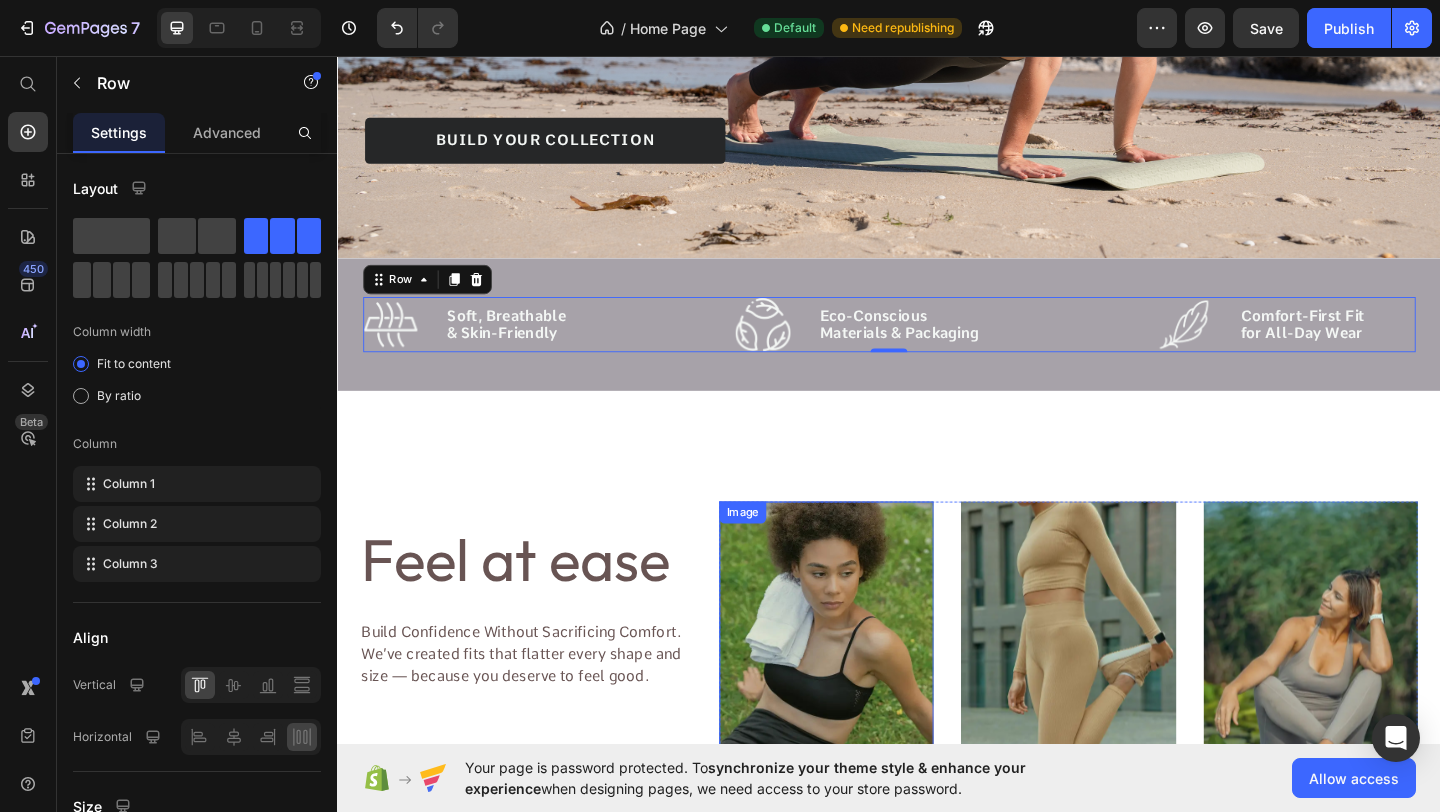 click at bounding box center (869, 714) 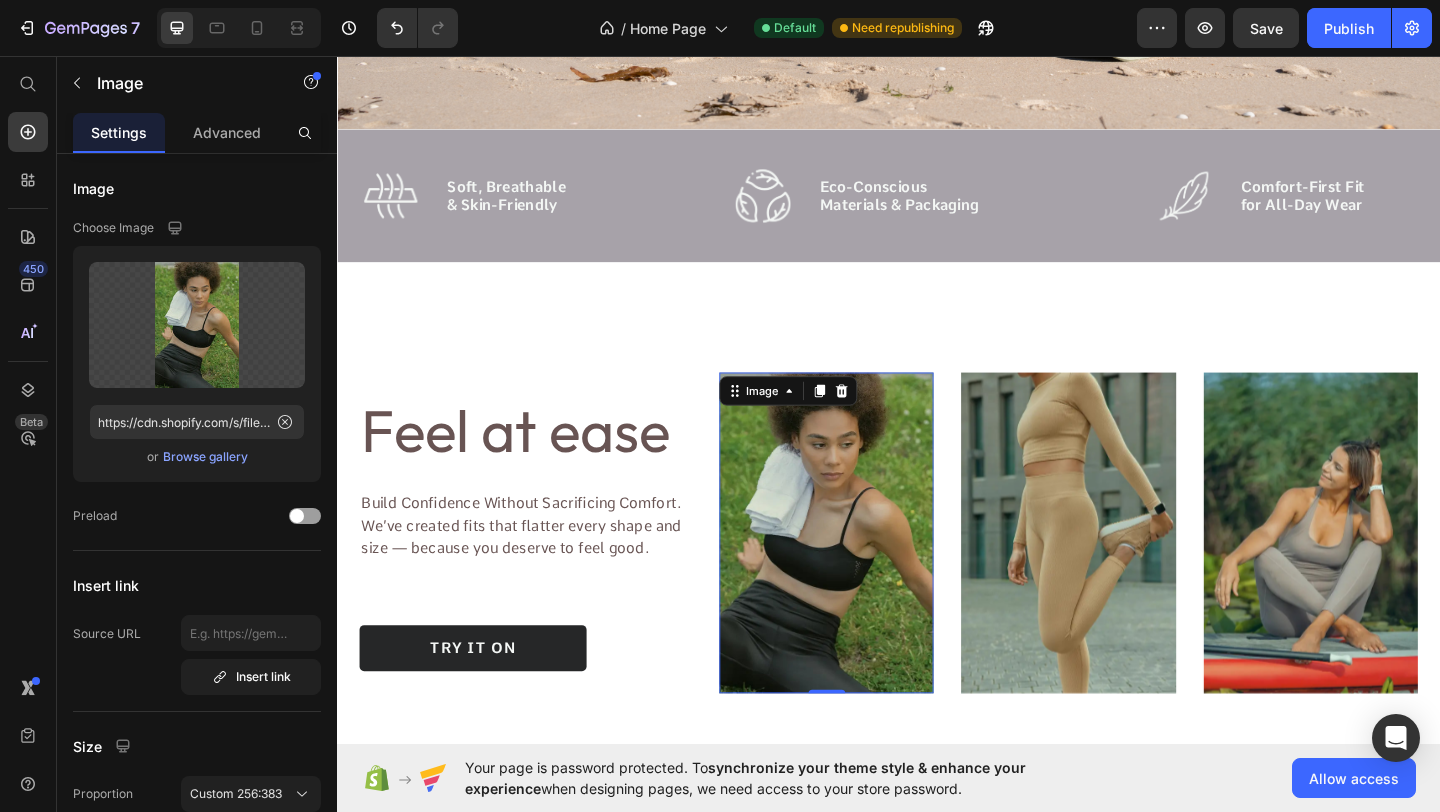 scroll, scrollTop: 575, scrollLeft: 0, axis: vertical 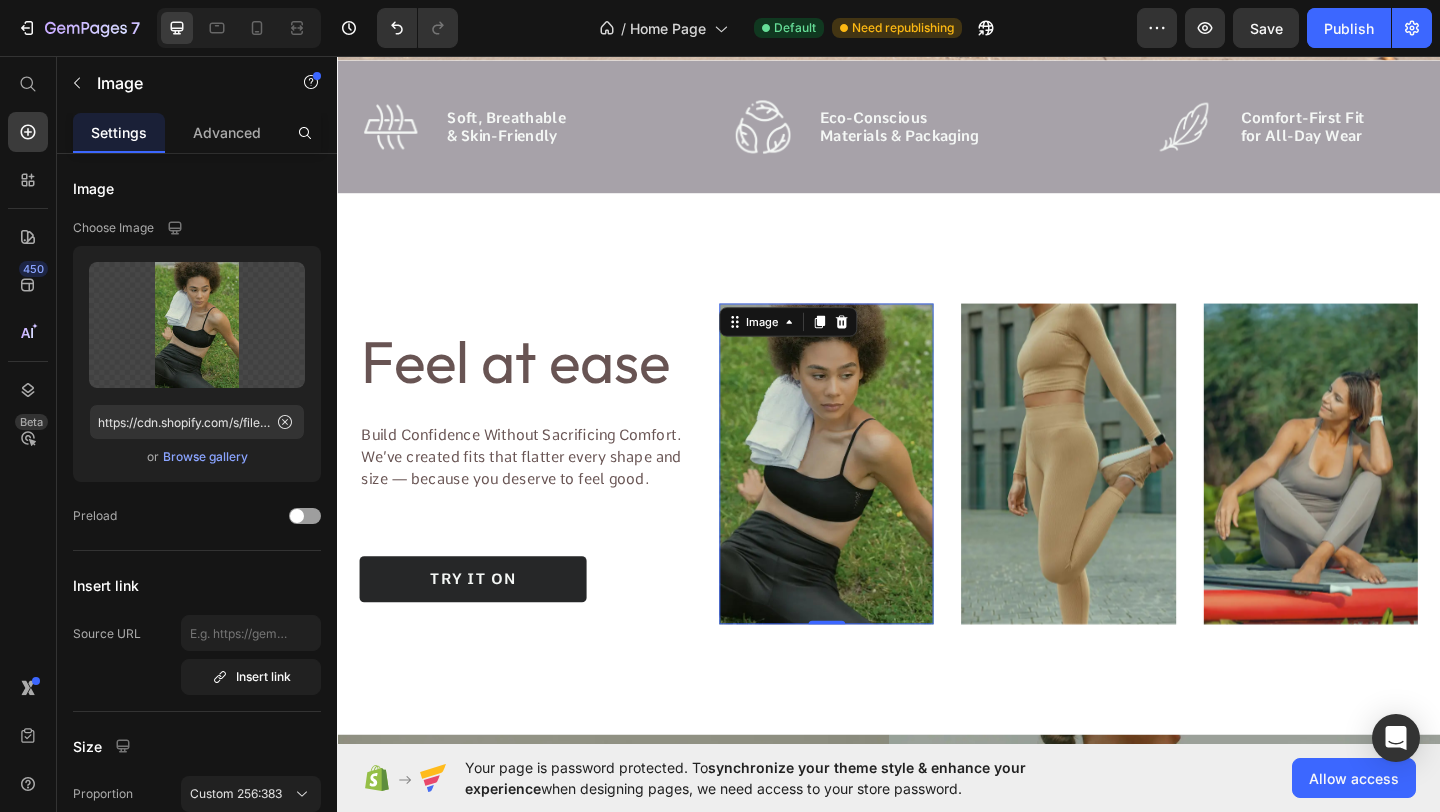 click at bounding box center [869, 499] 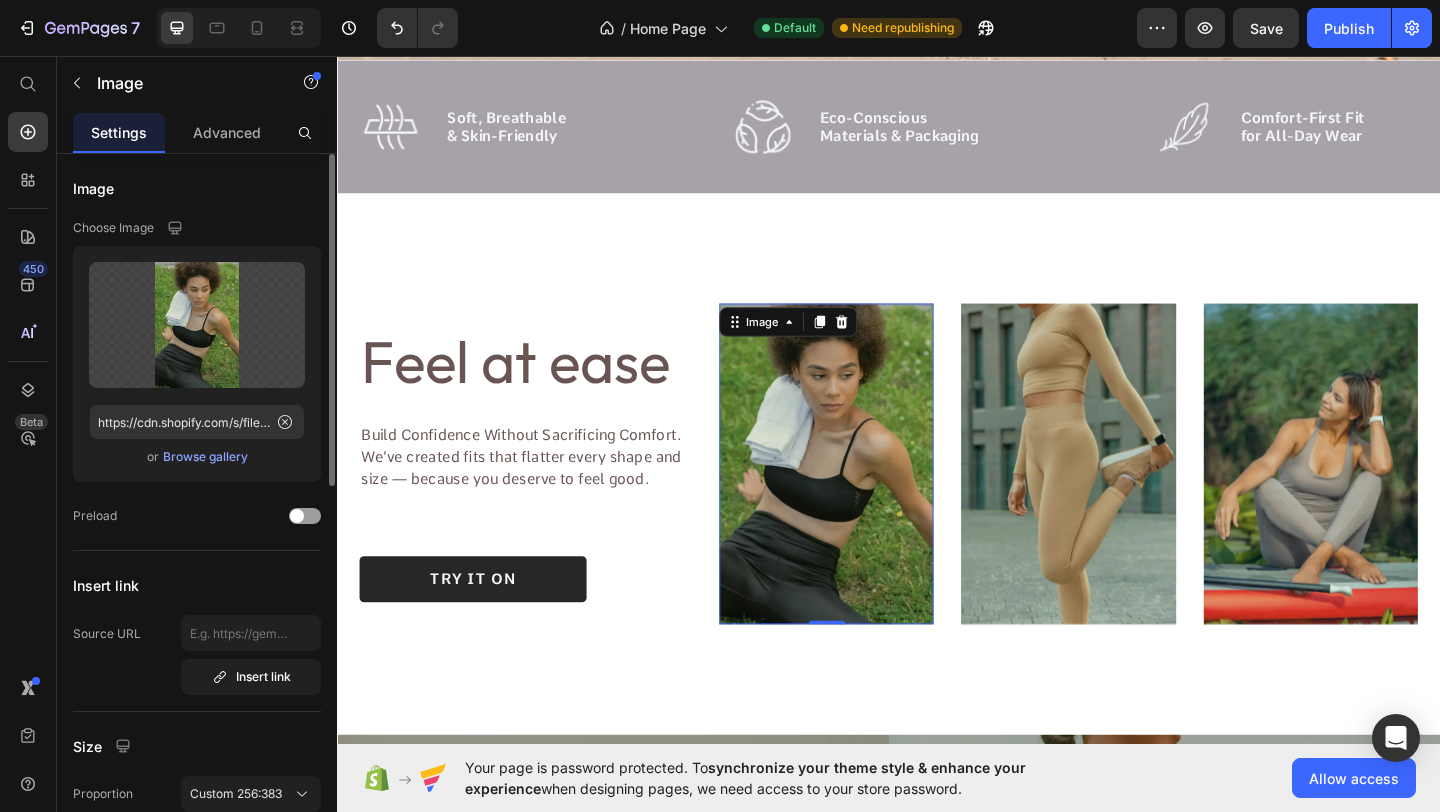 click on "Browse gallery" at bounding box center (205, 457) 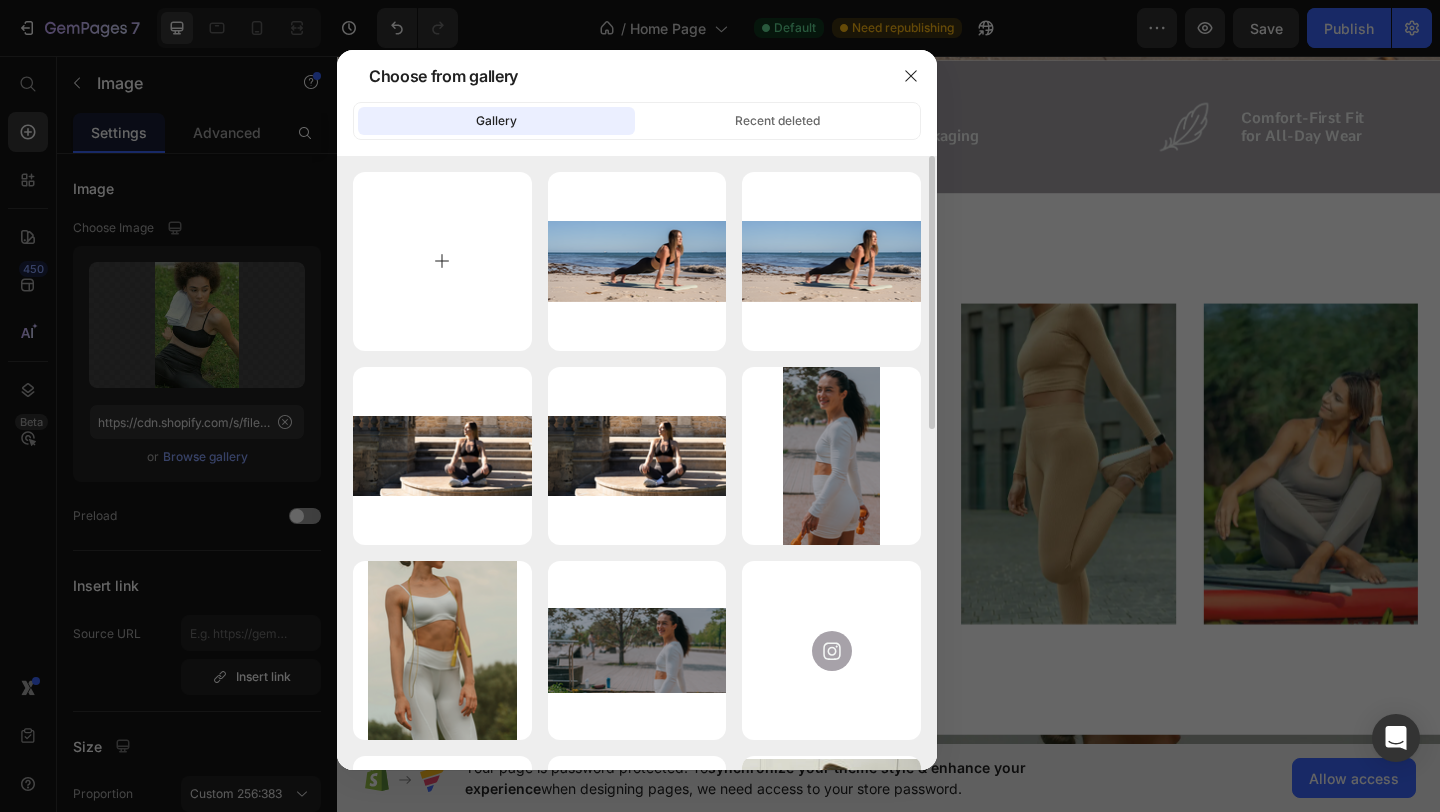 click at bounding box center (442, 261) 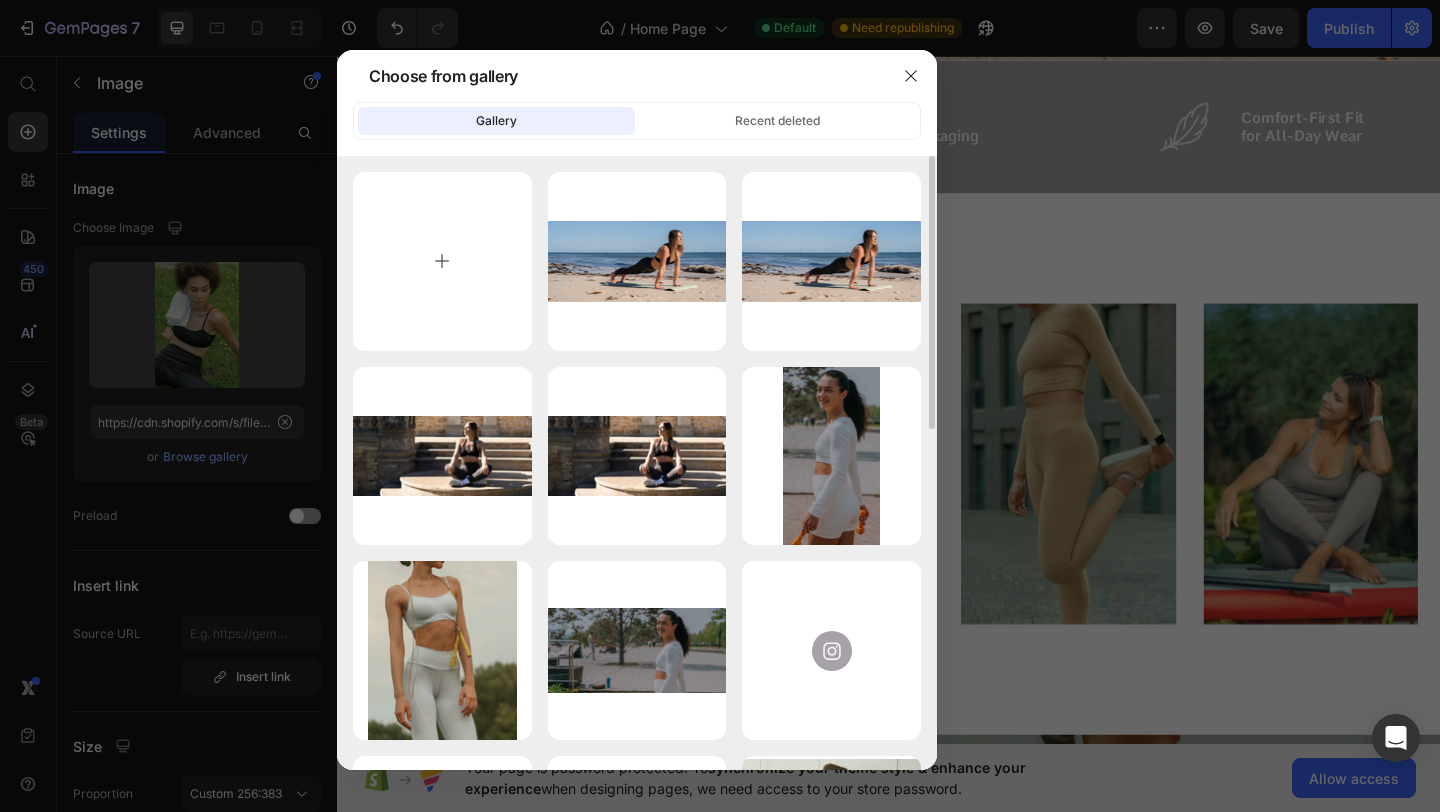 type on "C:\fakepath\3.png" 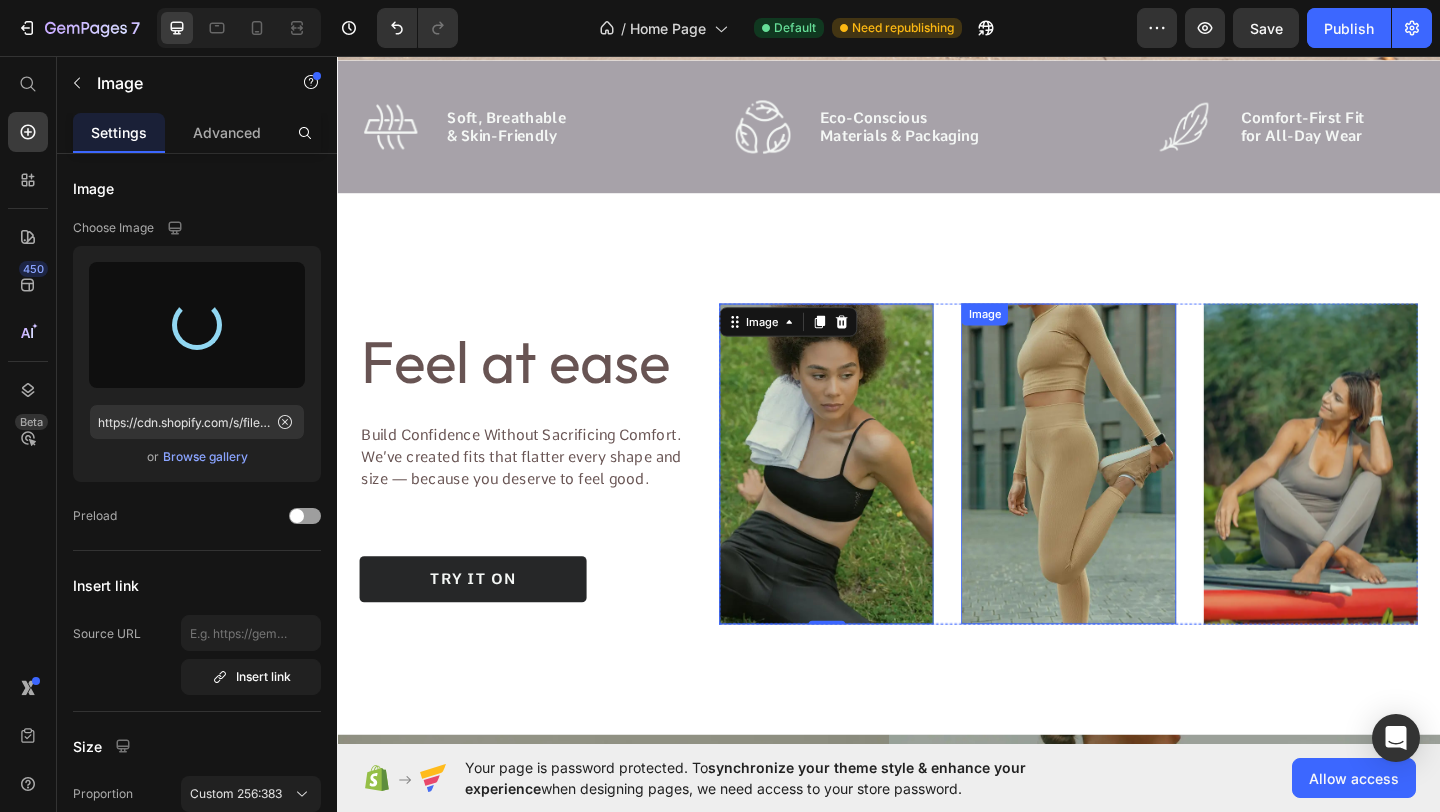 type on "https://cdn.shopify.com/s/files/1/0806/4840/5026/files/gempages_574603512663508080-59036378-b46f-4d28-89df-dd4937e2360d.png" 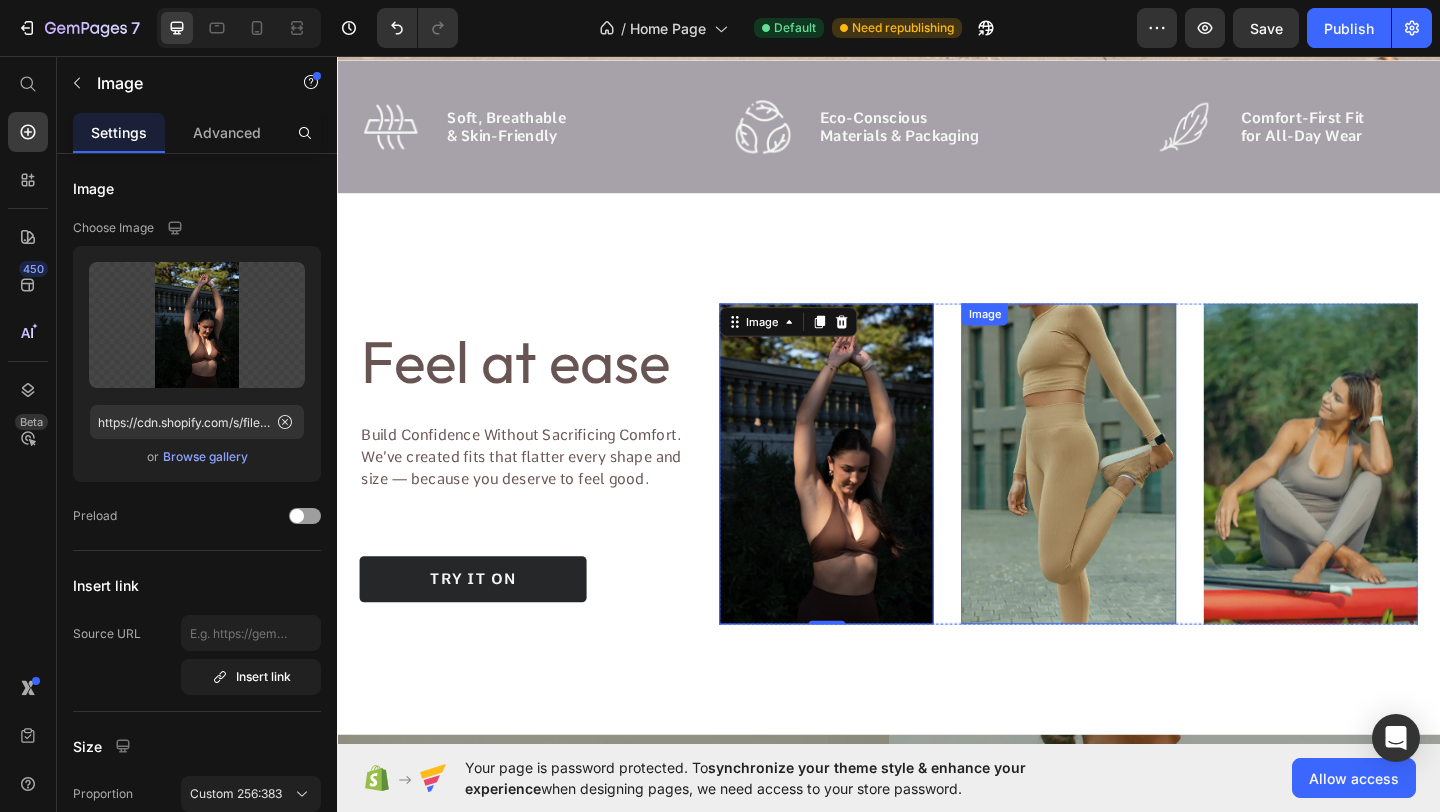 click at bounding box center (1132, 499) 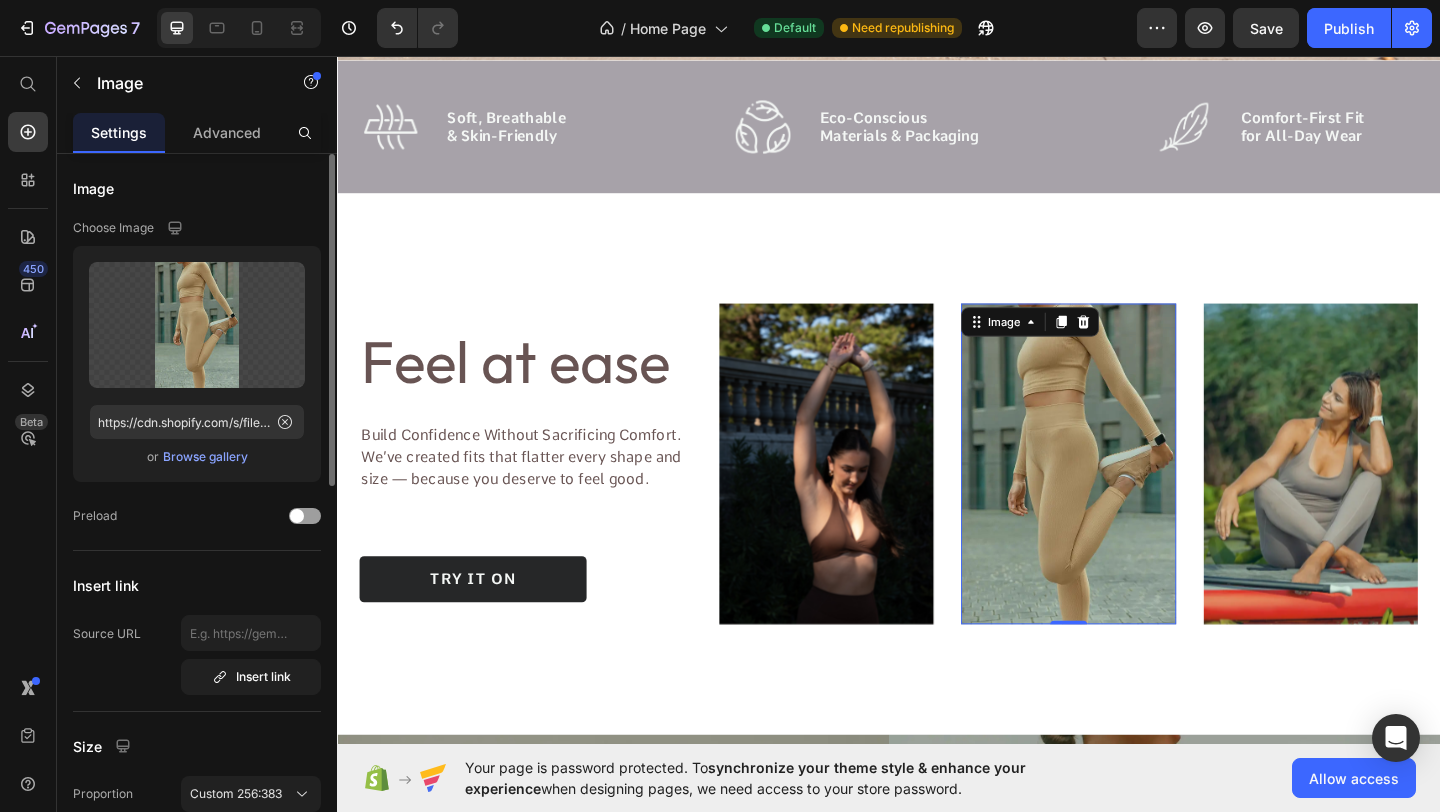 click on "Browse gallery" at bounding box center [205, 457] 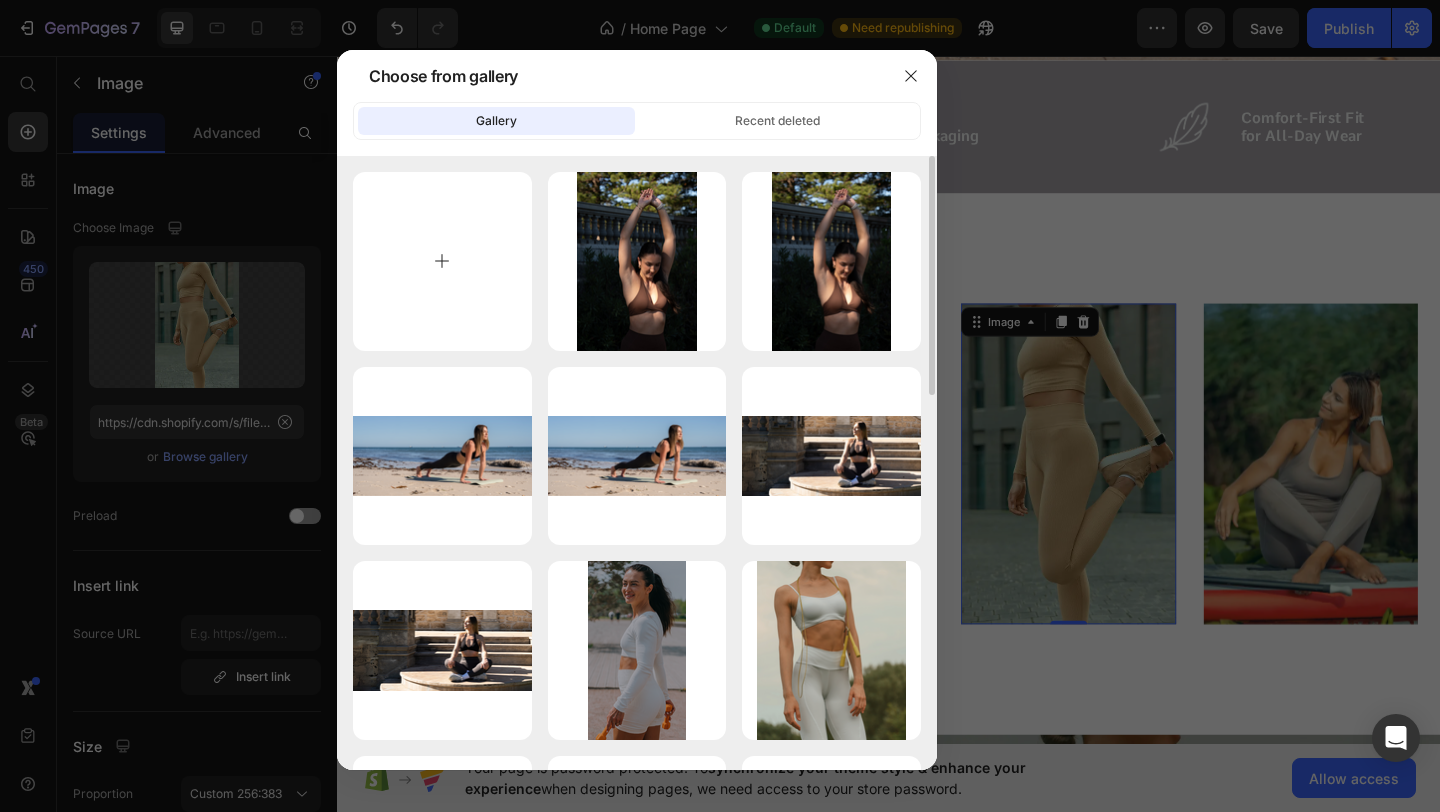 click at bounding box center [442, 261] 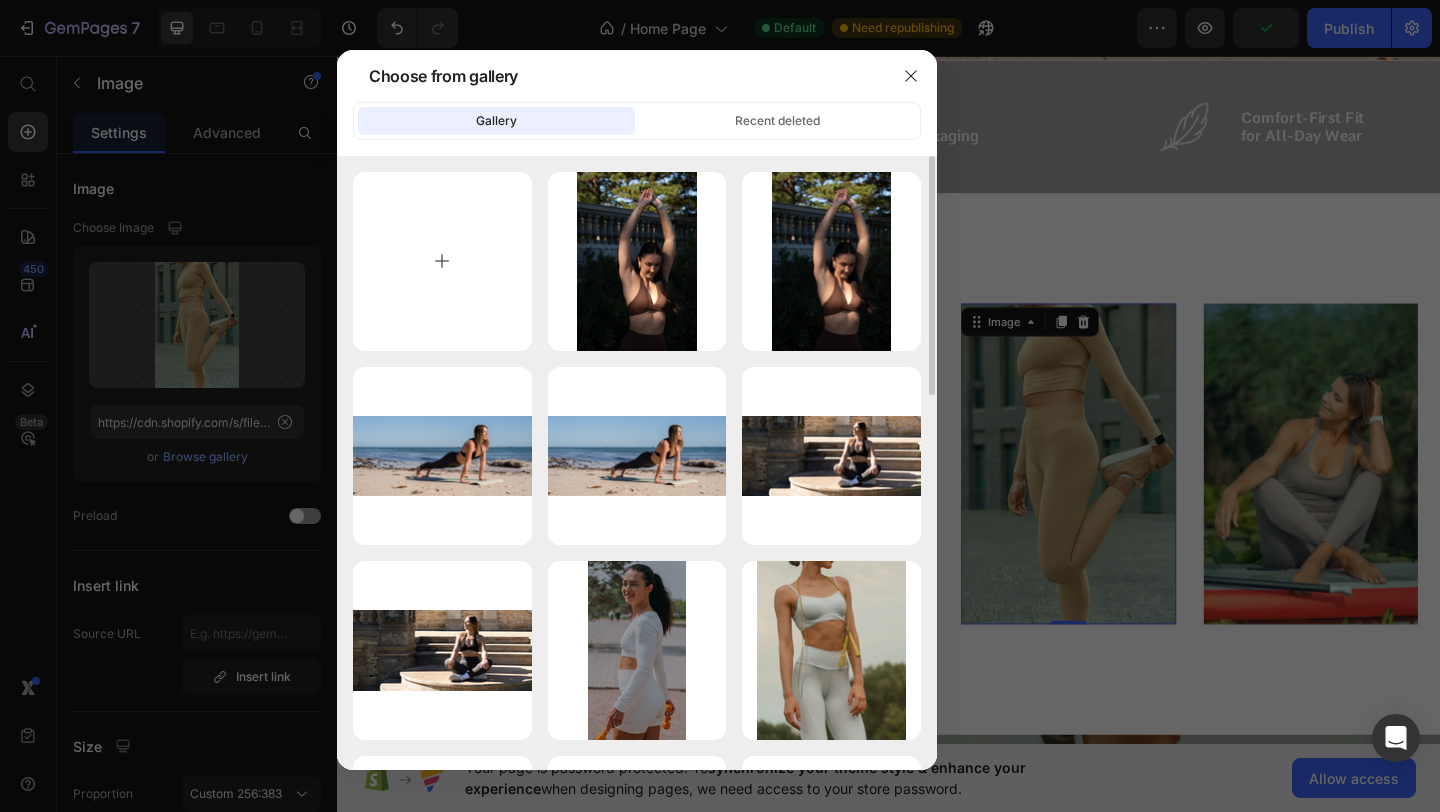 type on "C:\fakepath\1.png" 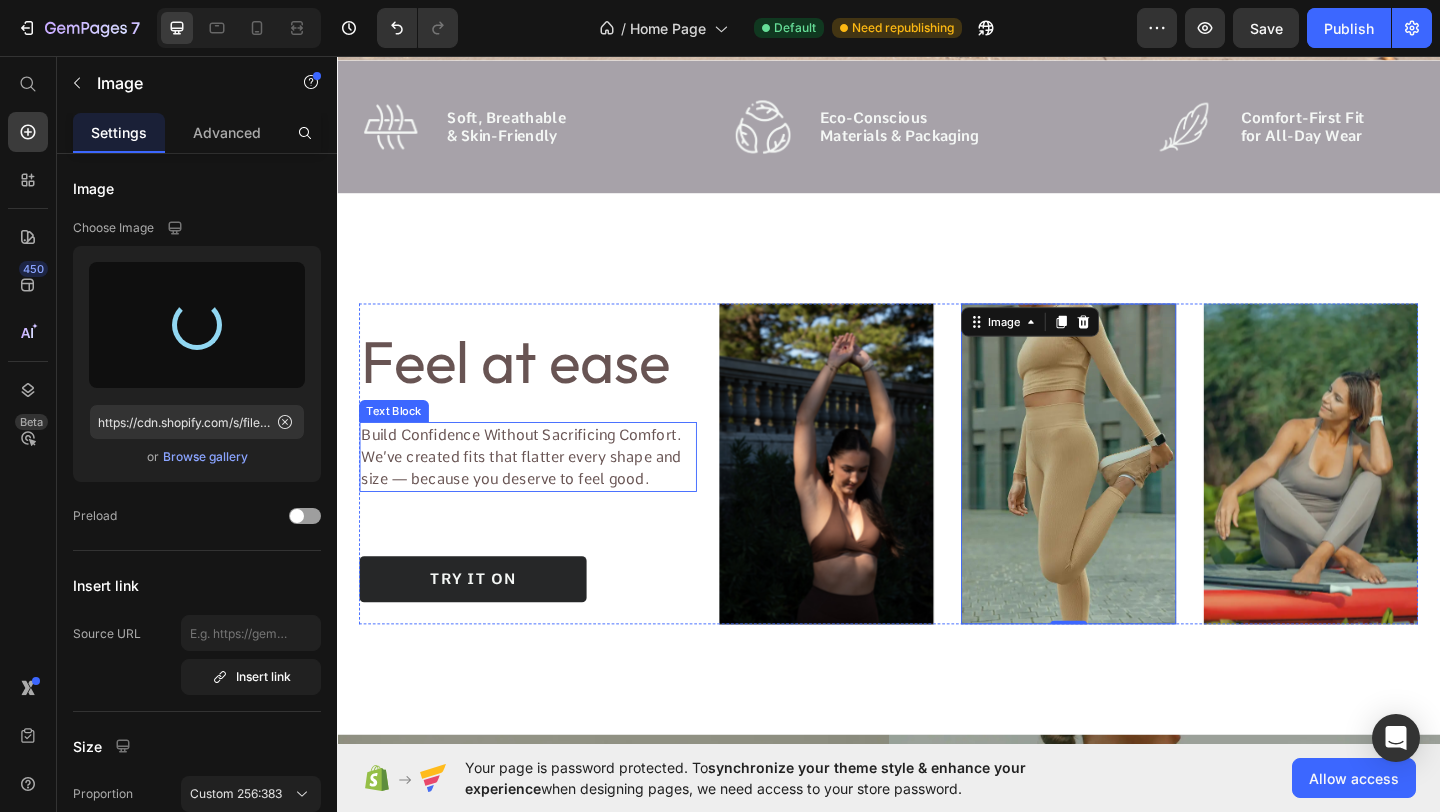 type on "https://cdn.shopify.com/s/files/1/0806/4840/5026/files/gempages_574603512663508080-f0240110-7908-43d8-9de0-45337370058f.png" 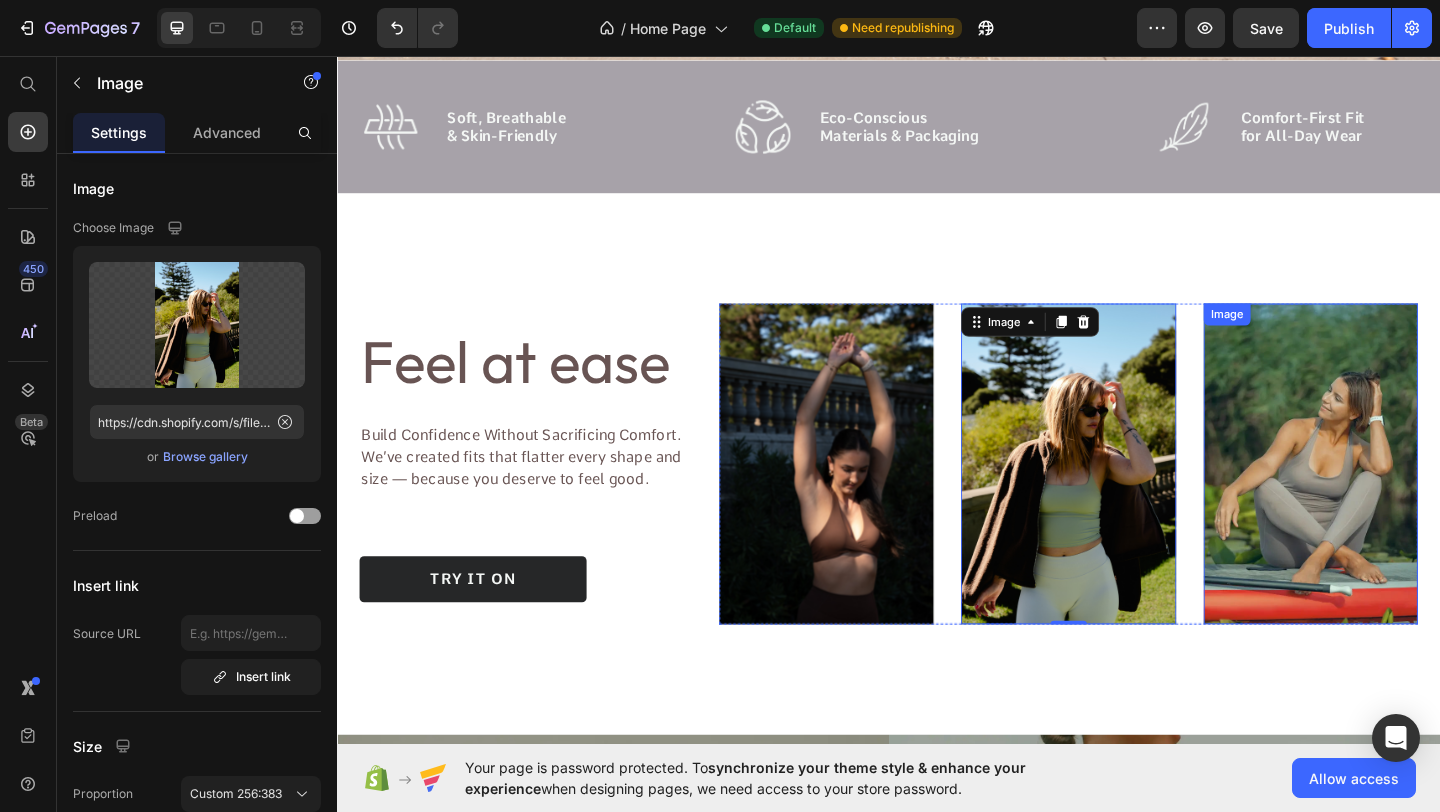 click at bounding box center [1396, 499] 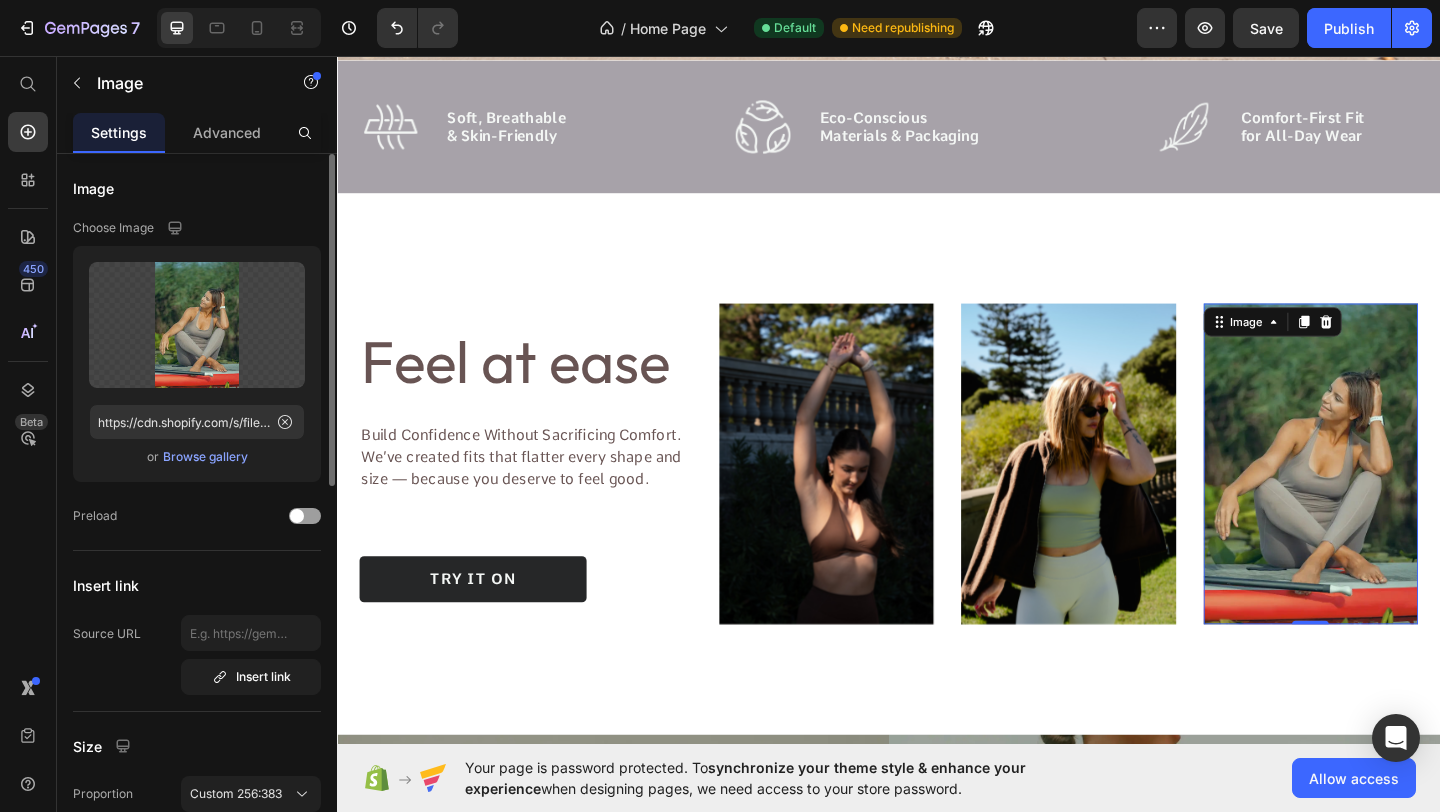 click on "Browse gallery" at bounding box center (205, 457) 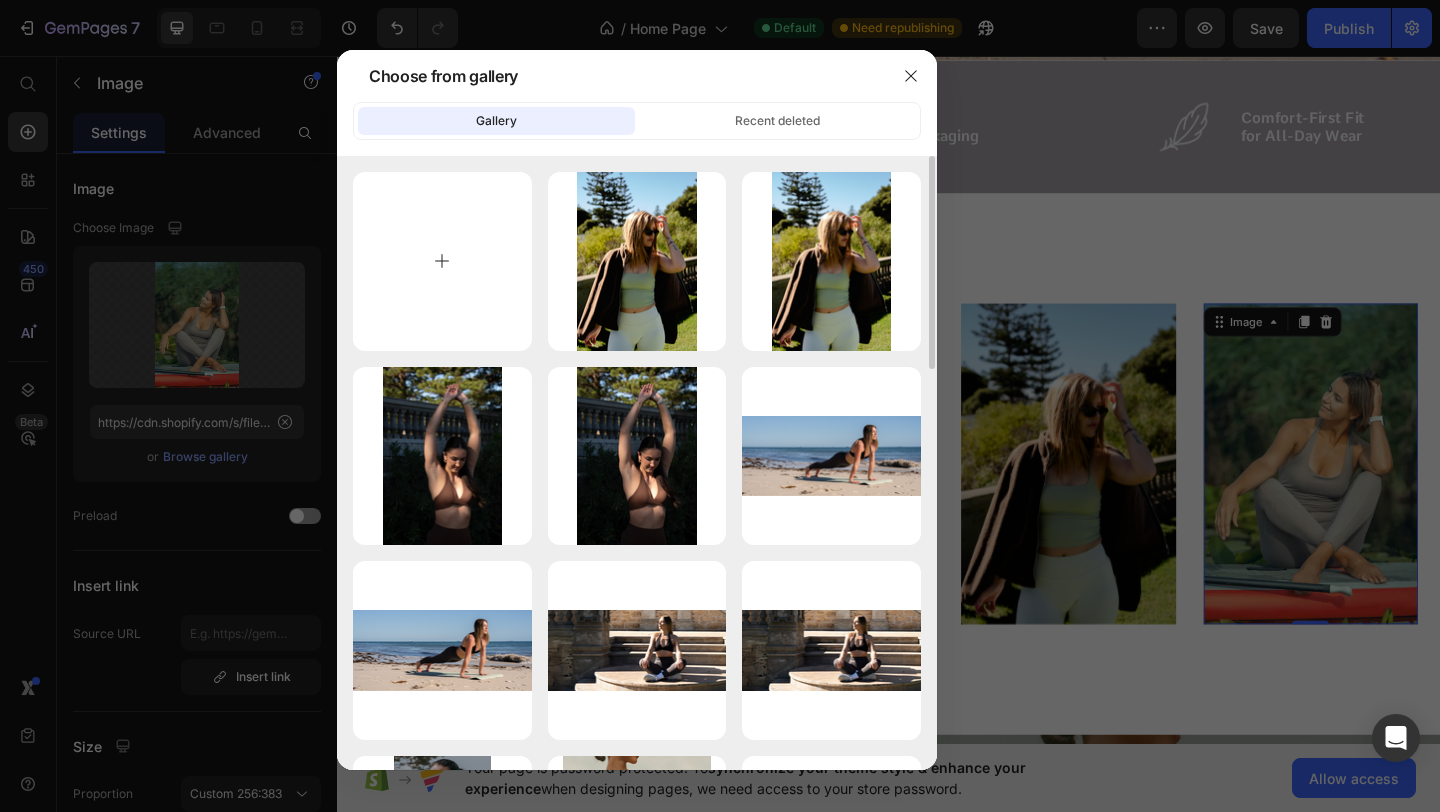 click at bounding box center (442, 261) 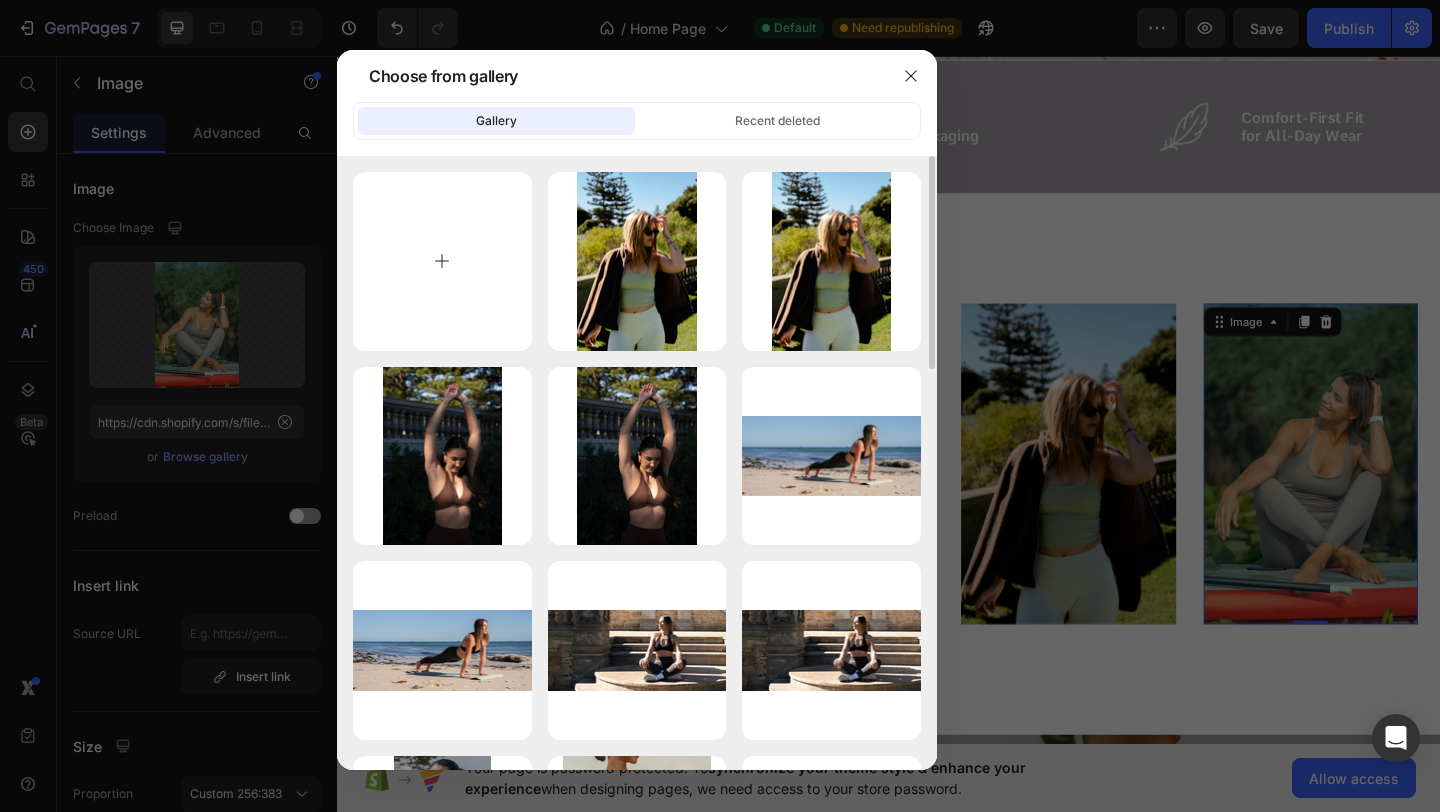 type on "C:\fakepath\2.png" 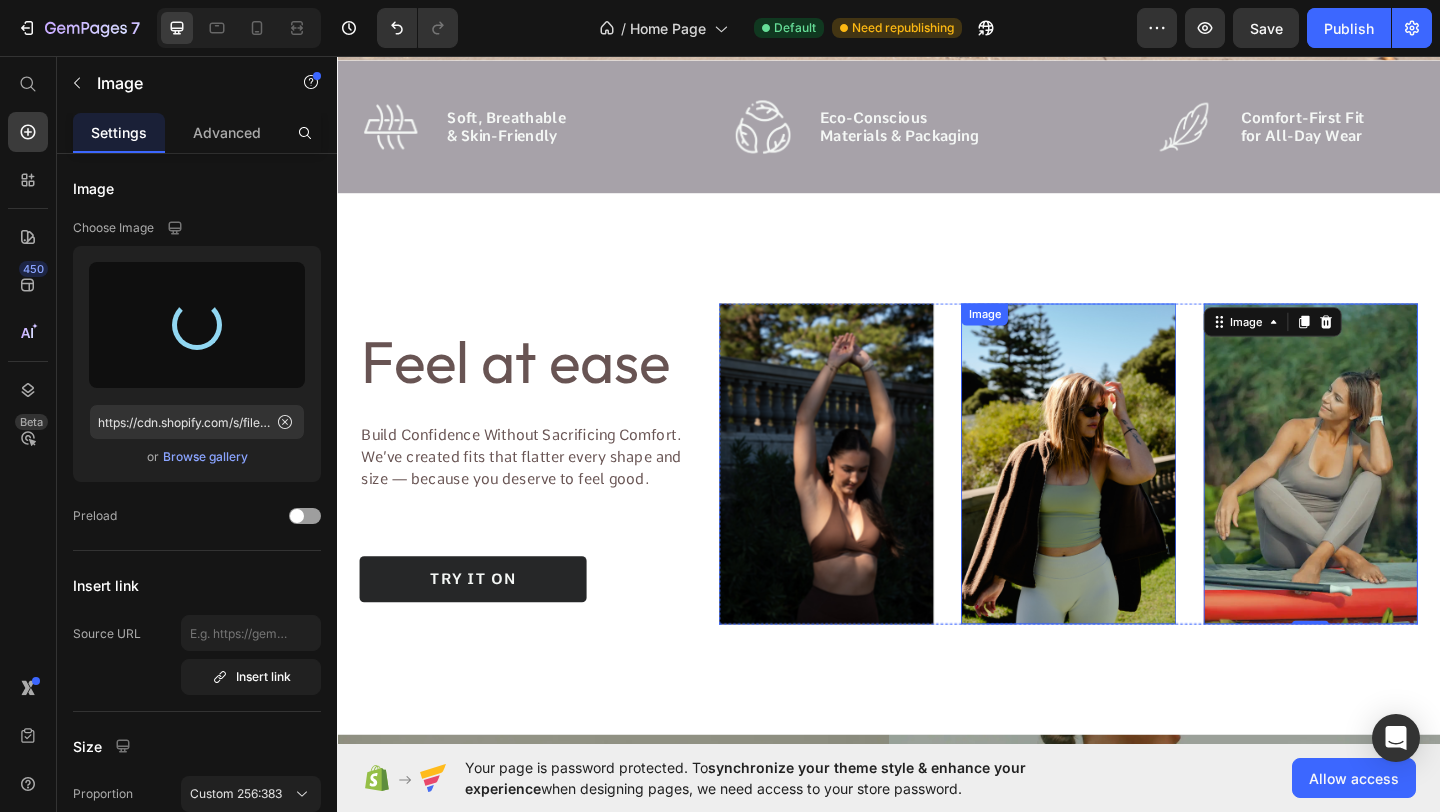 type on "https://cdn.shopify.com/s/files/1/0806/4840/5026/files/gempages_574603512663508080-03bb9464-6738-4e73-a59c-5cfcf1137652.png" 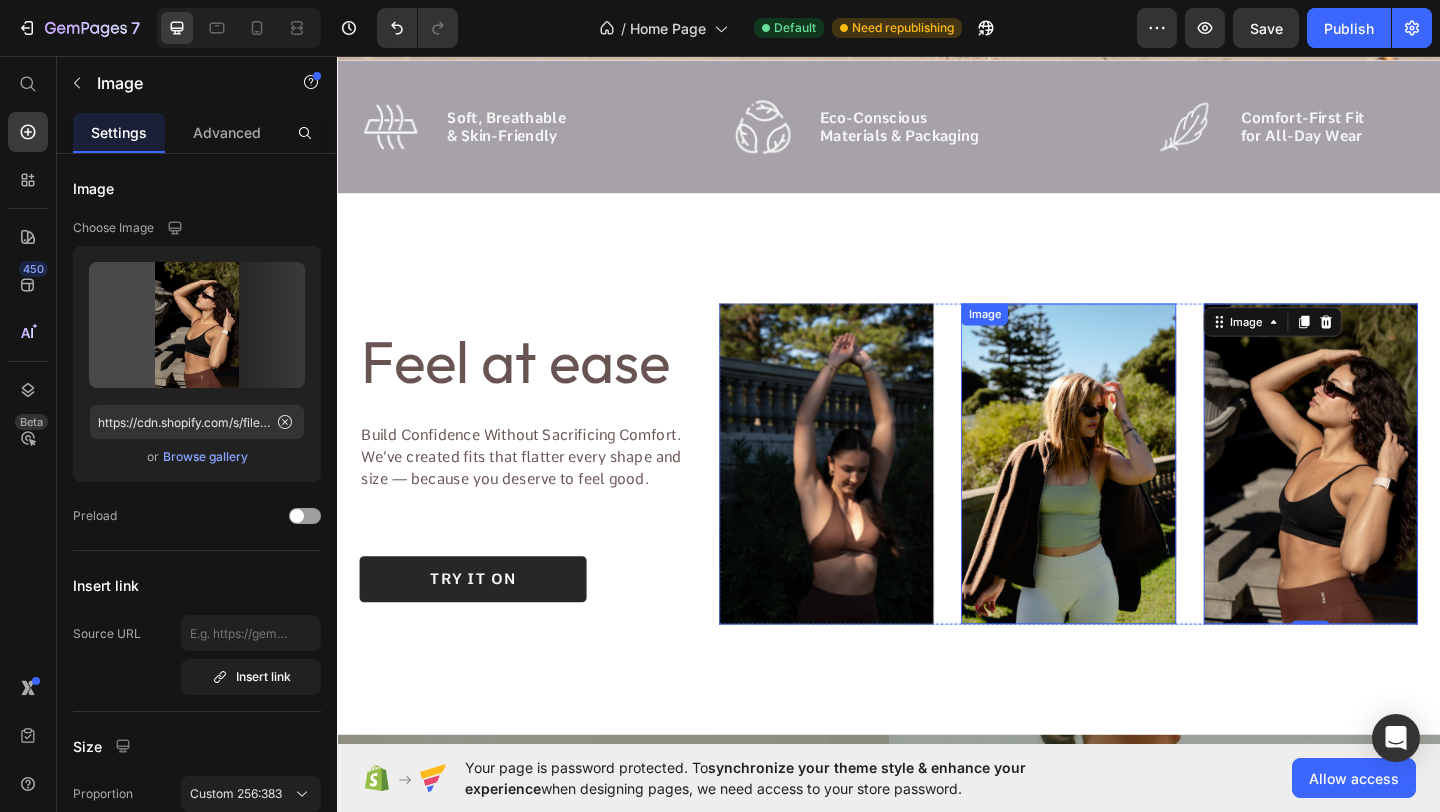 scroll, scrollTop: 624, scrollLeft: 0, axis: vertical 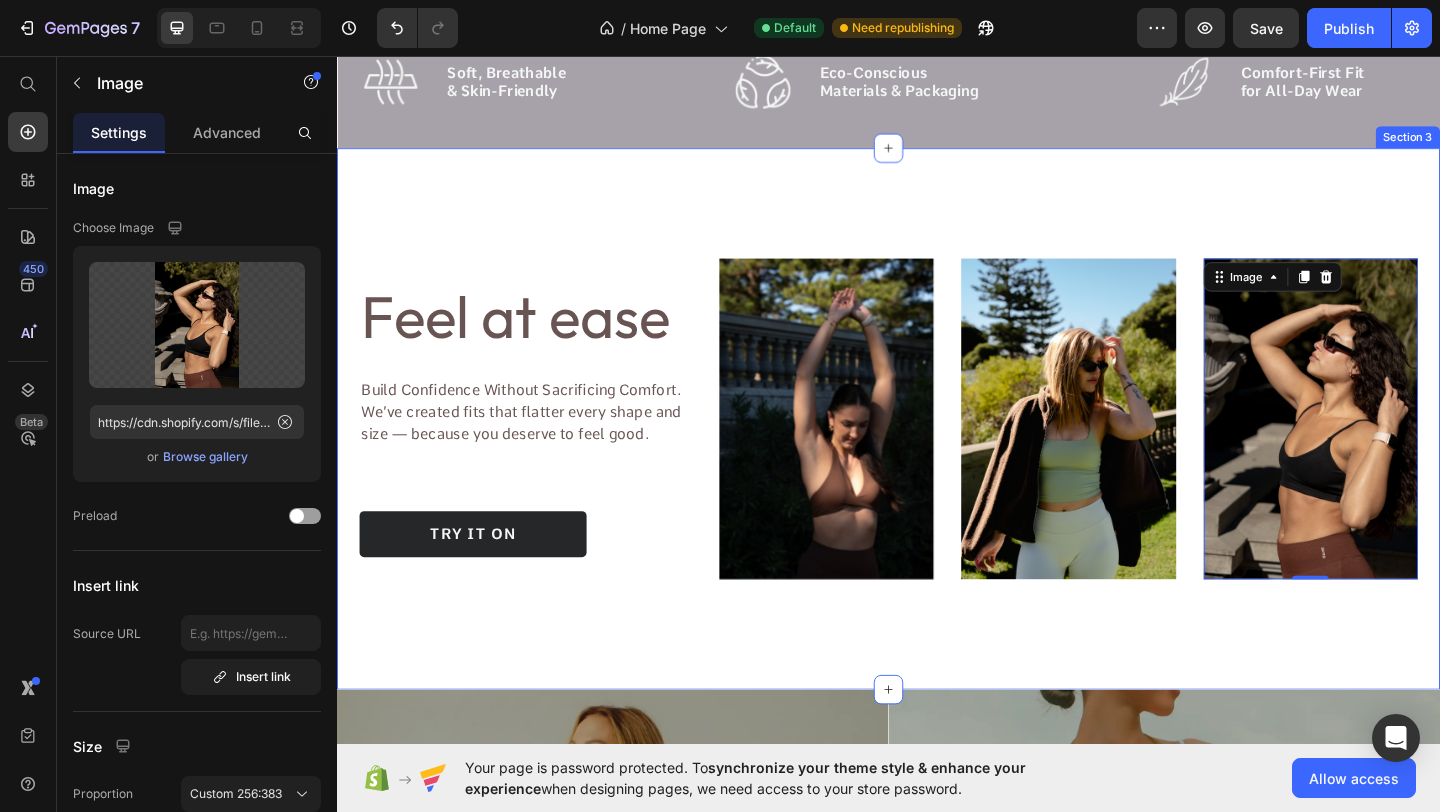 click on "Feel at ease  Heading Build Confidence Without Sacrificing Comfort. We’ve created fits that flatter every shape and size — because you deserve to feel good. Text Block Try It On Button Image Image Image   0 Carousel Row Section 3" at bounding box center (937, 450) 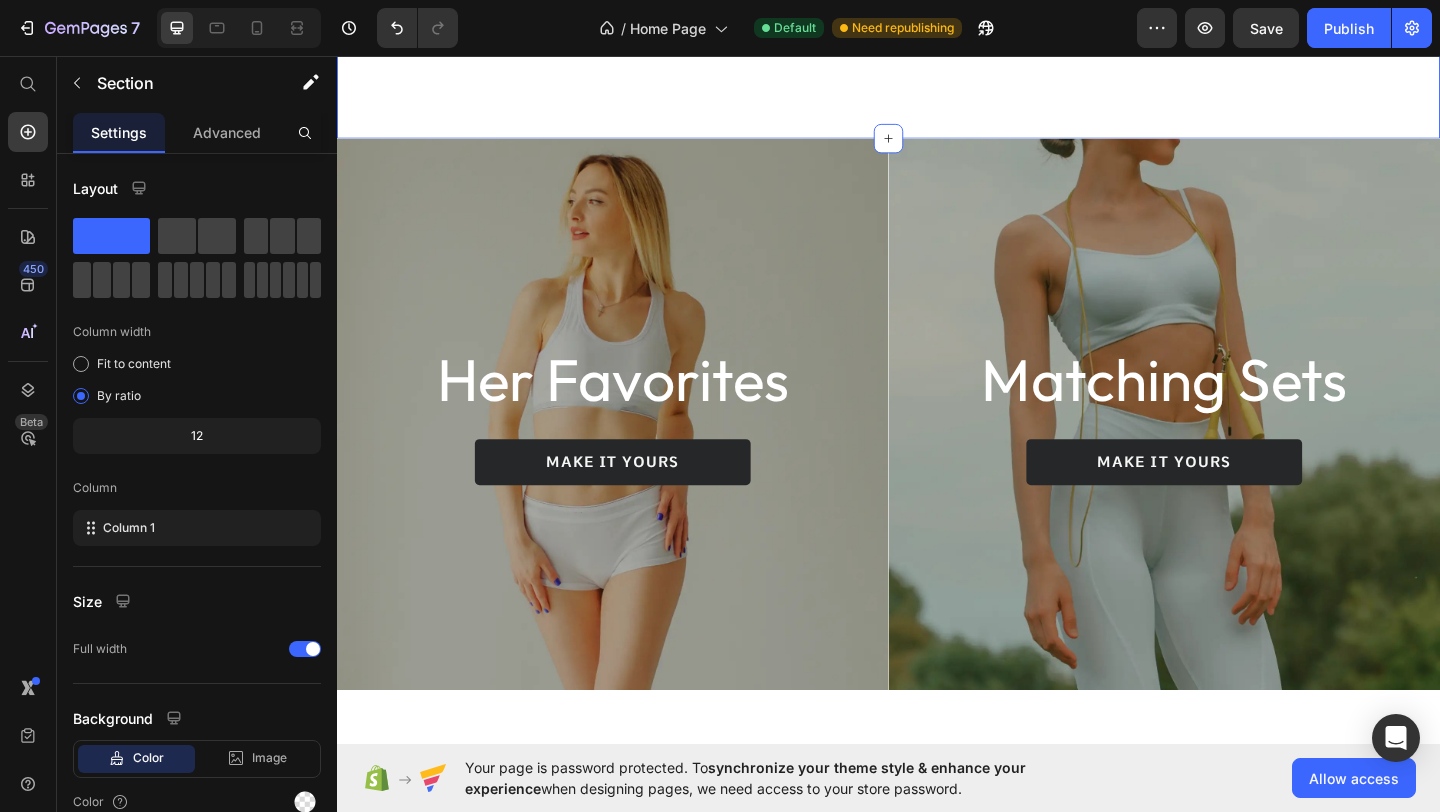 scroll, scrollTop: 1251, scrollLeft: 0, axis: vertical 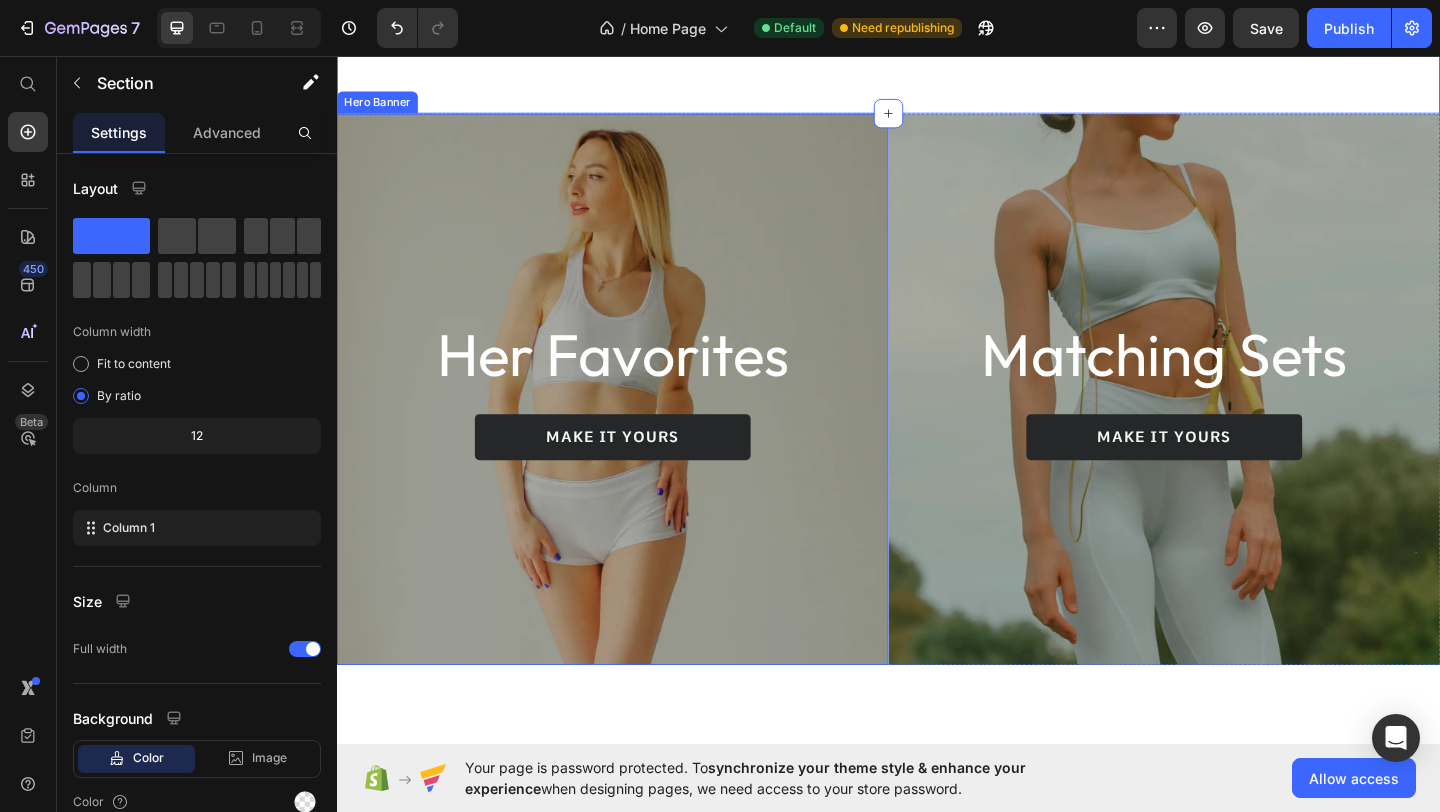 click at bounding box center (637, 418) 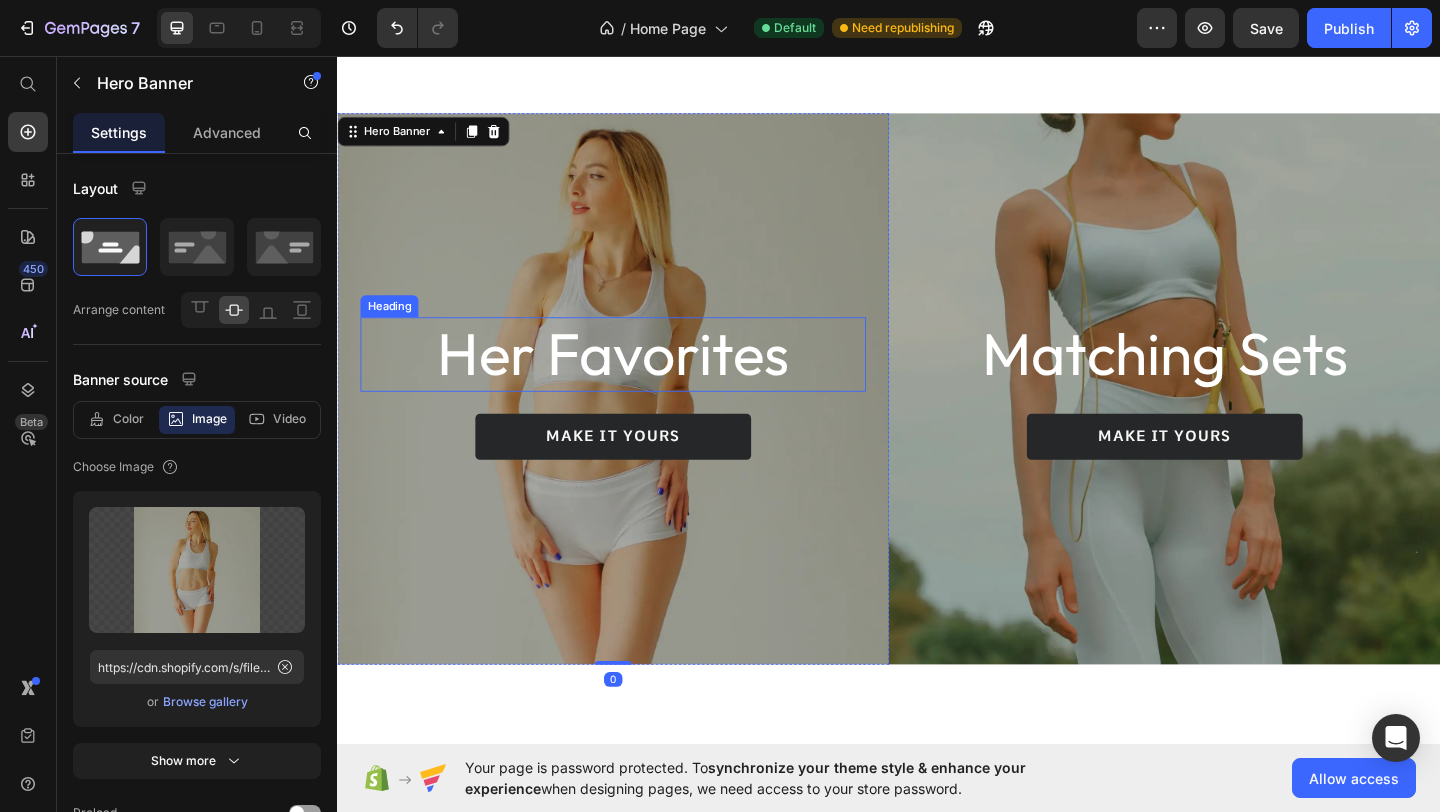 click on "Her Favorites" at bounding box center (637, 380) 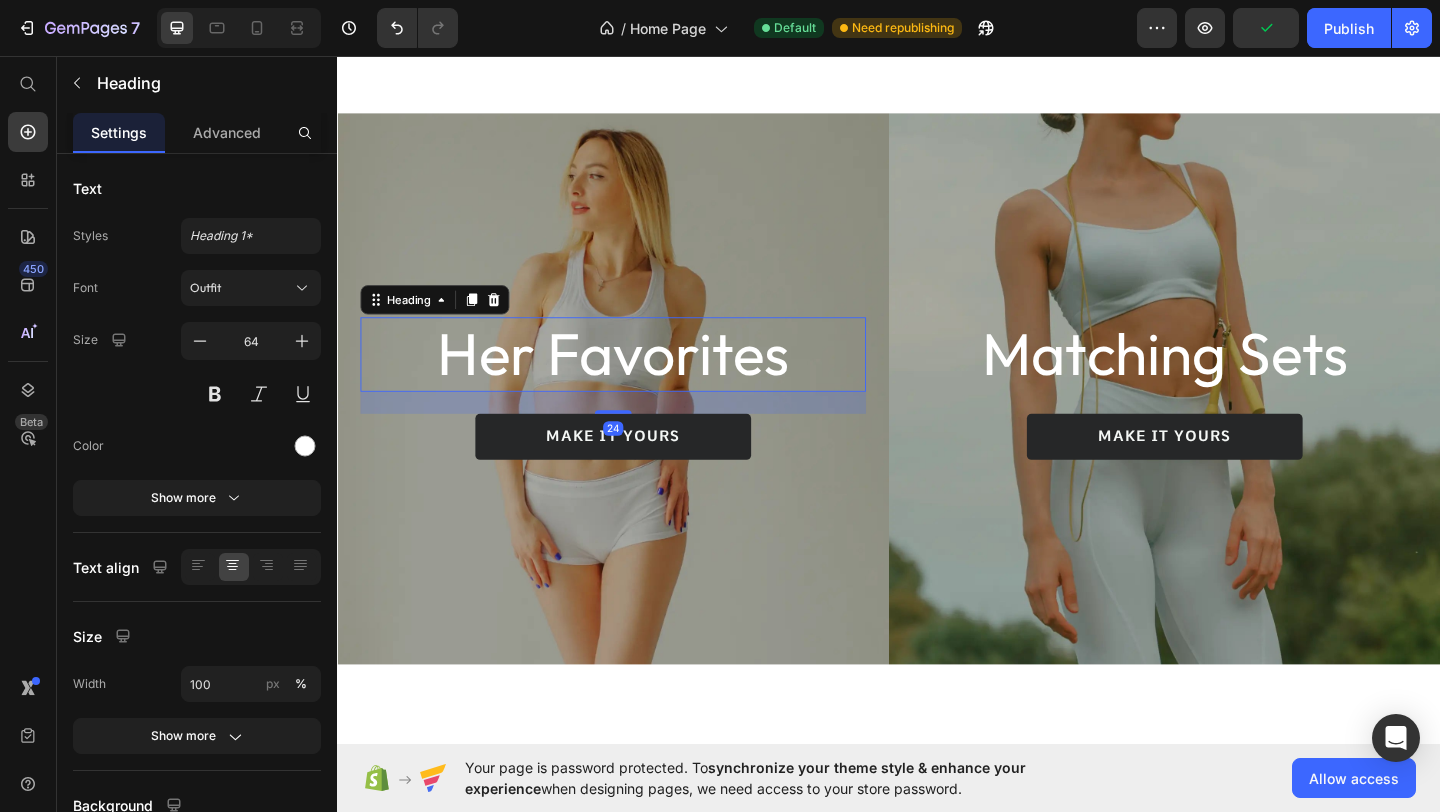 click on "Her Favorites" at bounding box center [637, 380] 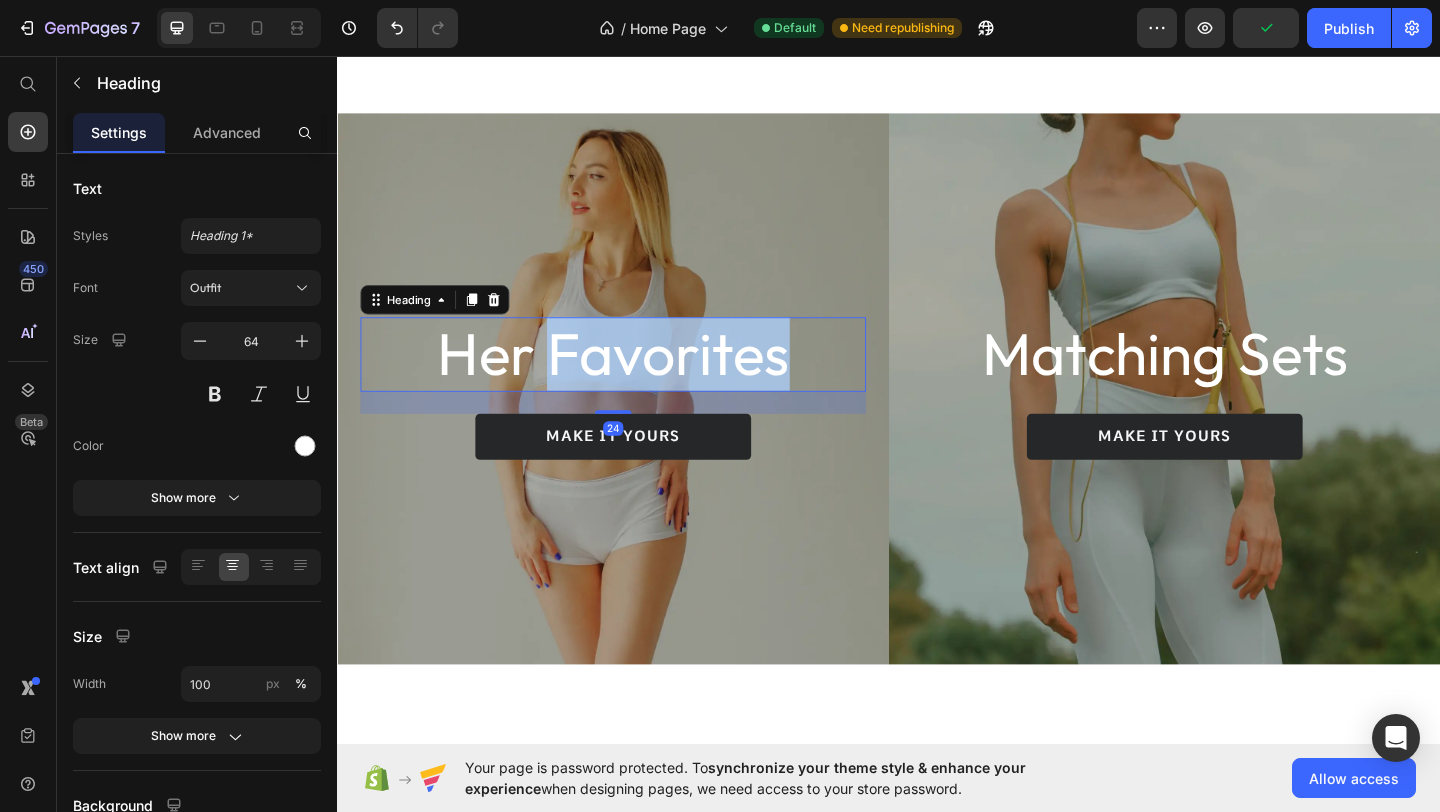 click on "Her Favorites" at bounding box center [637, 380] 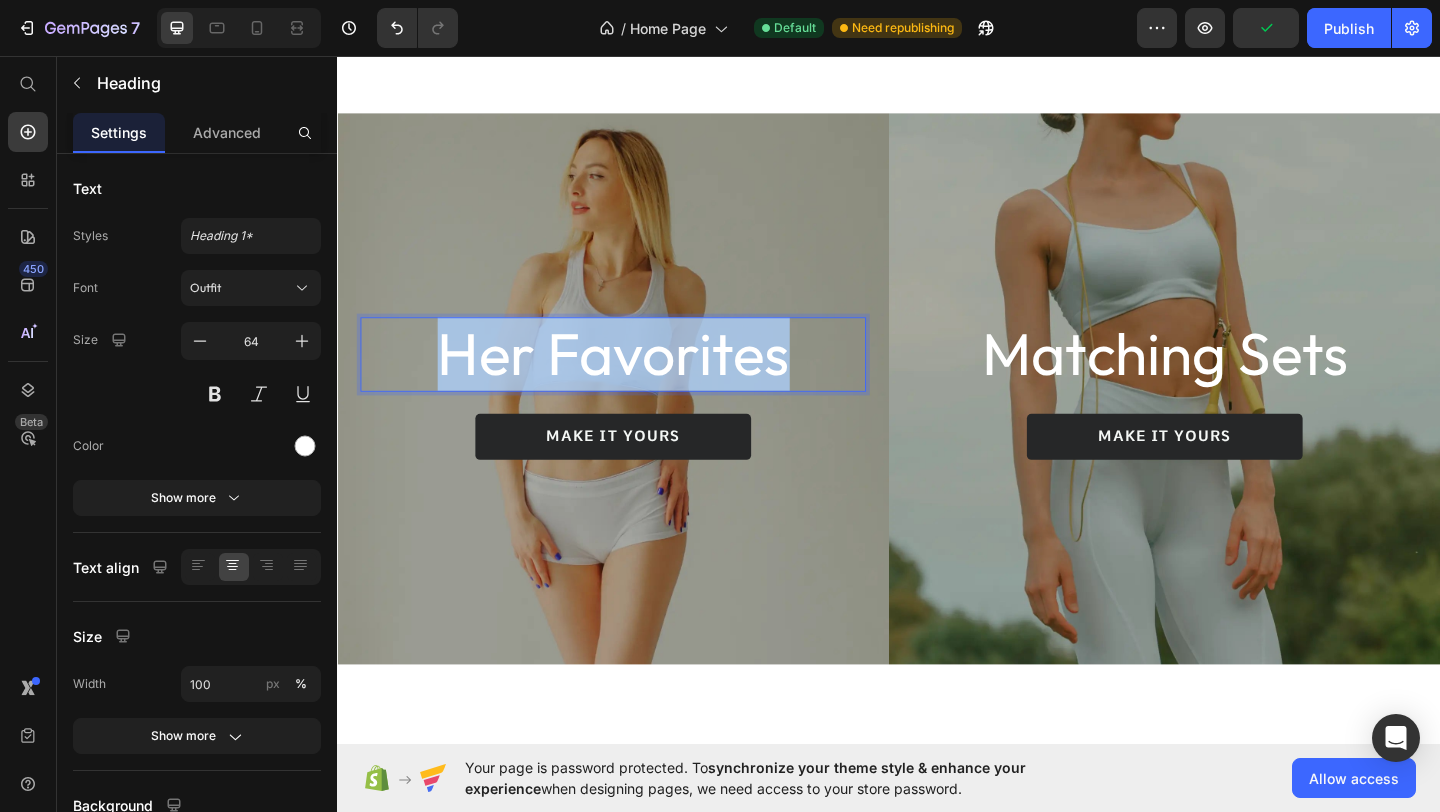 click on "Her Favorites" at bounding box center (637, 380) 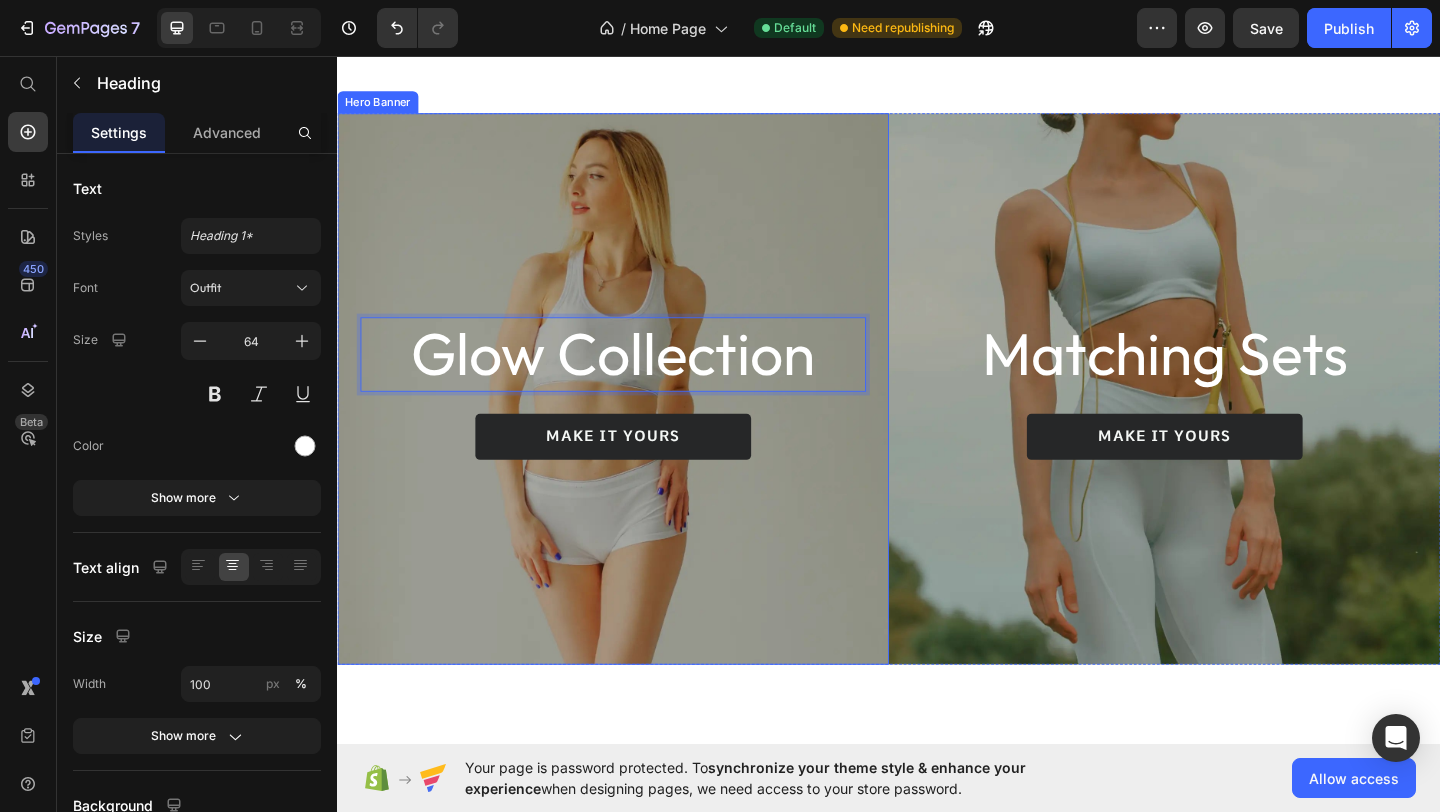 click at bounding box center (637, 418) 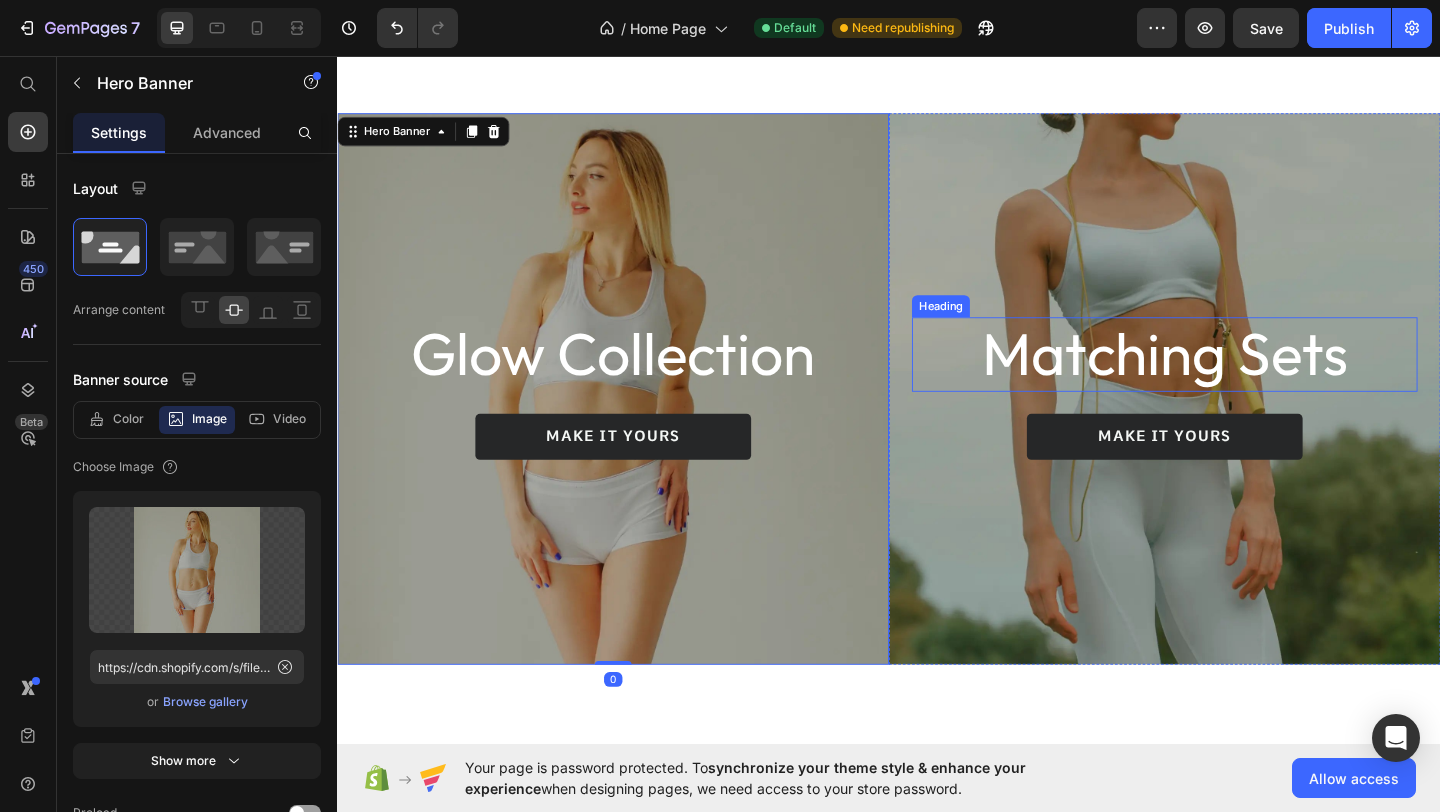 click on "Matching Sets" at bounding box center [1237, 380] 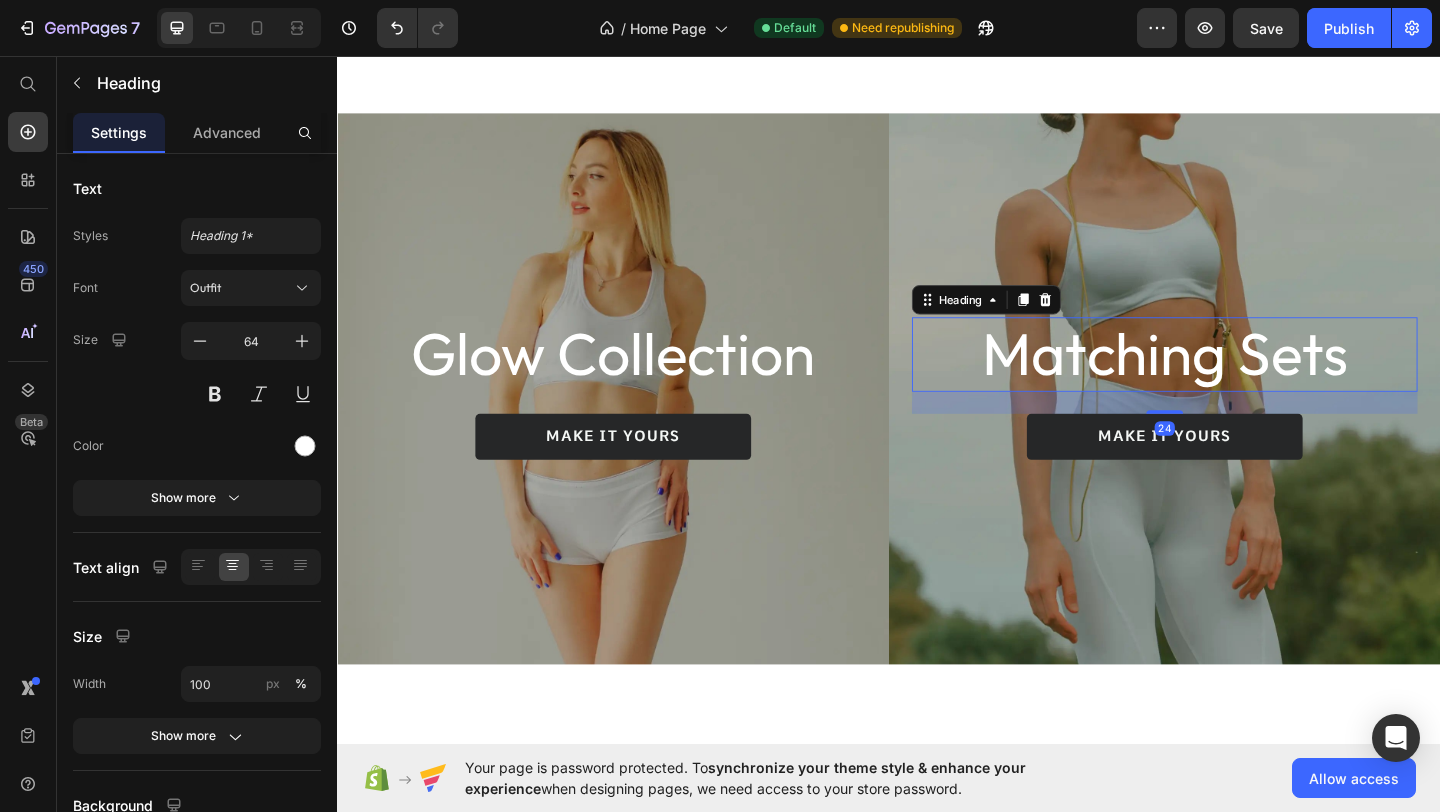 click on "Matching Sets" at bounding box center (1237, 380) 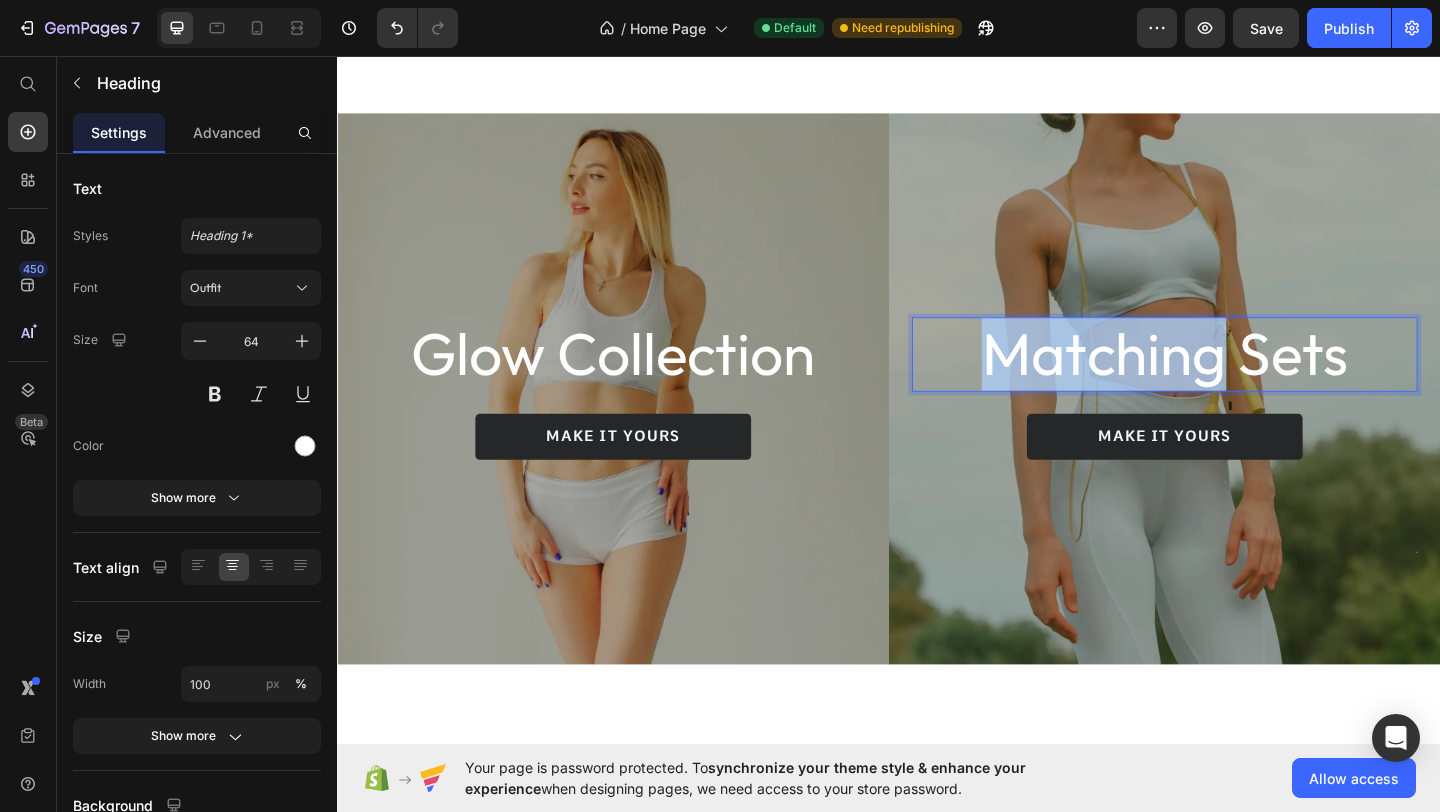 click on "Matching Sets" at bounding box center (1237, 380) 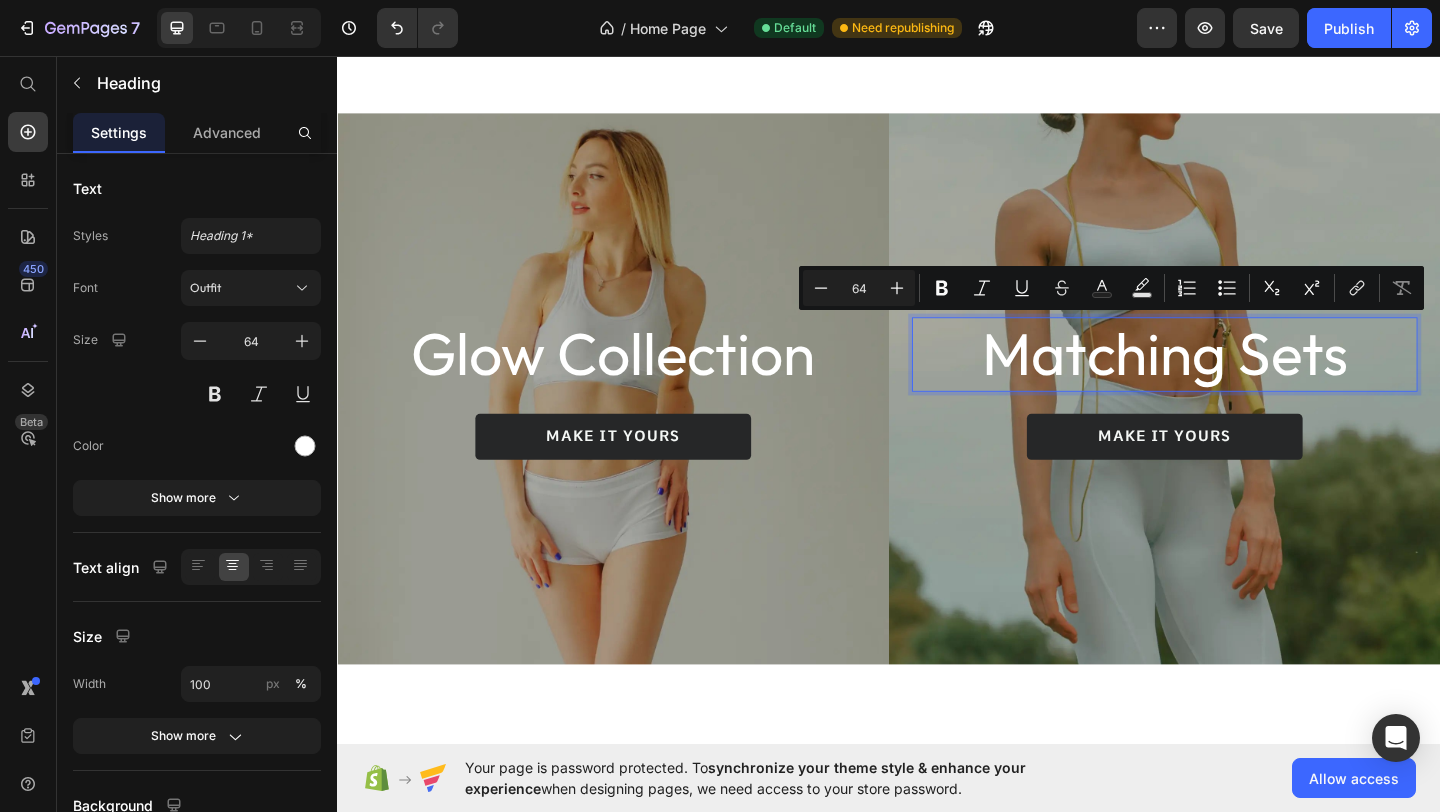 click on "Matching Sets" at bounding box center (1237, 380) 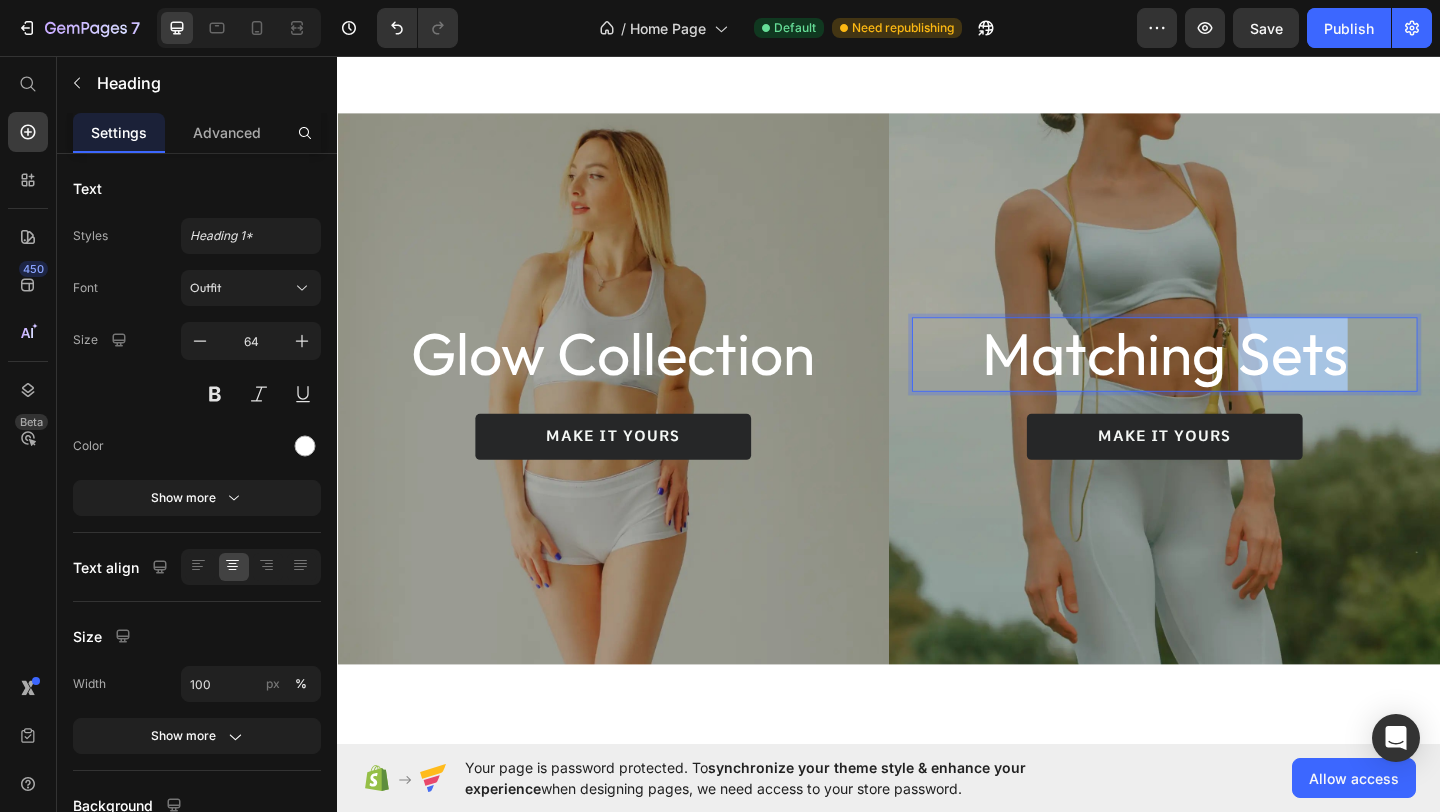 click on "Matching Sets" at bounding box center [1237, 380] 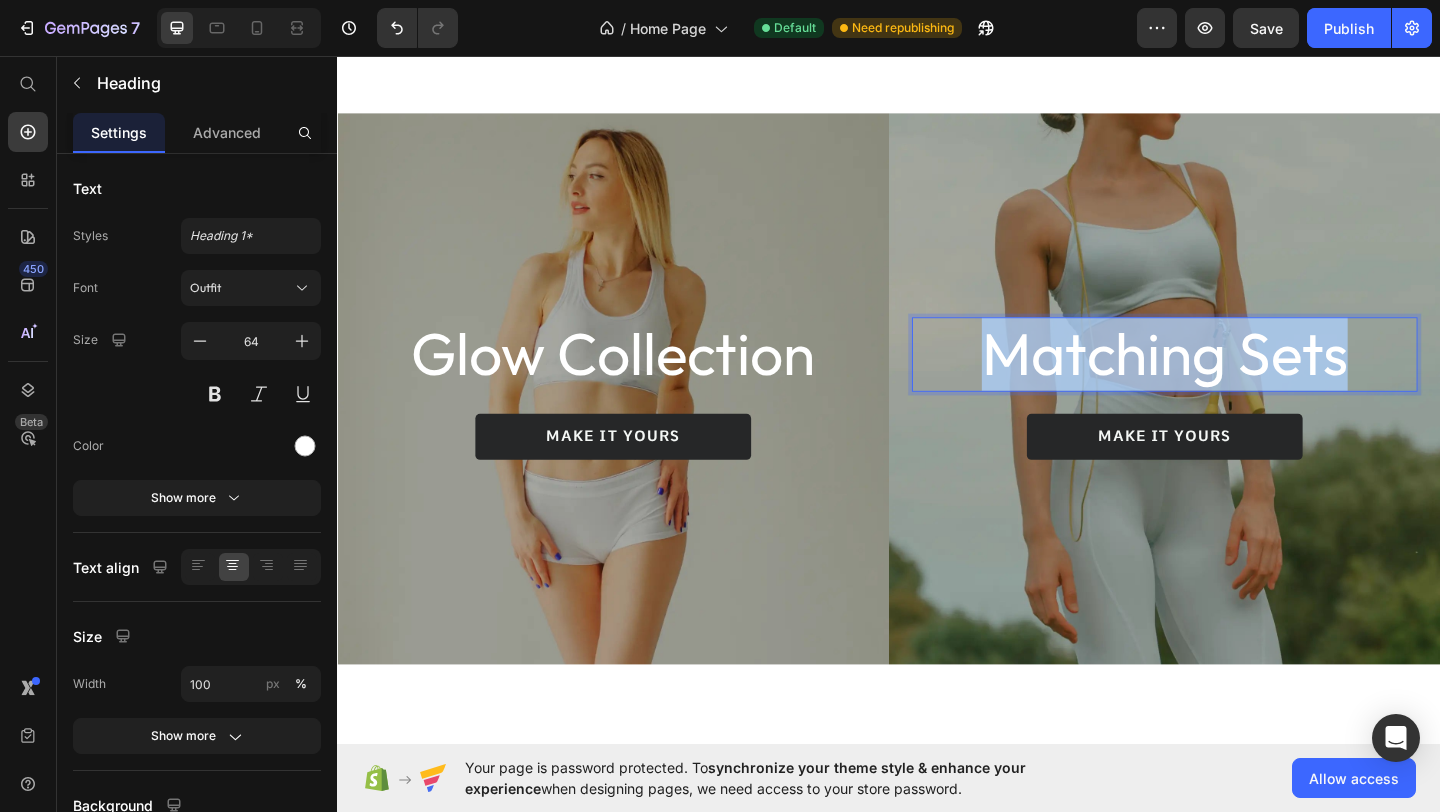 click on "Matching Sets" at bounding box center [1237, 380] 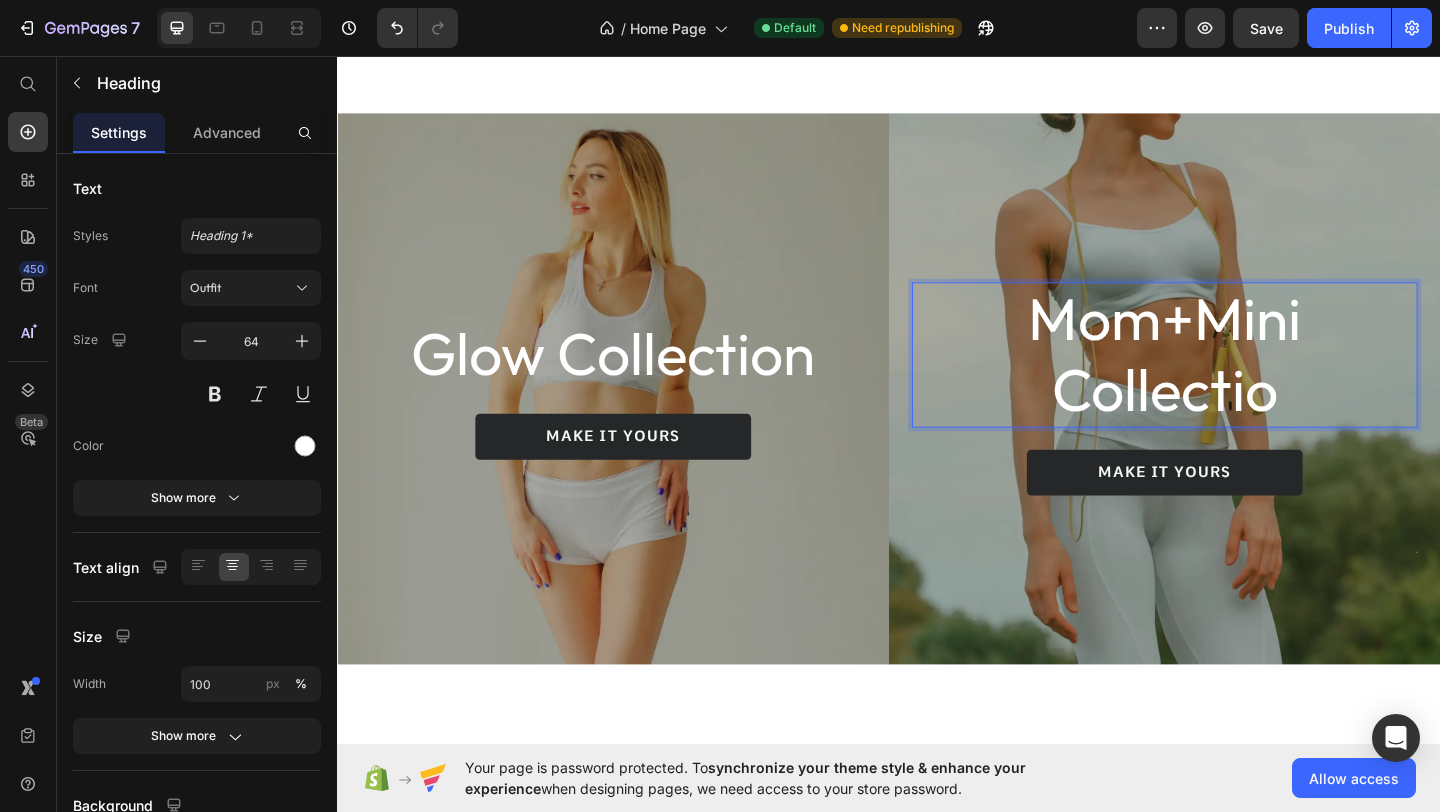 scroll, scrollTop: 1212, scrollLeft: 0, axis: vertical 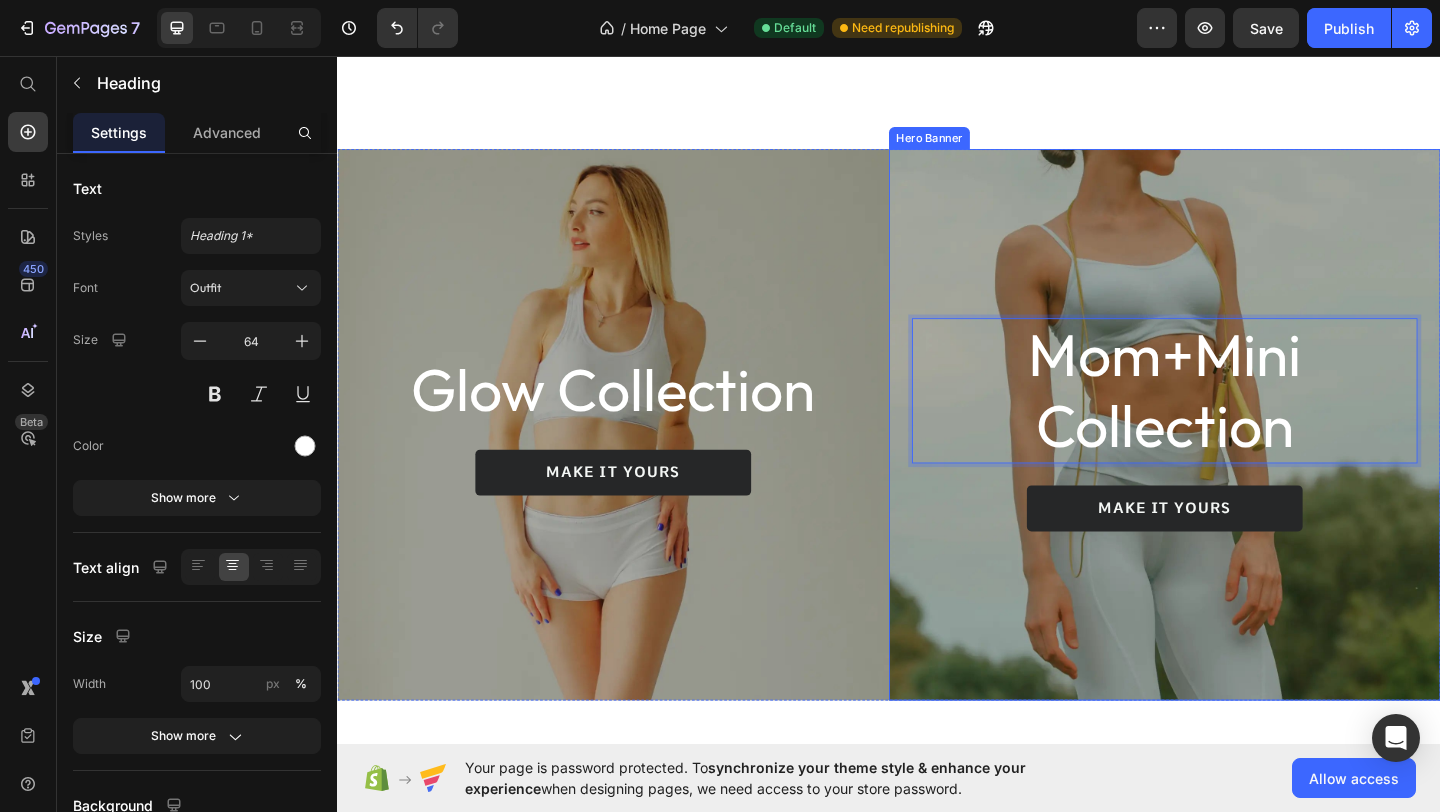 click at bounding box center (1237, 457) 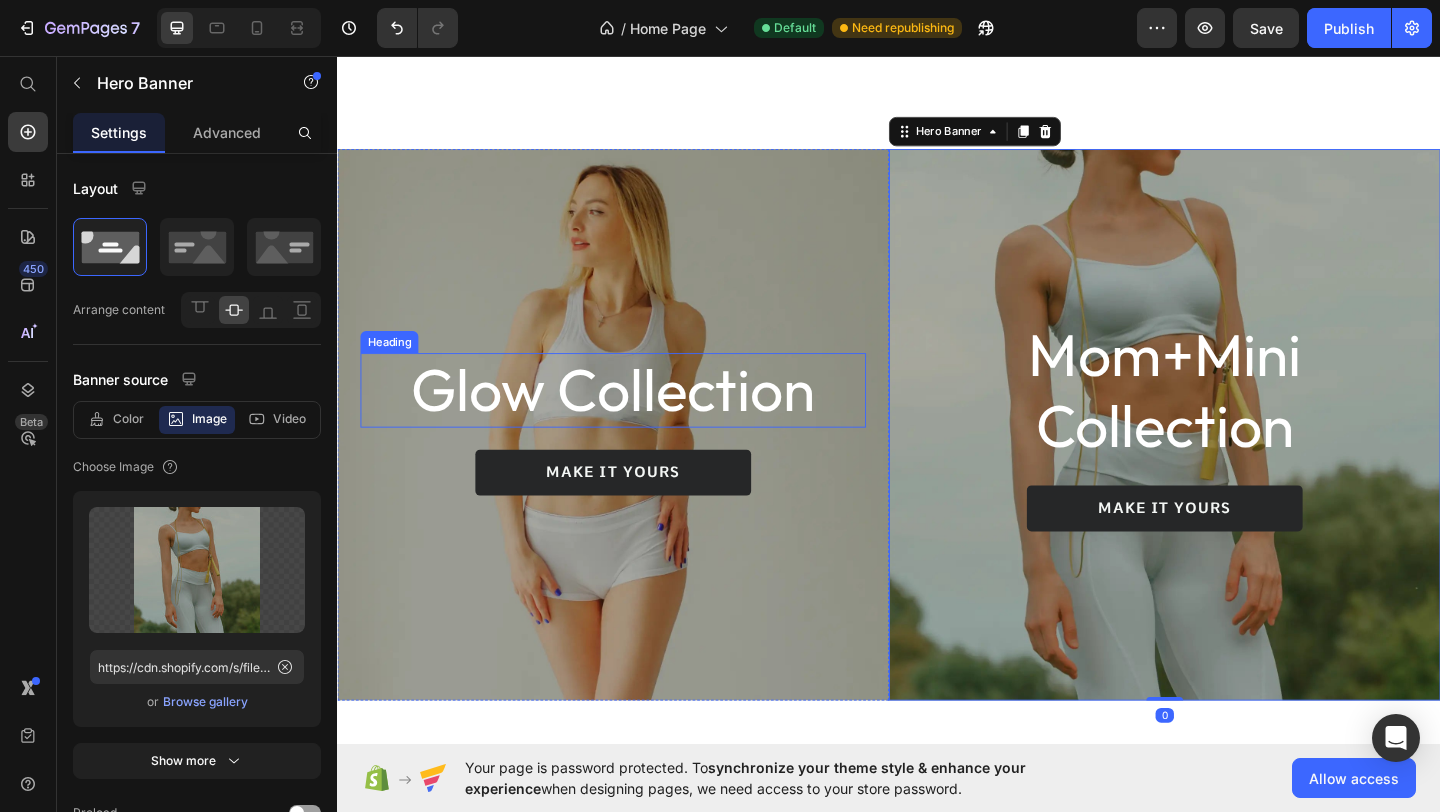 click on "Glow Collection" at bounding box center (637, 419) 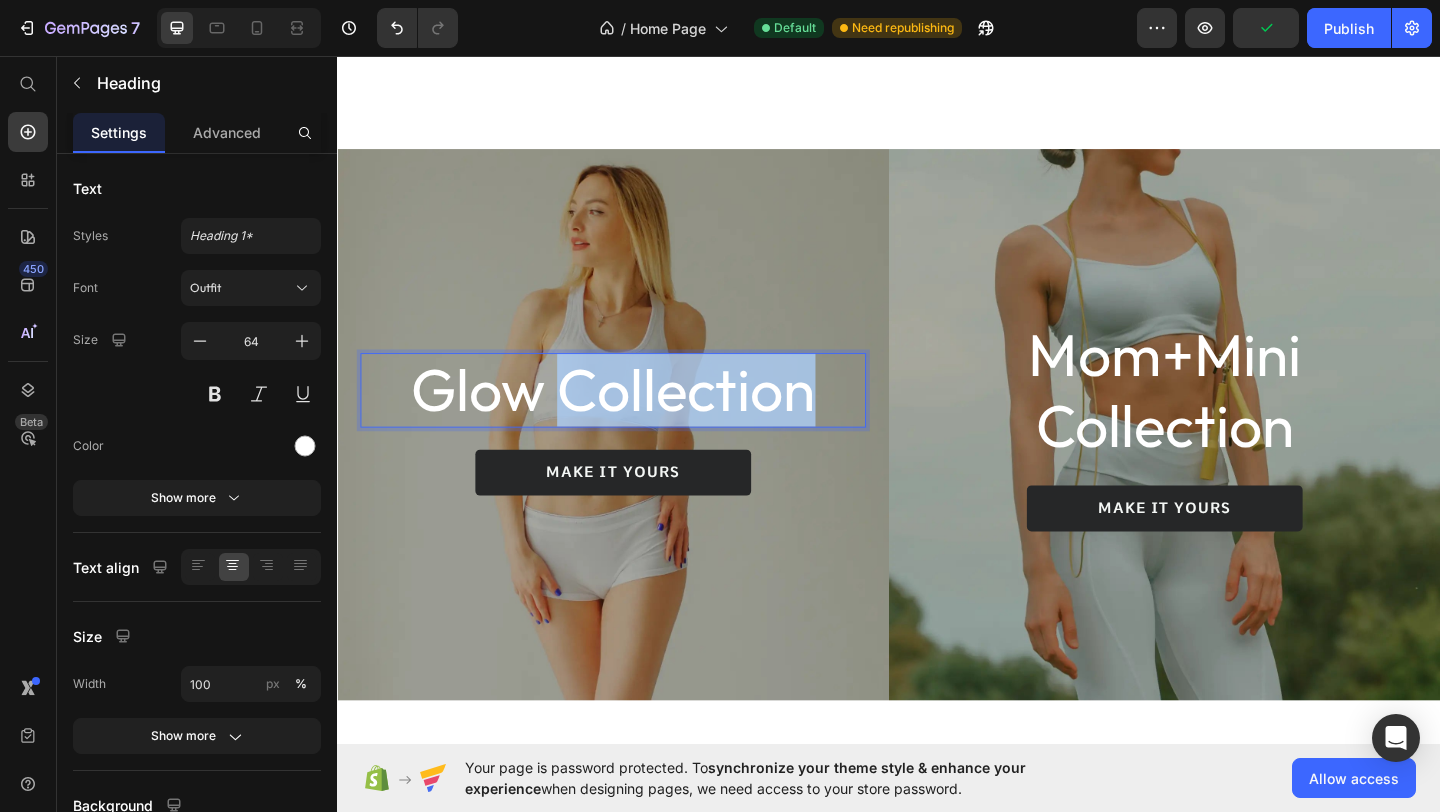 click on "Glow Collection" at bounding box center (637, 419) 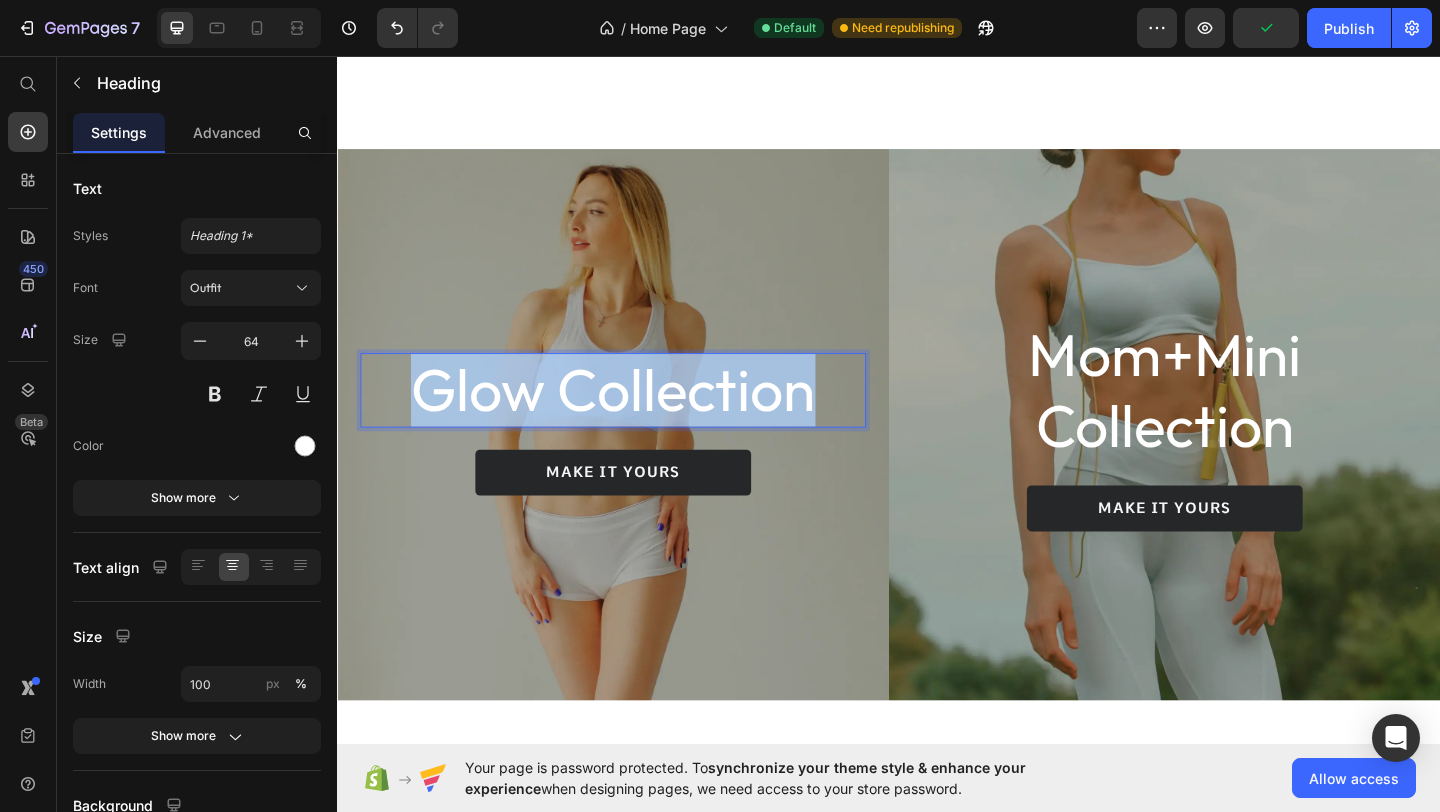 click on "Glow Collection" at bounding box center (637, 419) 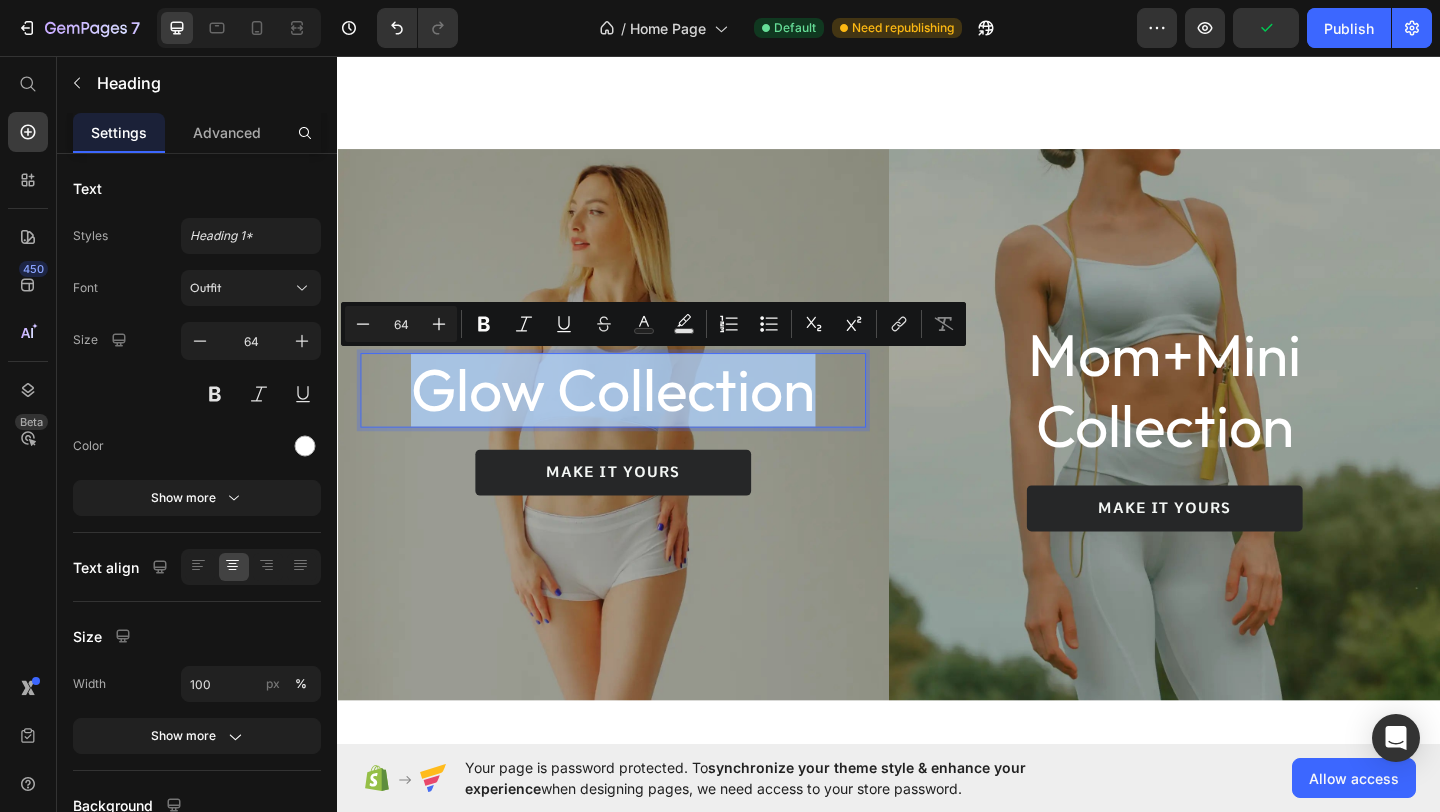 click on "Glow Collection" at bounding box center (637, 419) 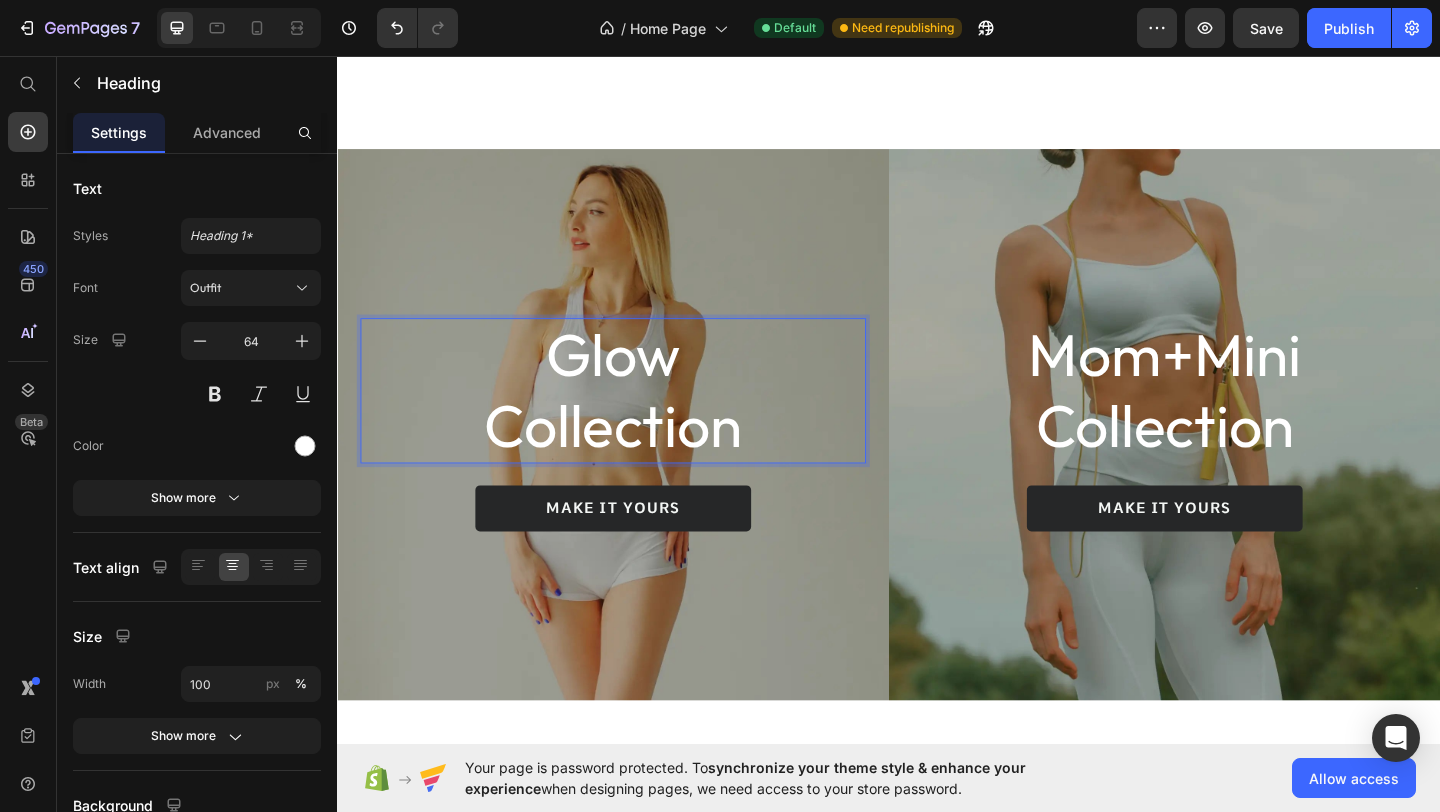 scroll, scrollTop: 1174, scrollLeft: 0, axis: vertical 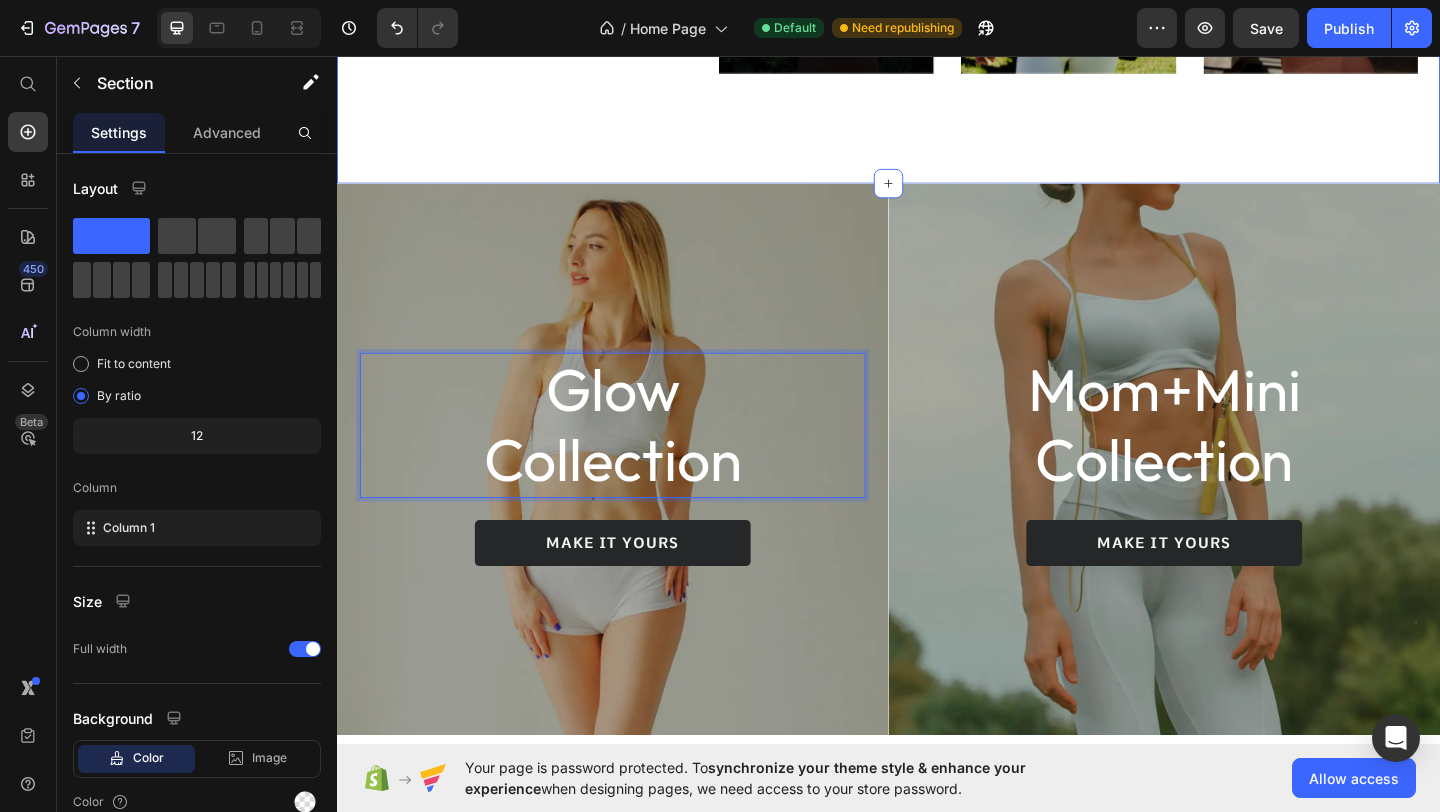 click on "Feel at ease  Heading Build Confidence Without Sacrificing Comfort. We’ve created fits that flatter every shape and size — because you deserve to feel good. Text Block Try It On Button Image Image Image Carousel Row Section 3" at bounding box center (937, -100) 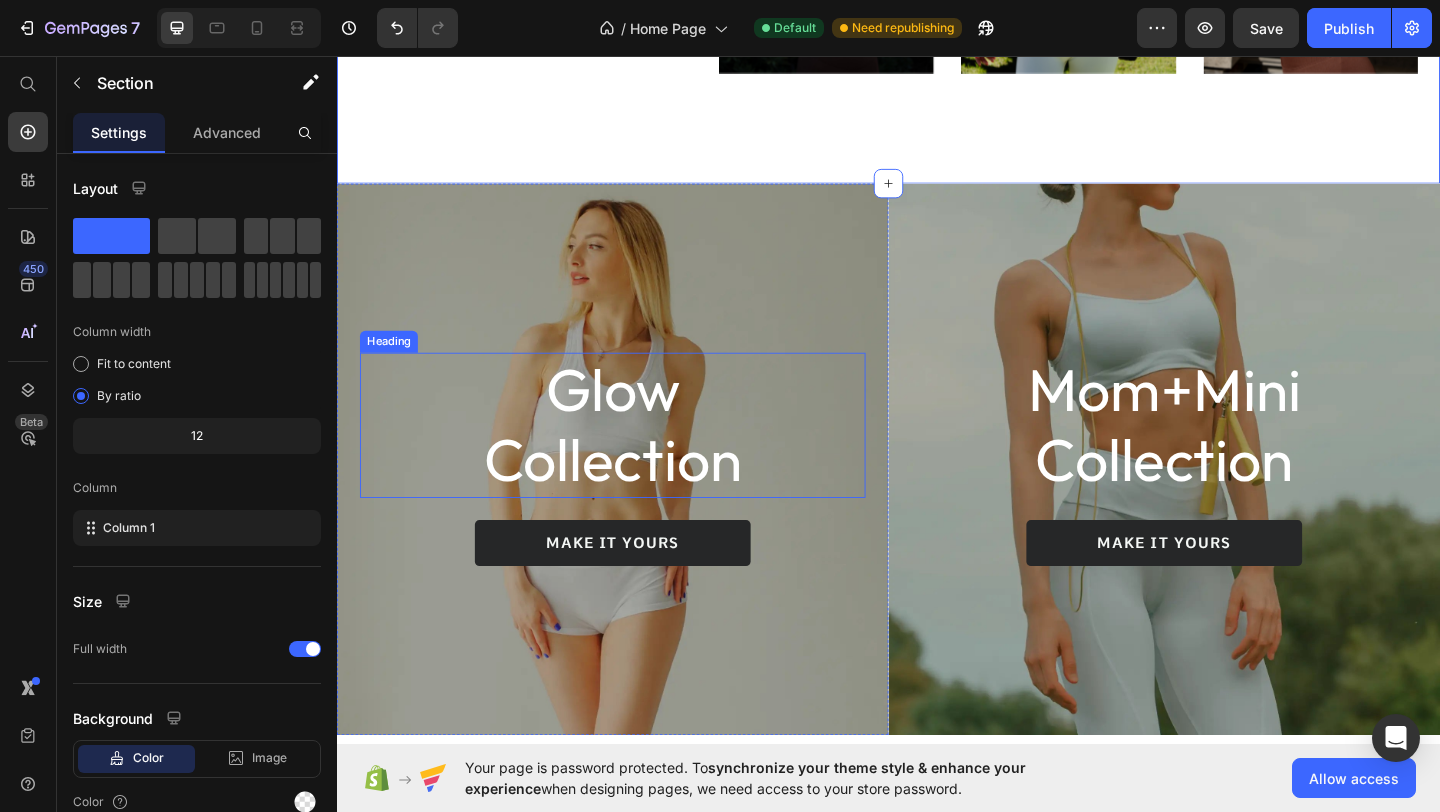 click on "Glow Collection" at bounding box center [637, 458] 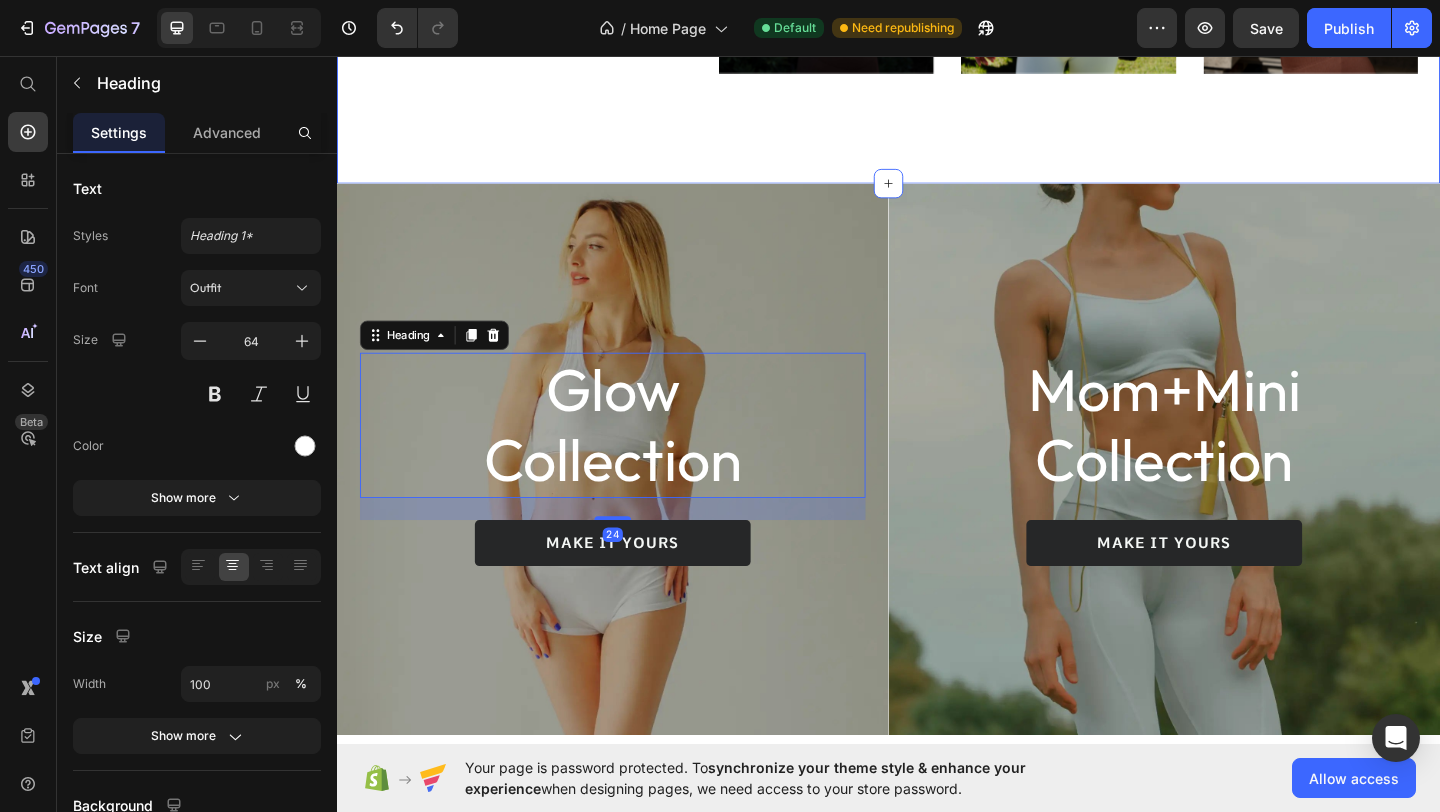 click on "Feel at ease  Heading Build Confidence Without Sacrificing Comfort. We’ve created fits that flatter every shape and size — because you deserve to feel good. Text Block Try It On Button Image Image Image Carousel Row Section 3" at bounding box center [937, -100] 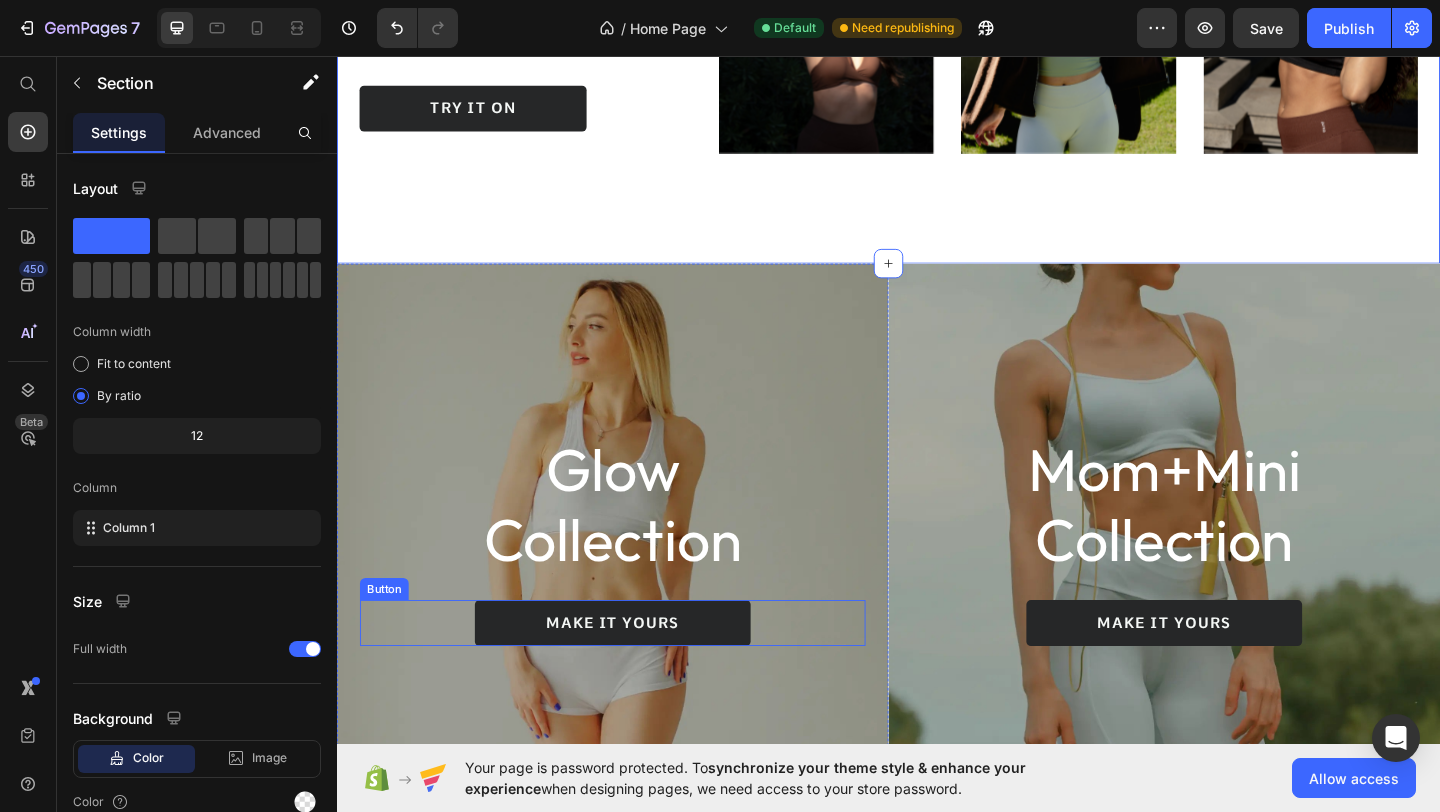 scroll, scrollTop: 1202, scrollLeft: 0, axis: vertical 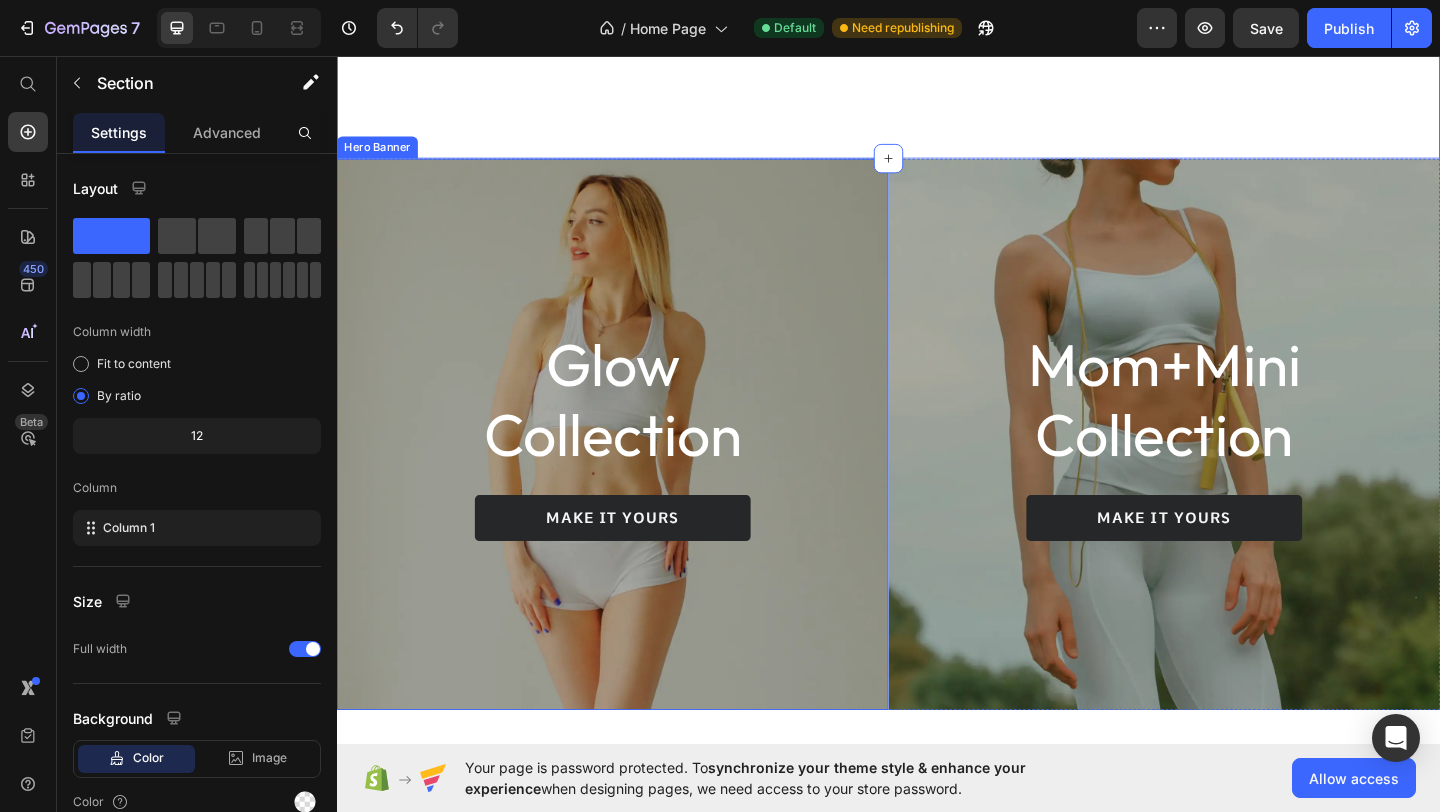 click at bounding box center (637, 467) 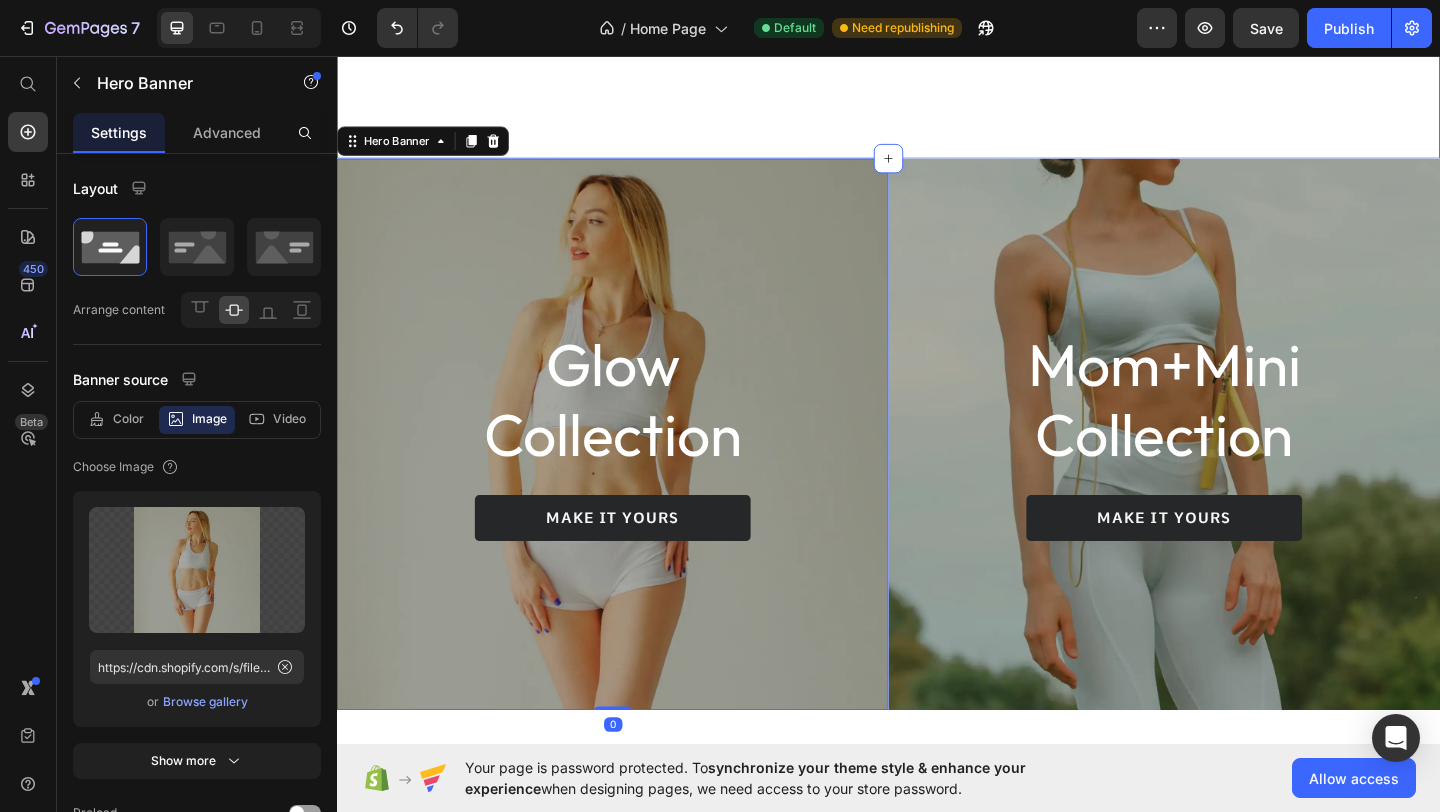 click on "Feel at ease  Heading Build Confidence Without Sacrificing Comfort. We’ve created fits that flatter every shape and size — because you deserve to feel good. Text Block Try It On Button Image Image Image Carousel Row Section 3" at bounding box center (937, -128) 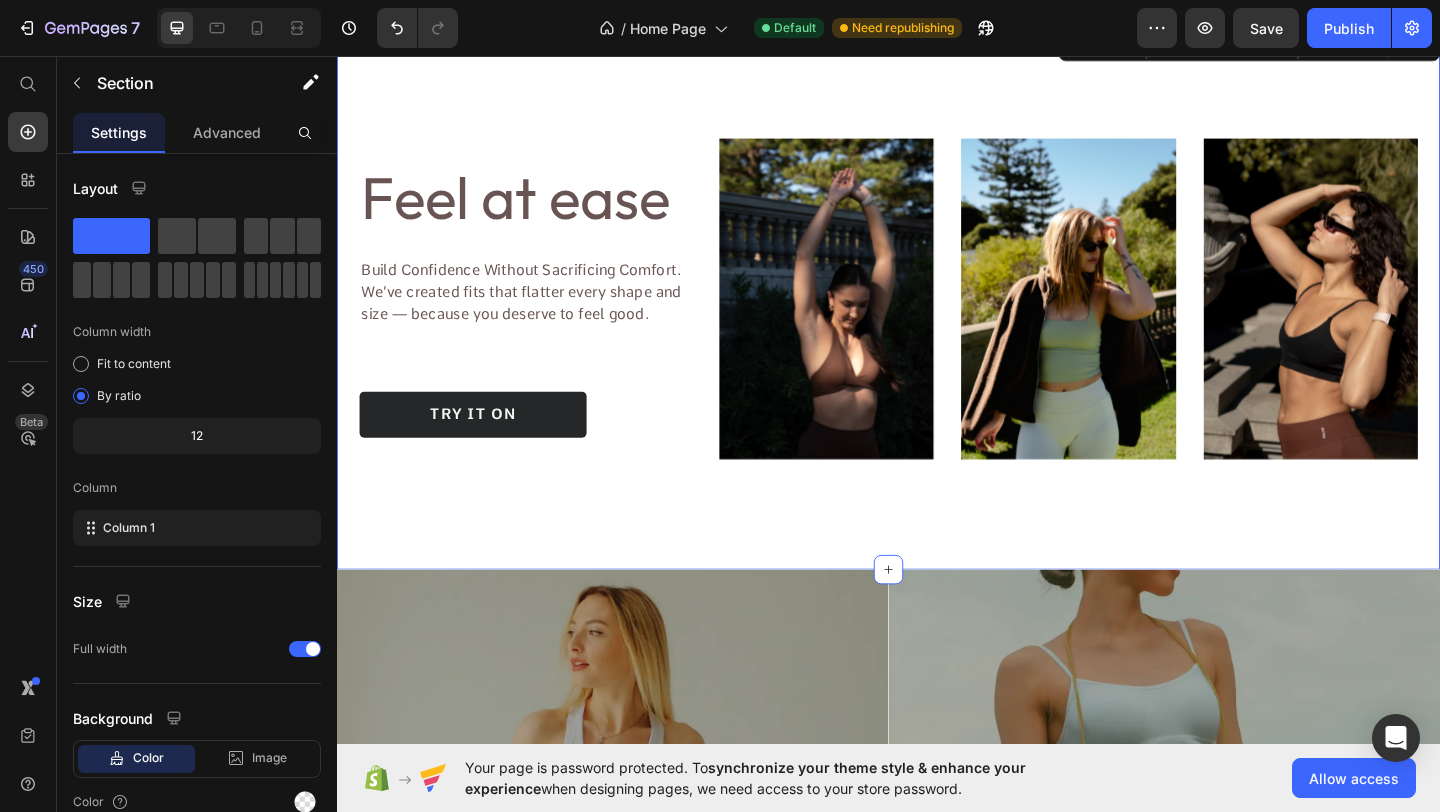 scroll, scrollTop: 1107, scrollLeft: 0, axis: vertical 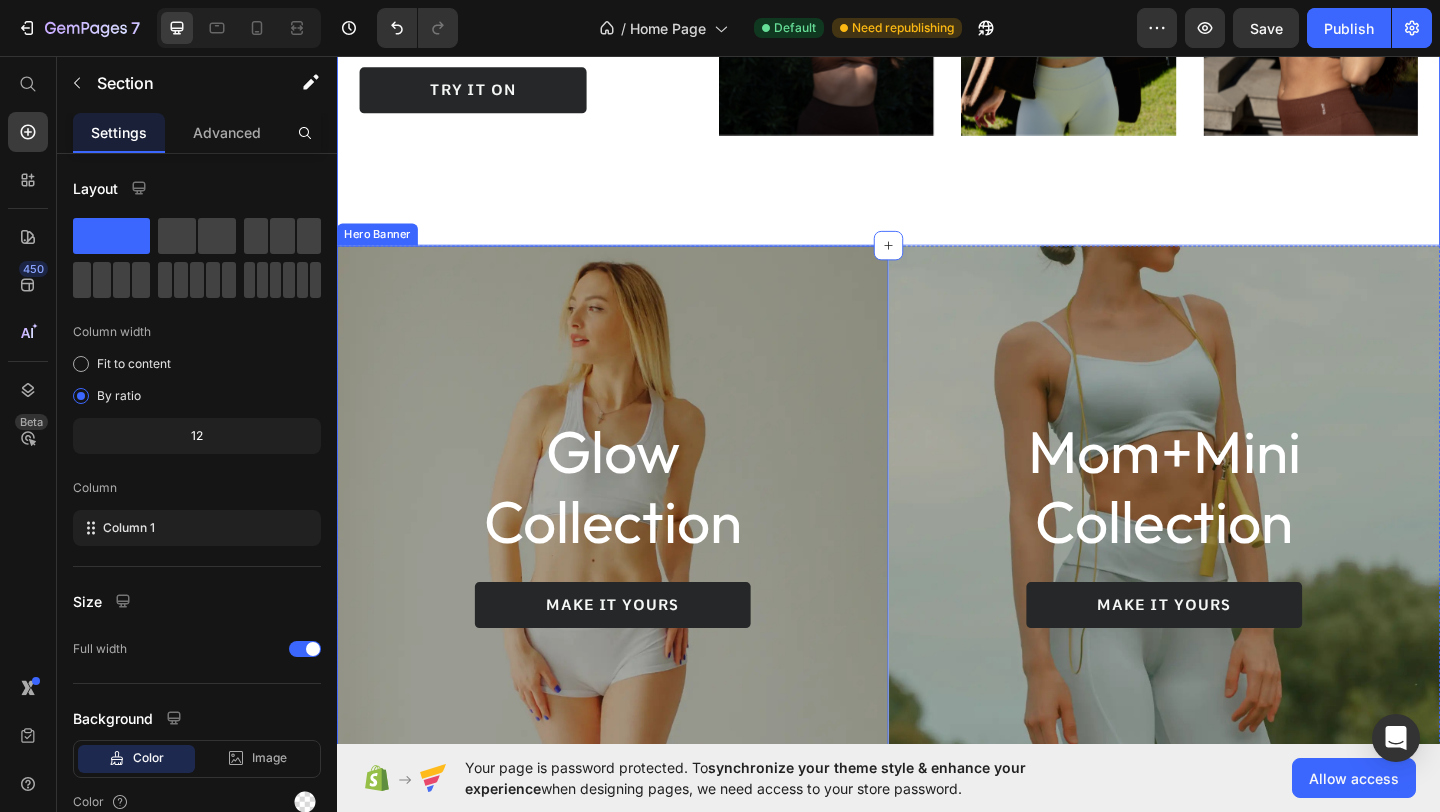 click at bounding box center [637, 562] 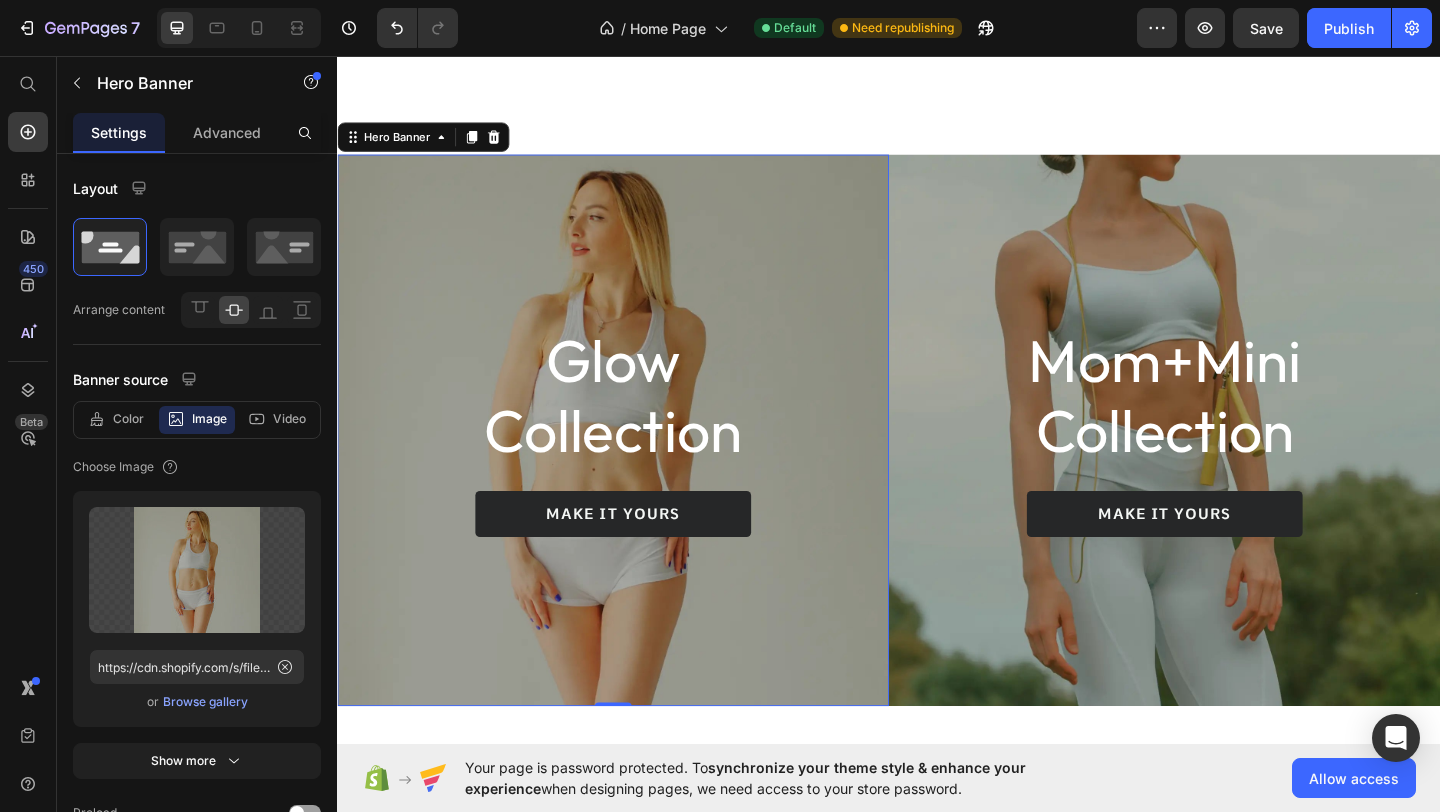 scroll, scrollTop: 1207, scrollLeft: 0, axis: vertical 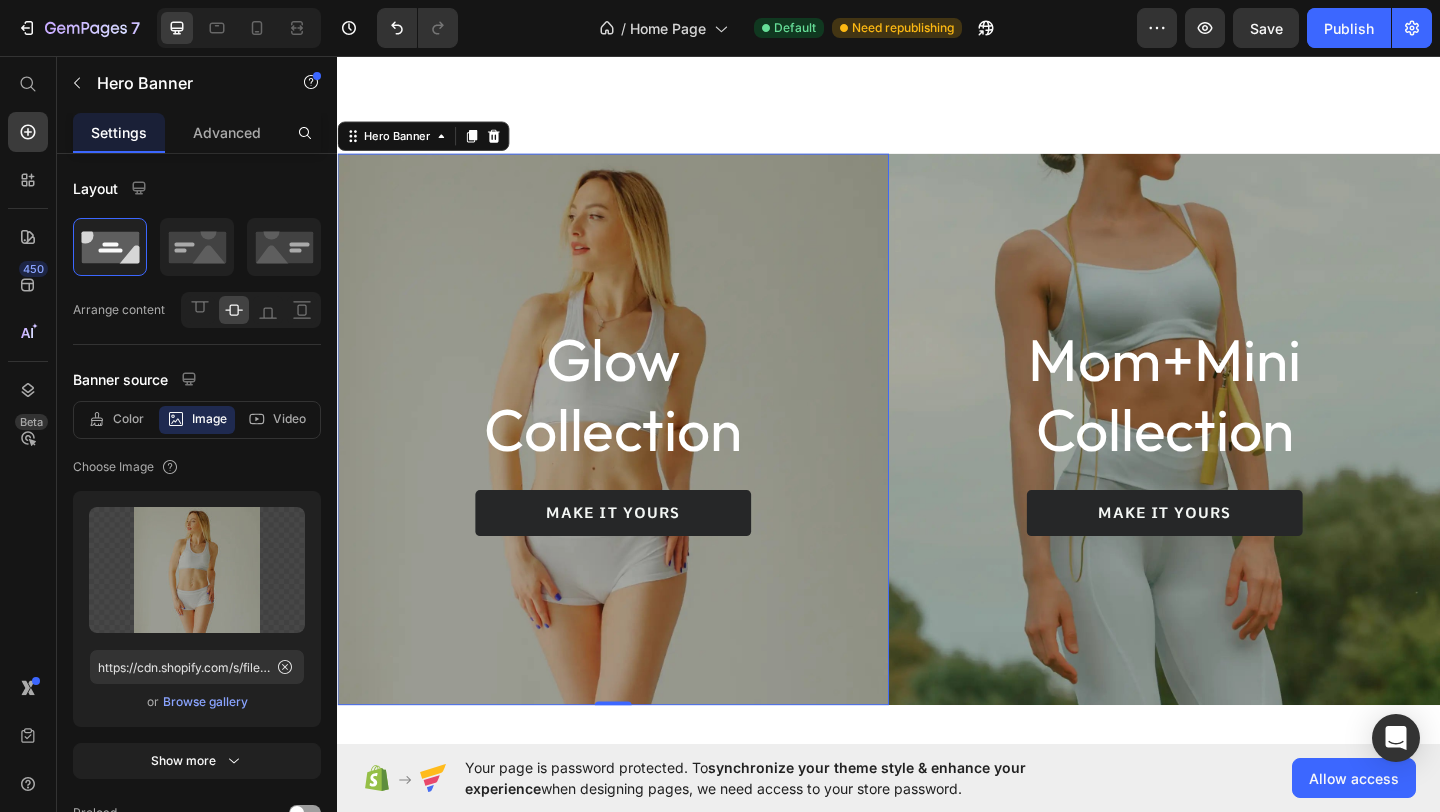 click on "Glow Collection Heading make it yours Button" at bounding box center [637, 462] 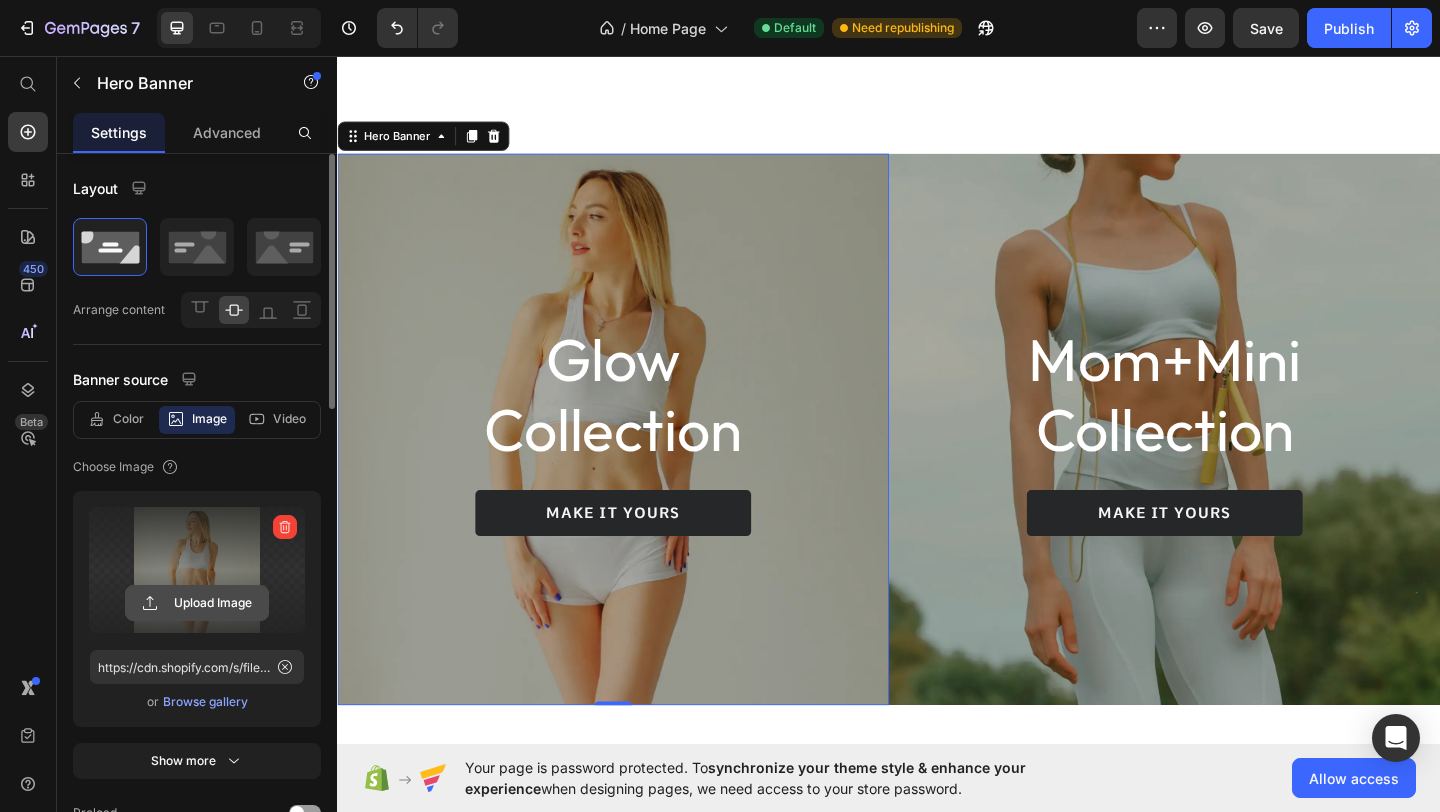 click 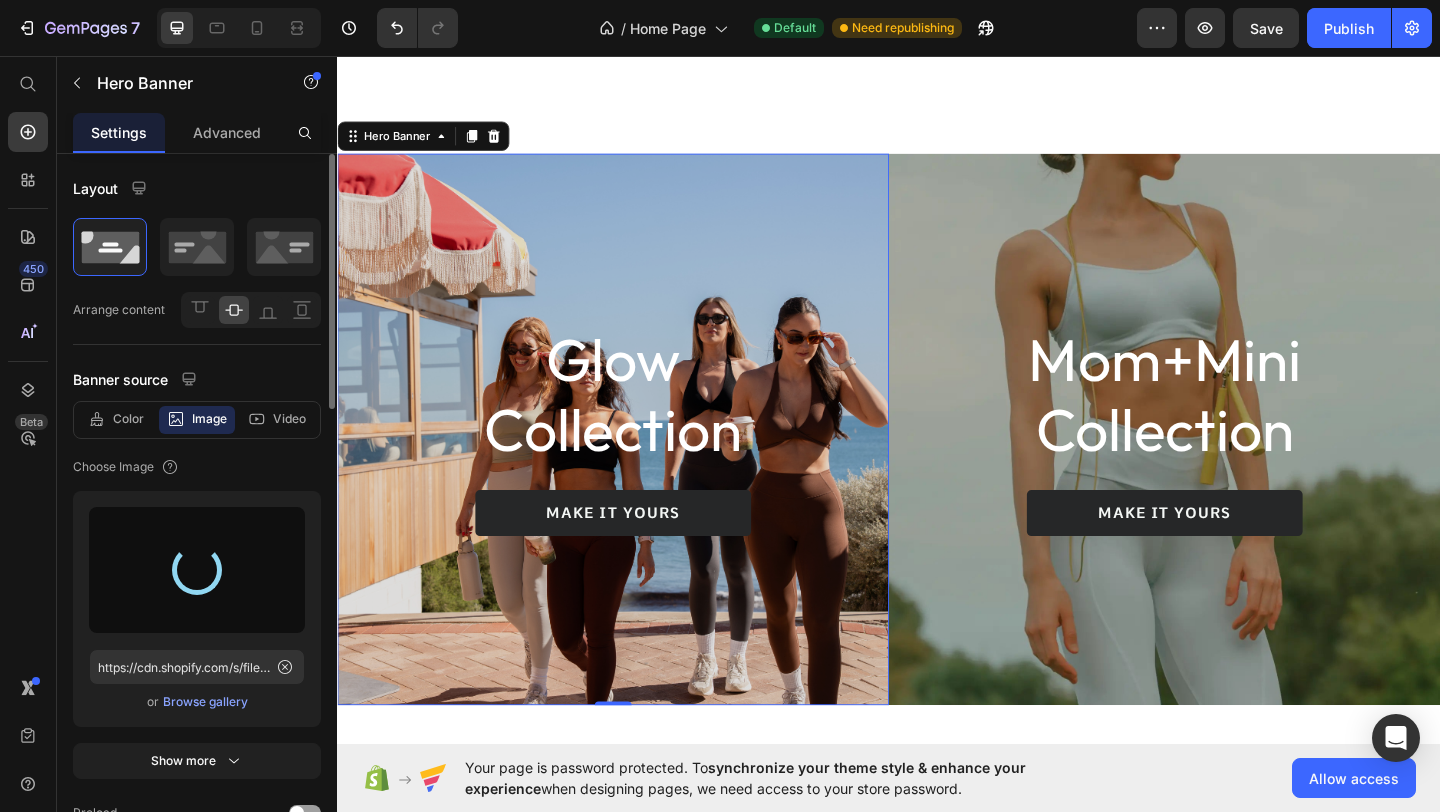 type on "https://cdn.shopify.com/s/files/1/0806/4840/5026/files/gempages_574603512663508080-50101a80-337f-4e5f-906e-97b3390e2c15.png" 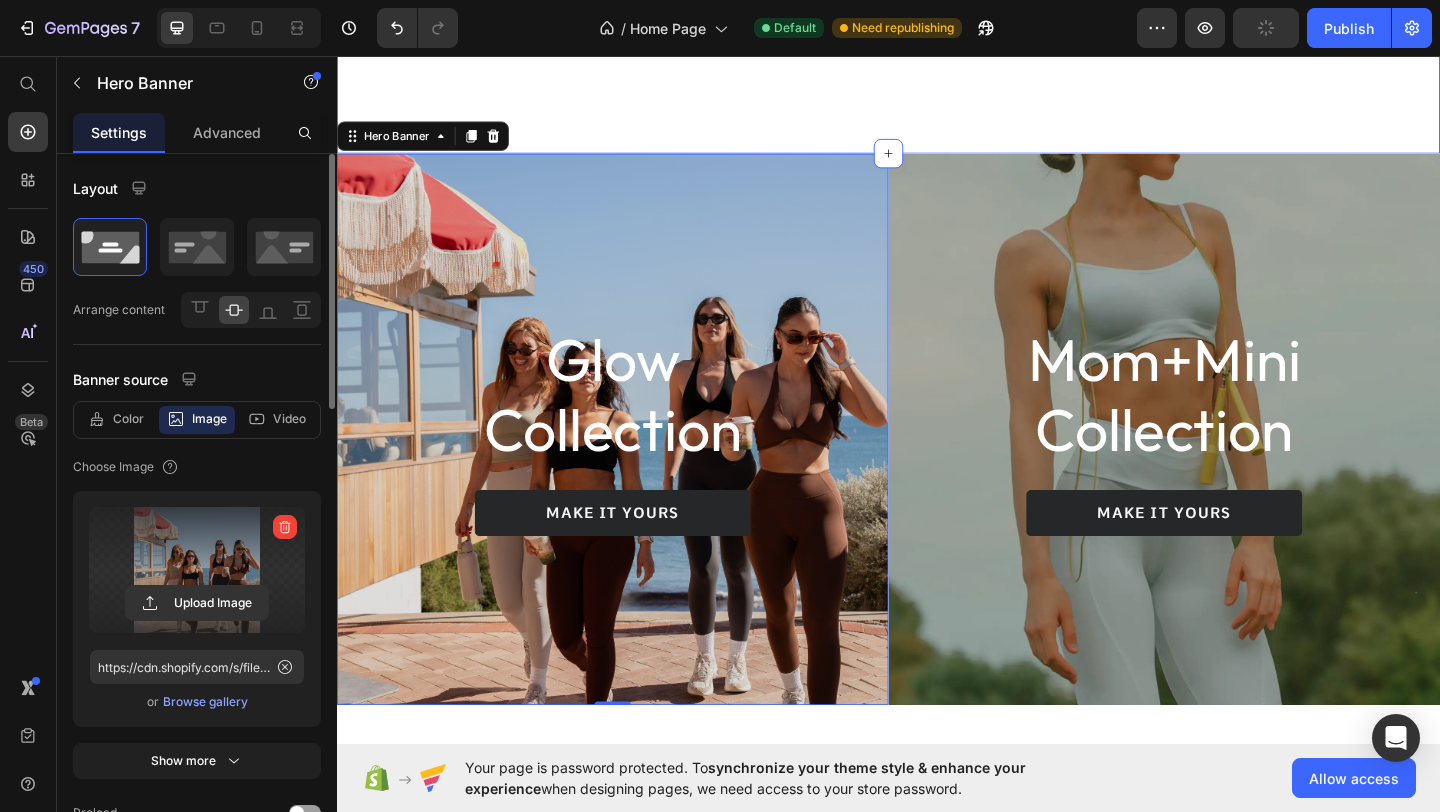 click on "Feel at ease  Heading Build Confidence Without Sacrificing Comfort. We’ve created fits that flatter every shape and size — because you deserve to feel good. Text Block Try It On Button Image Image Image Carousel Row Section 3" at bounding box center (937, -133) 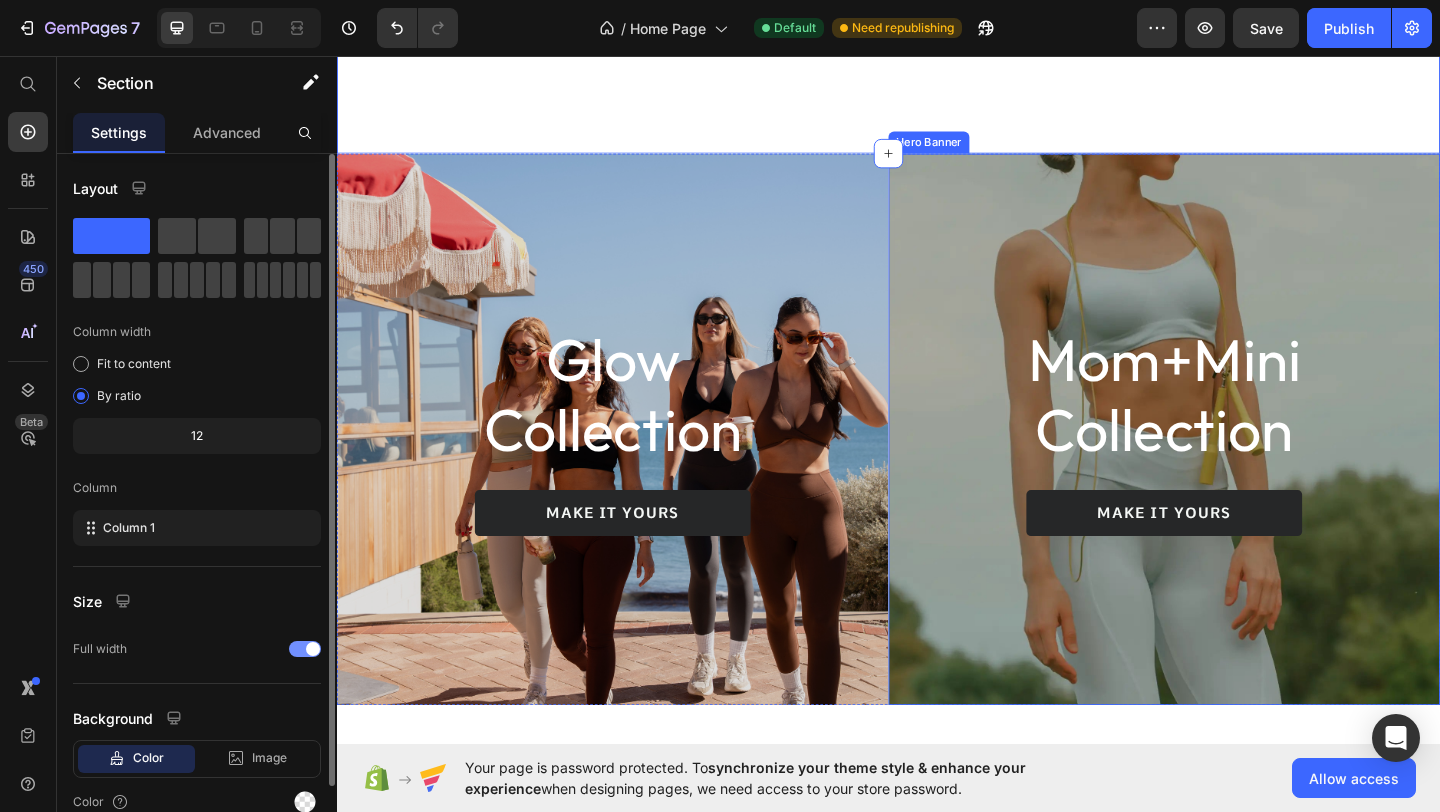 click at bounding box center (1237, 462) 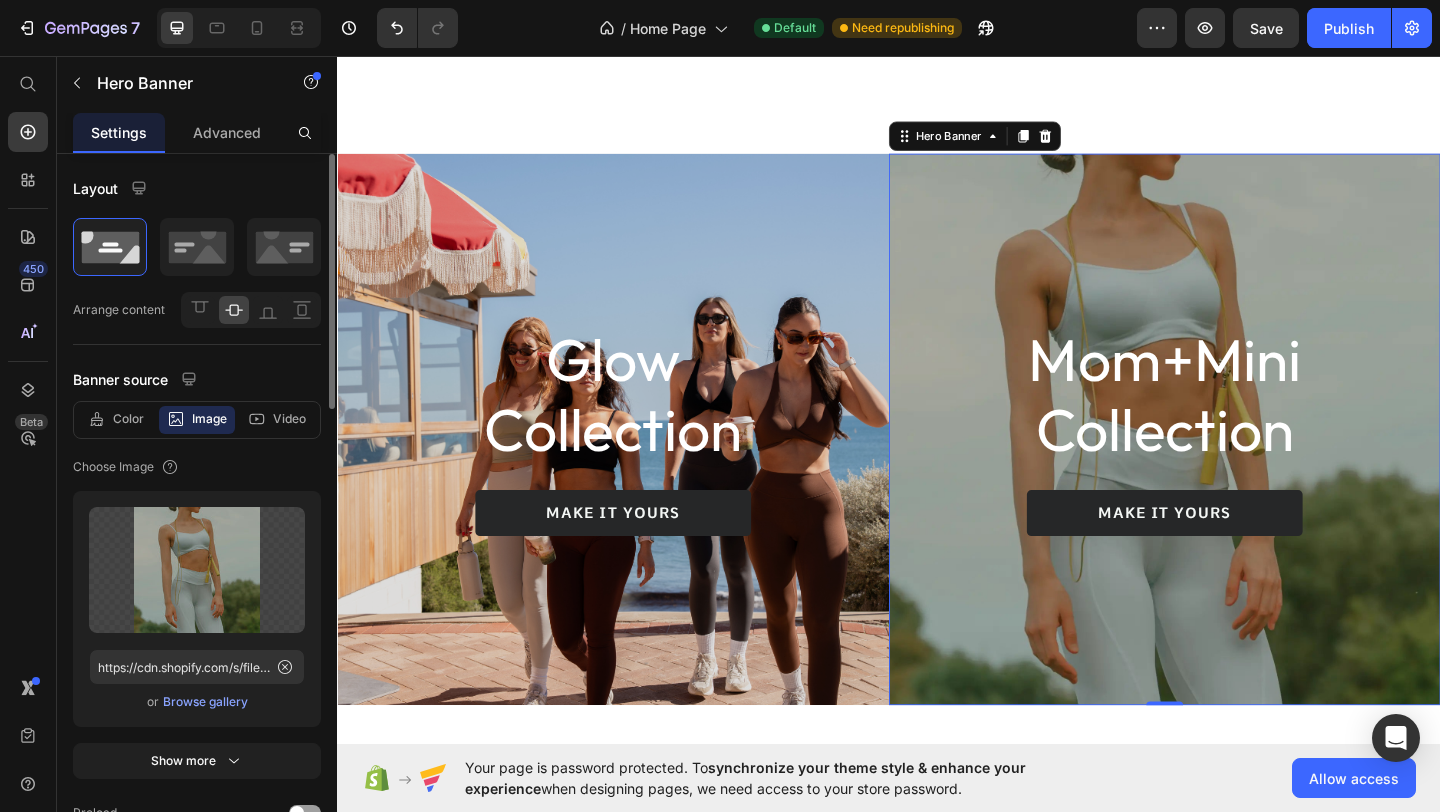click on "Browse gallery" at bounding box center (205, 702) 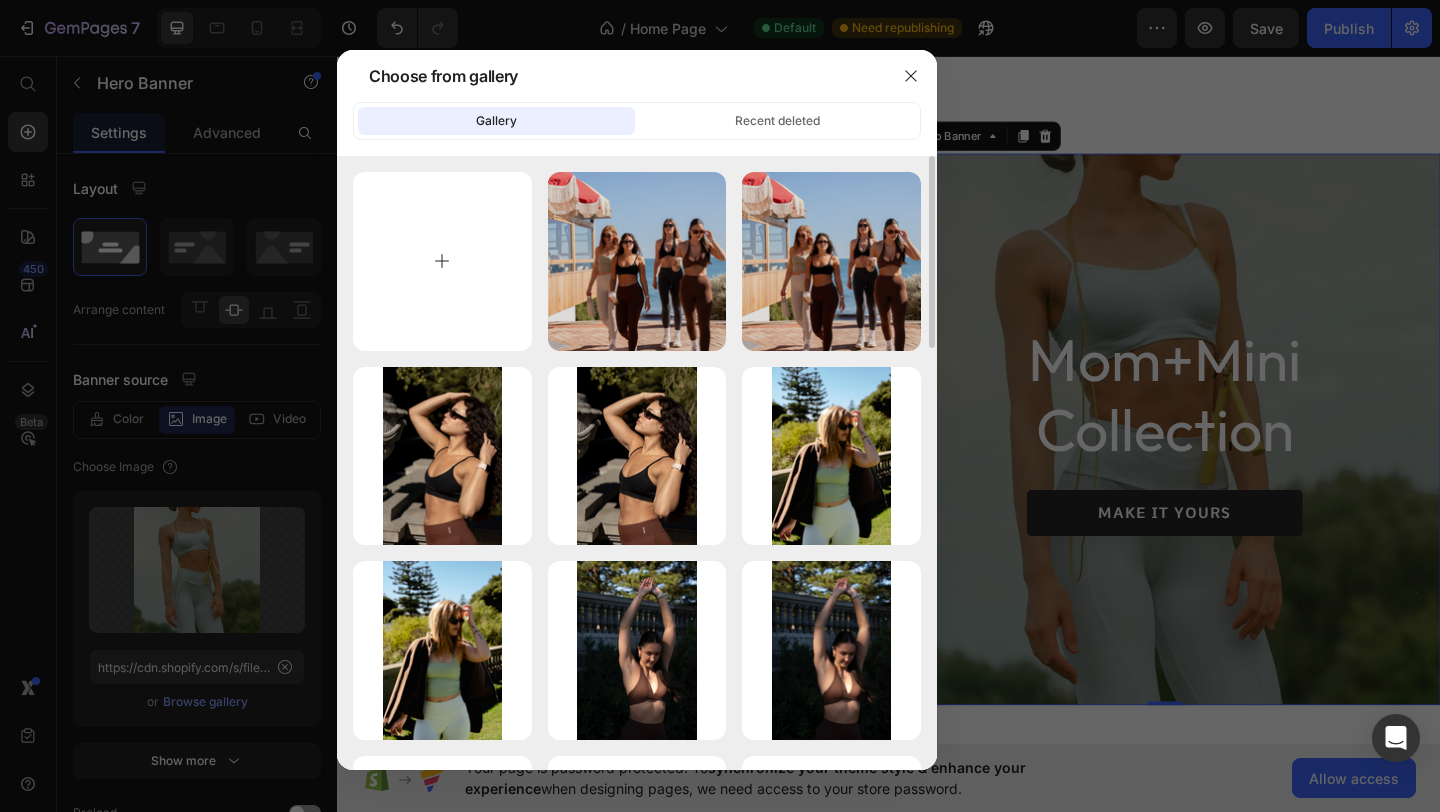 click at bounding box center [442, 261] 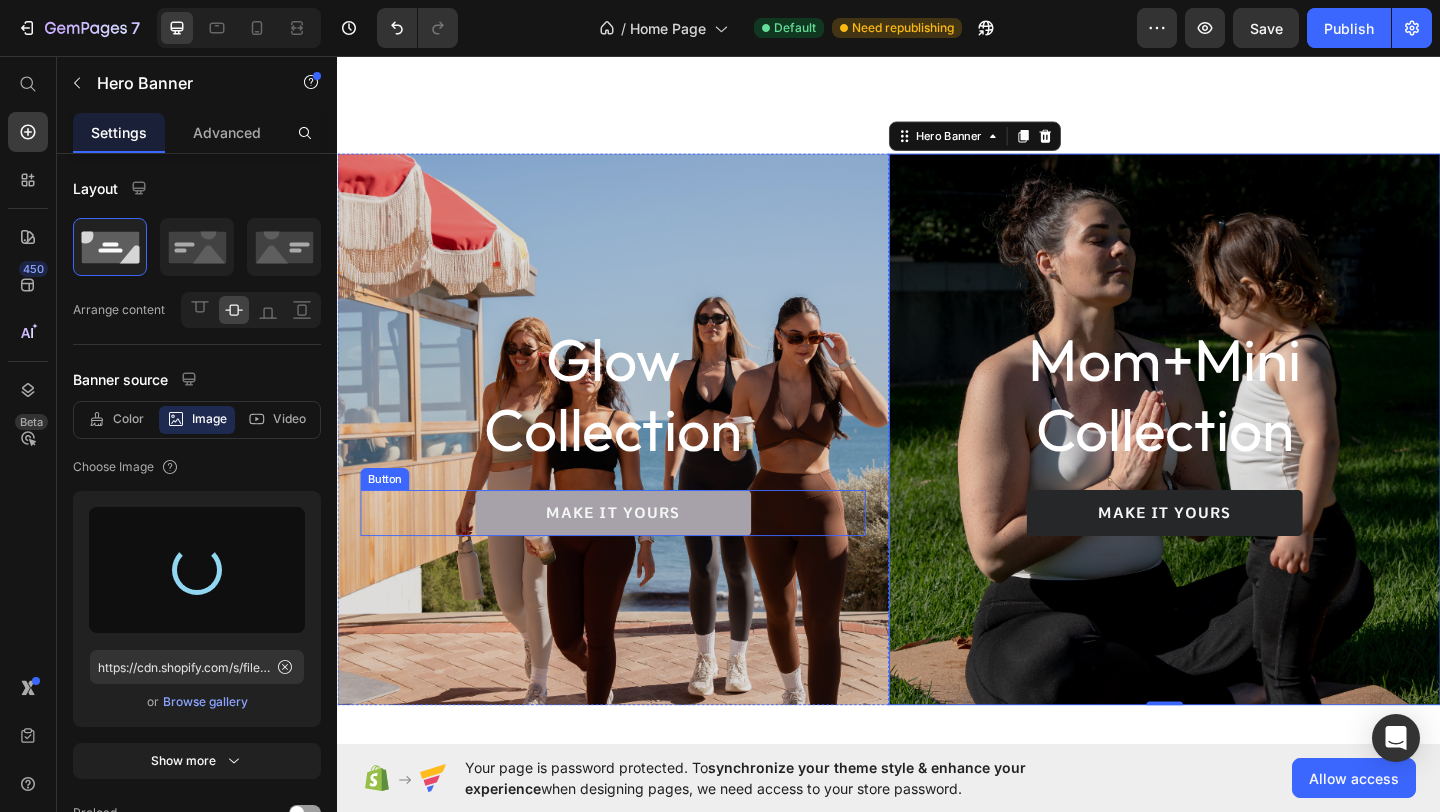 type on "https://cdn.shopify.com/s/files/1/0806/4840/5026/files/gempages_574603512663508080-ae8ea09a-a3d6-4ea5-a3fe-ab988331ca36.png" 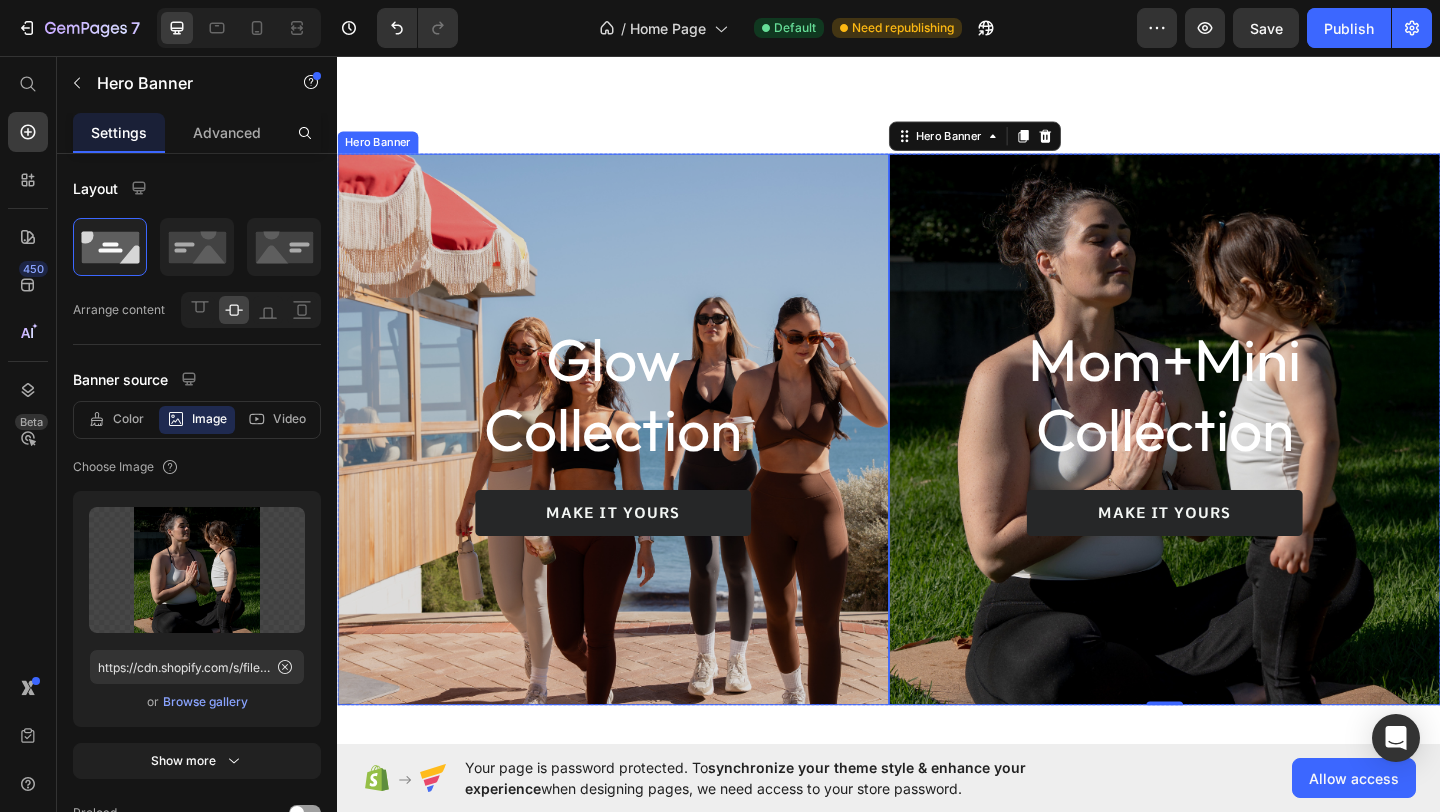 click at bounding box center (637, 462) 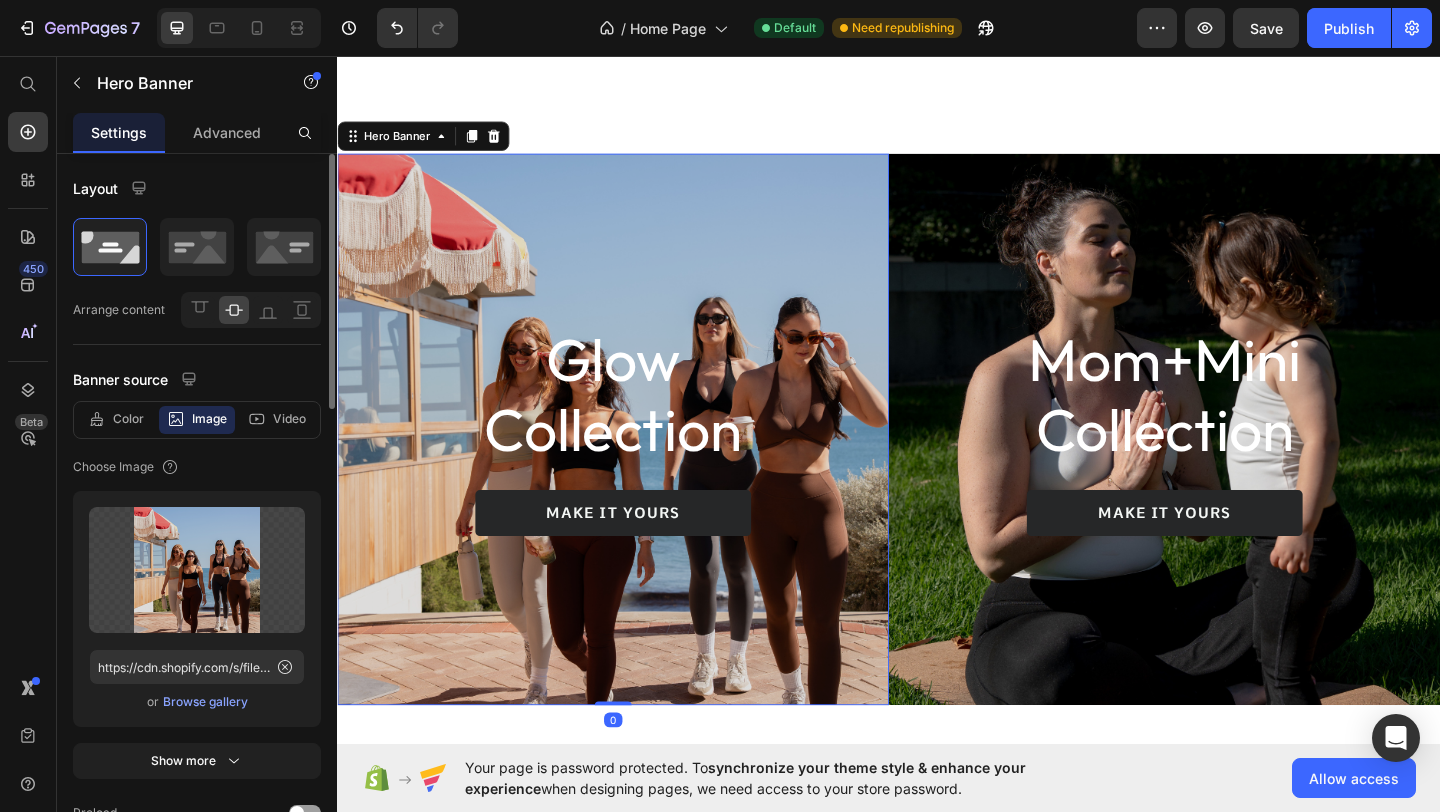 click on "Browse gallery" at bounding box center (205, 702) 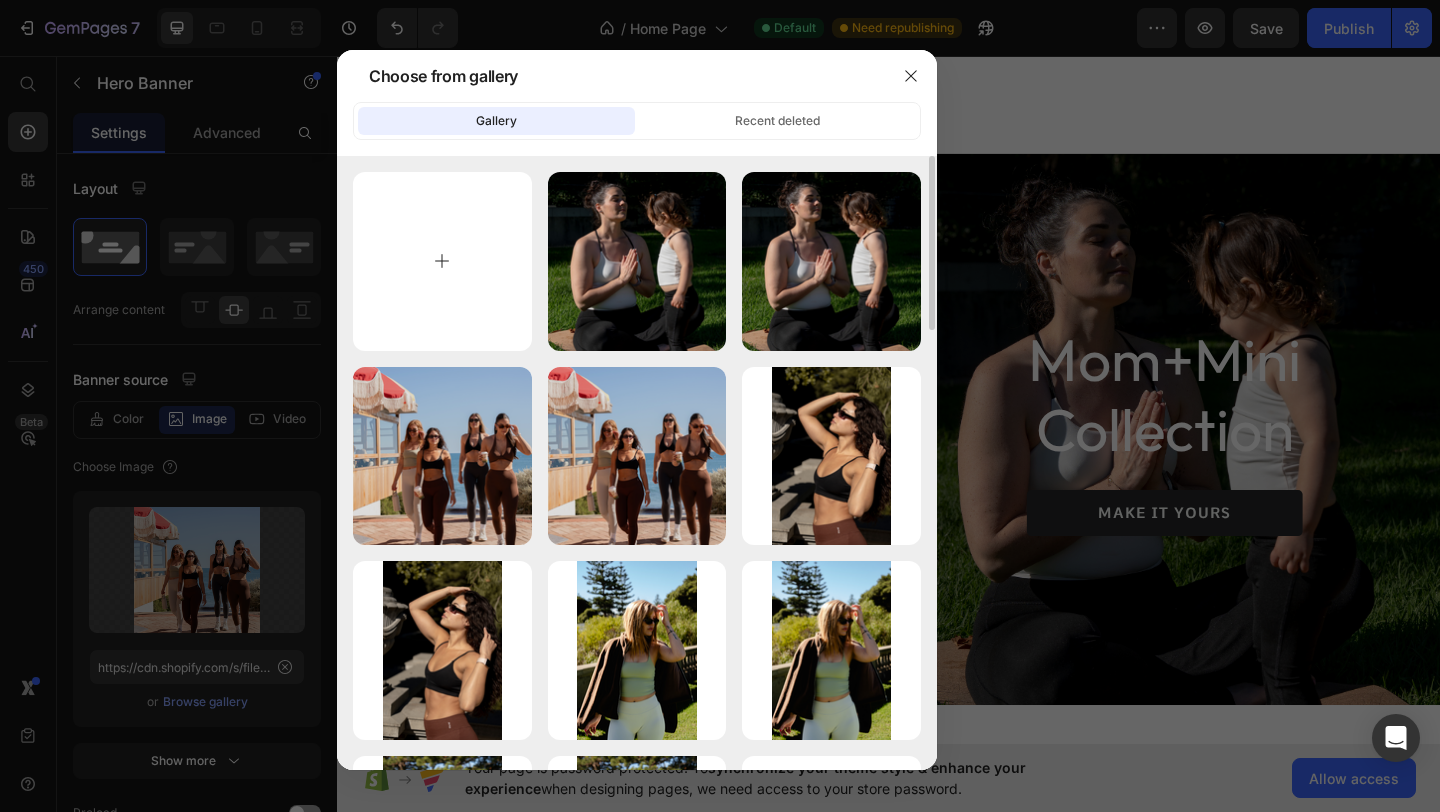 click at bounding box center (442, 261) 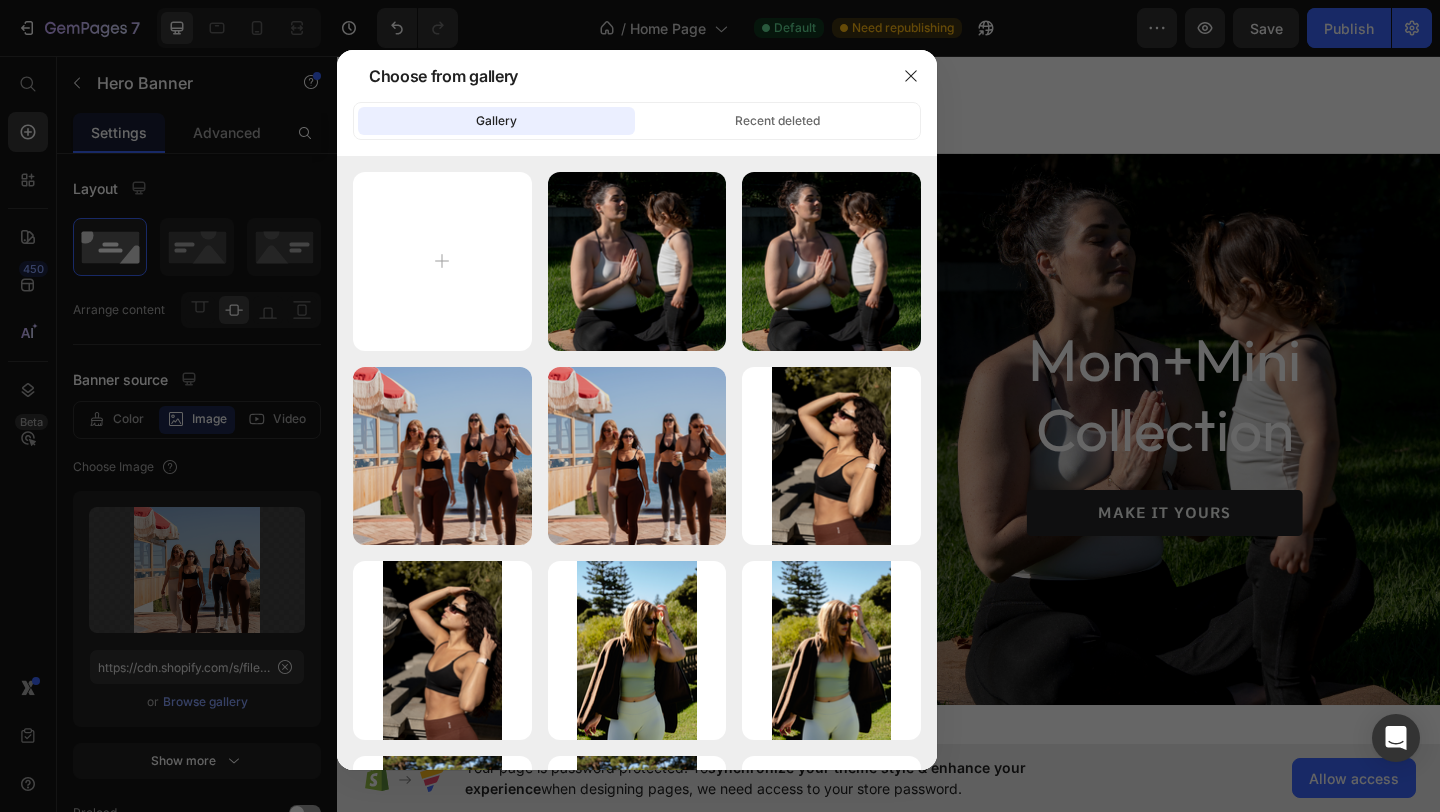 type on "C:\fakepath\2.png" 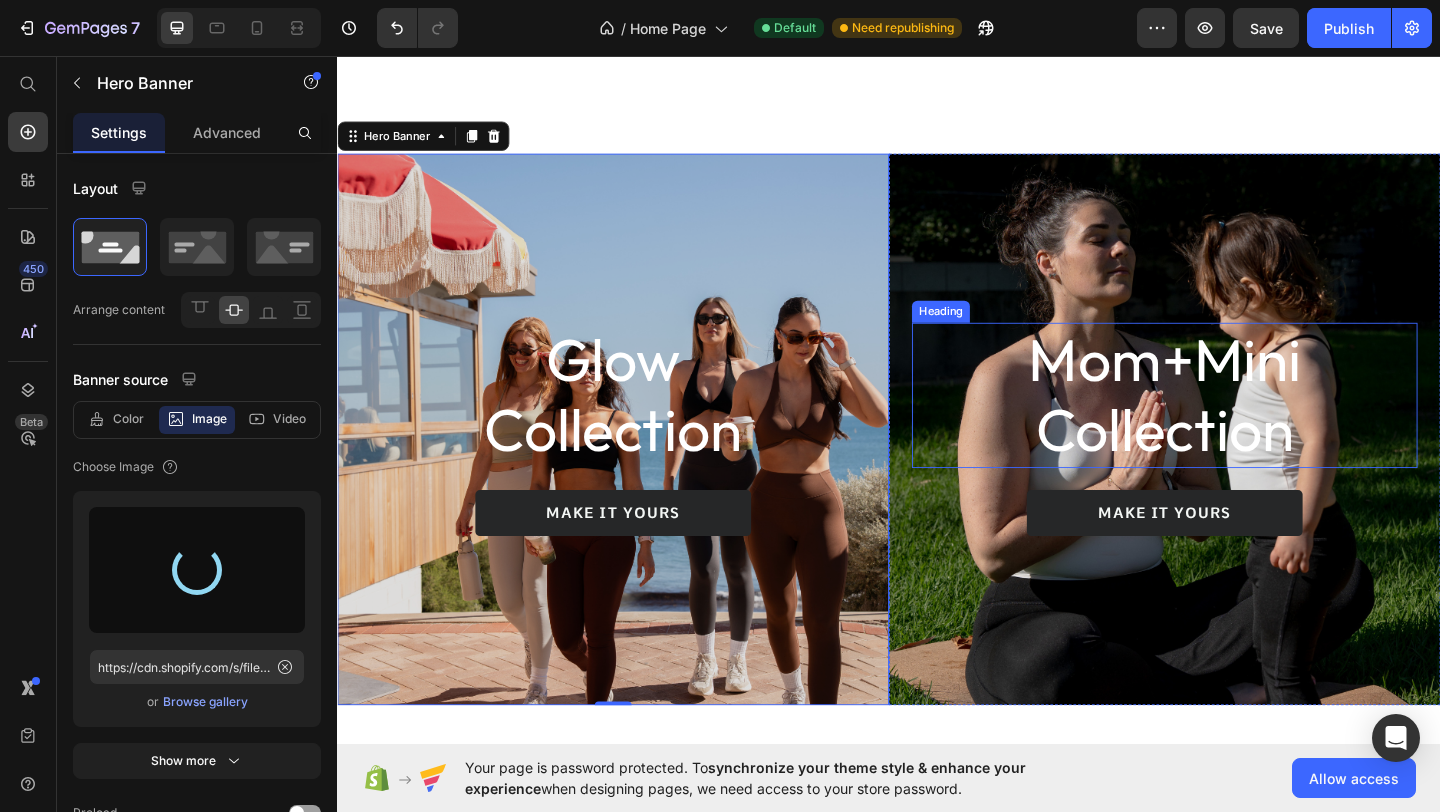 type on "https://cdn.shopify.com/s/files/1/0806/4840/5026/files/gempages_574603512663508080-57329a31-0c42-489f-82cc-929b74eec5a8.png" 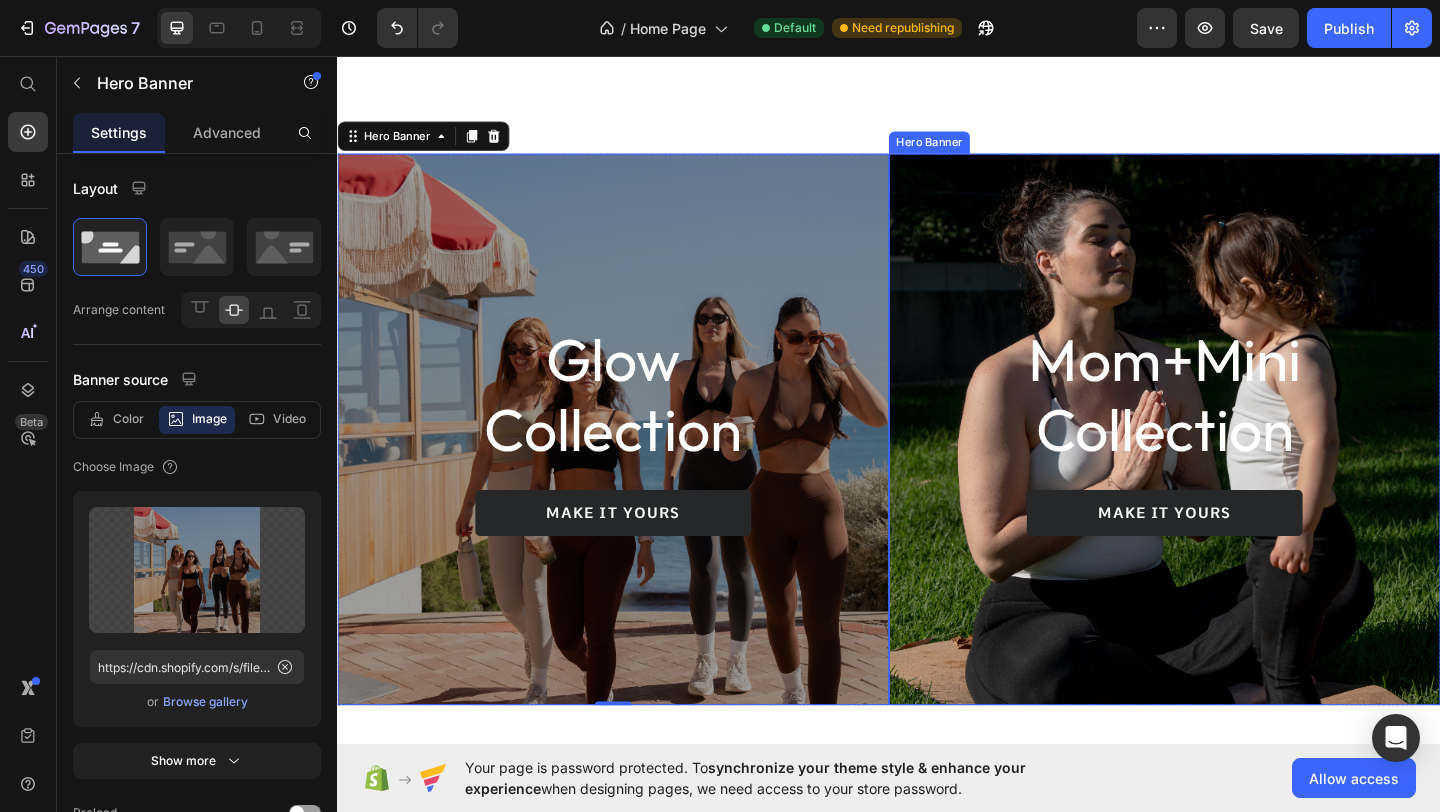 click at bounding box center (1237, 462) 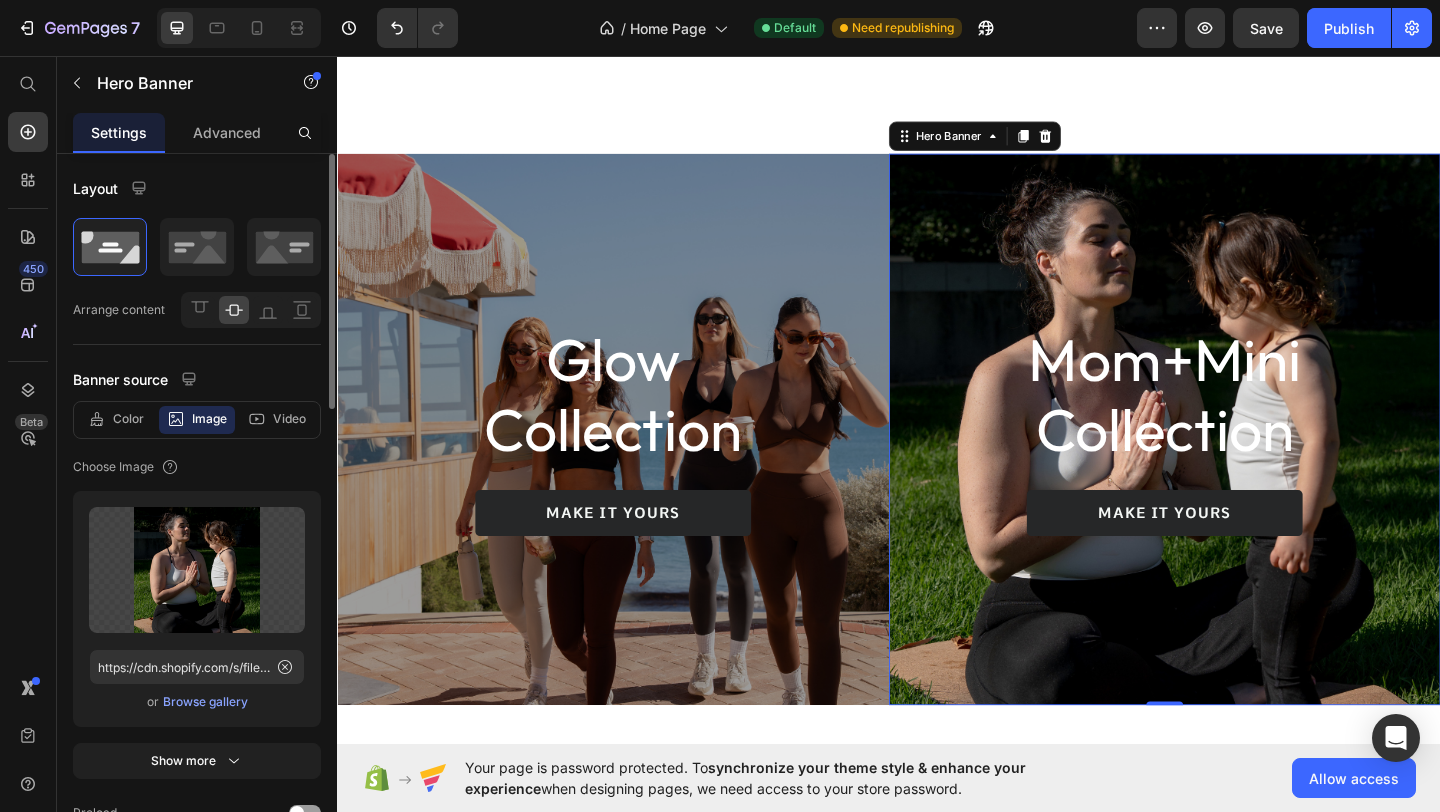 click on "Browse gallery" at bounding box center [205, 702] 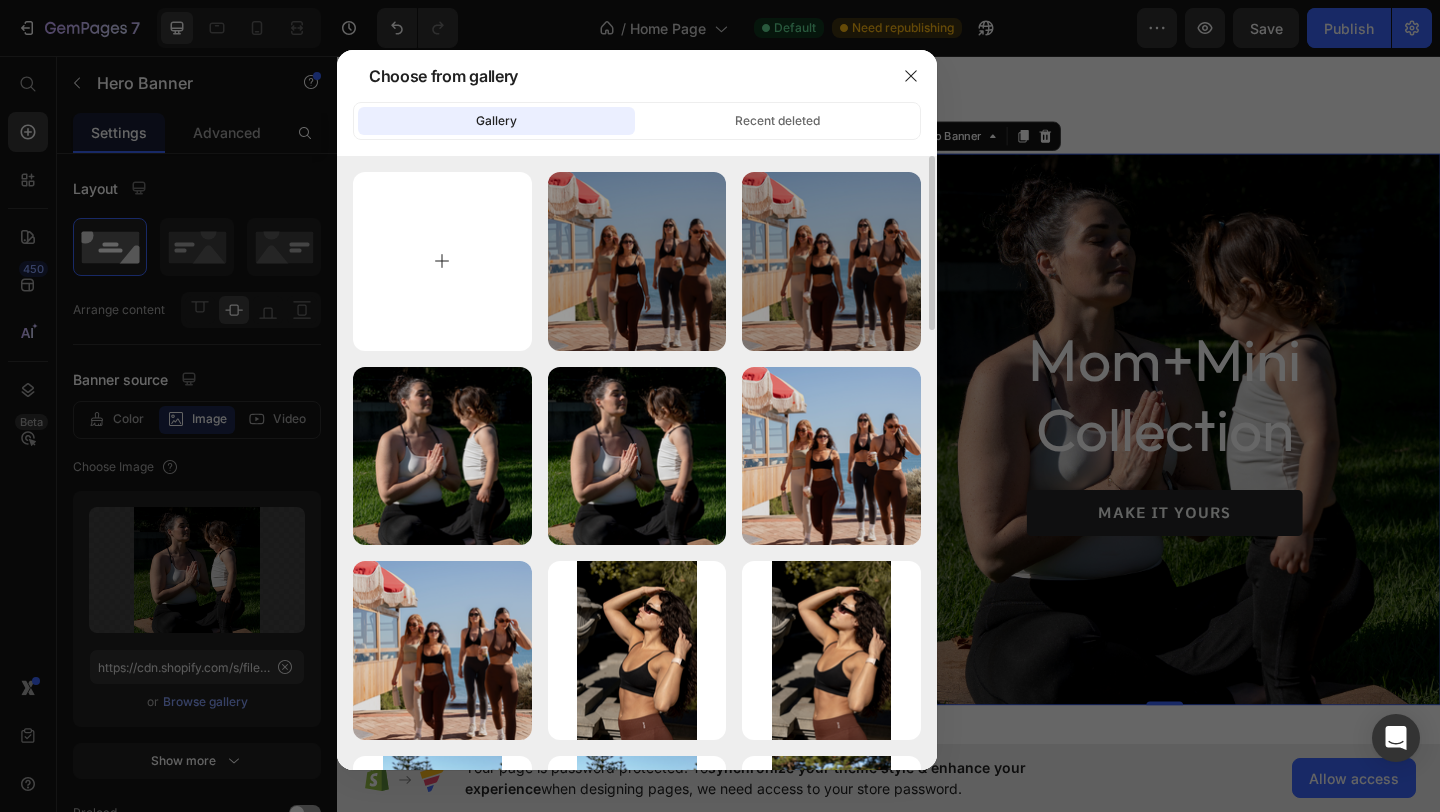 click at bounding box center [442, 261] 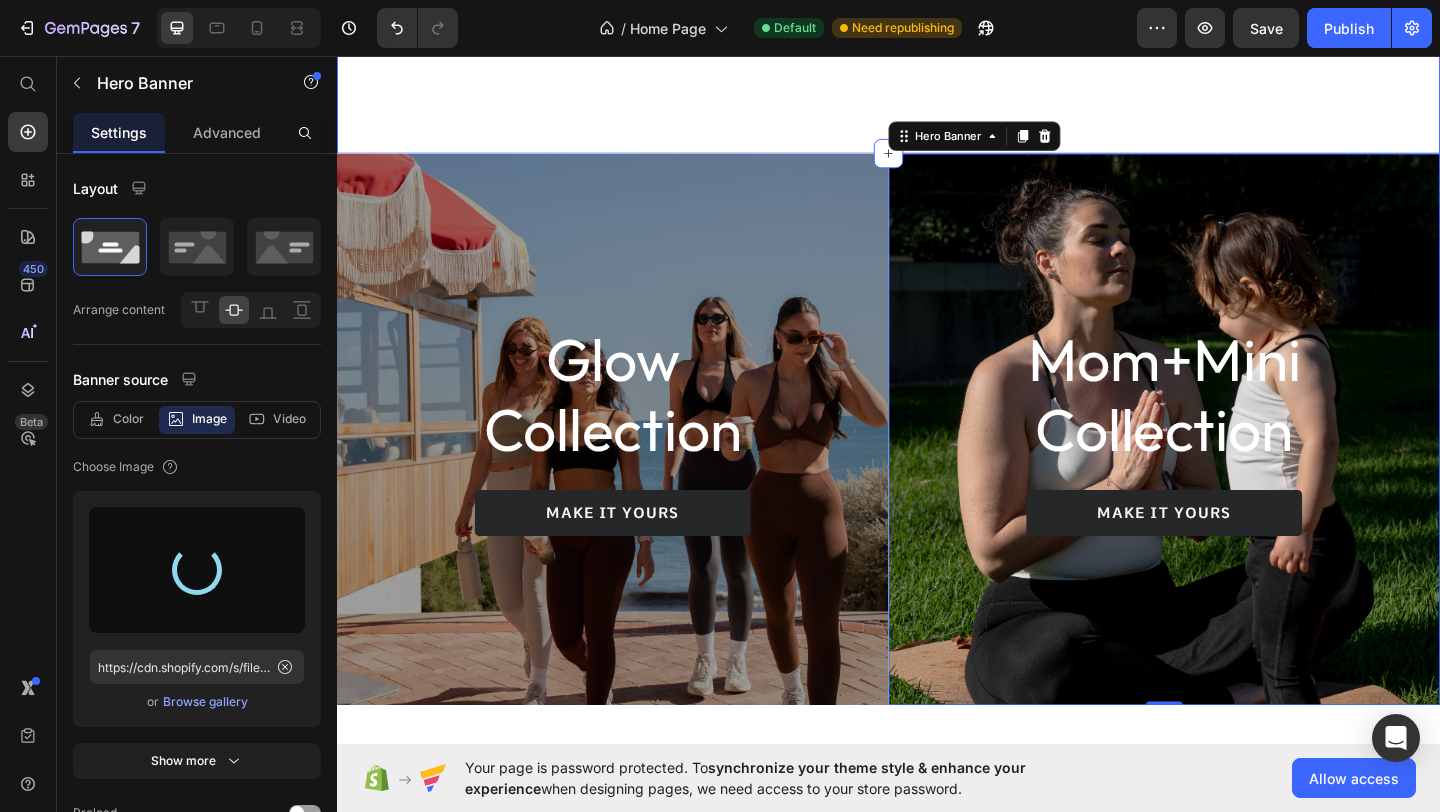 type on "https://cdn.shopify.com/s/files/1/0806/4840/5026/files/gempages_574603512663508080-9f39acd7-a028-4d72-b8bd-a0beb6b138bb.png" 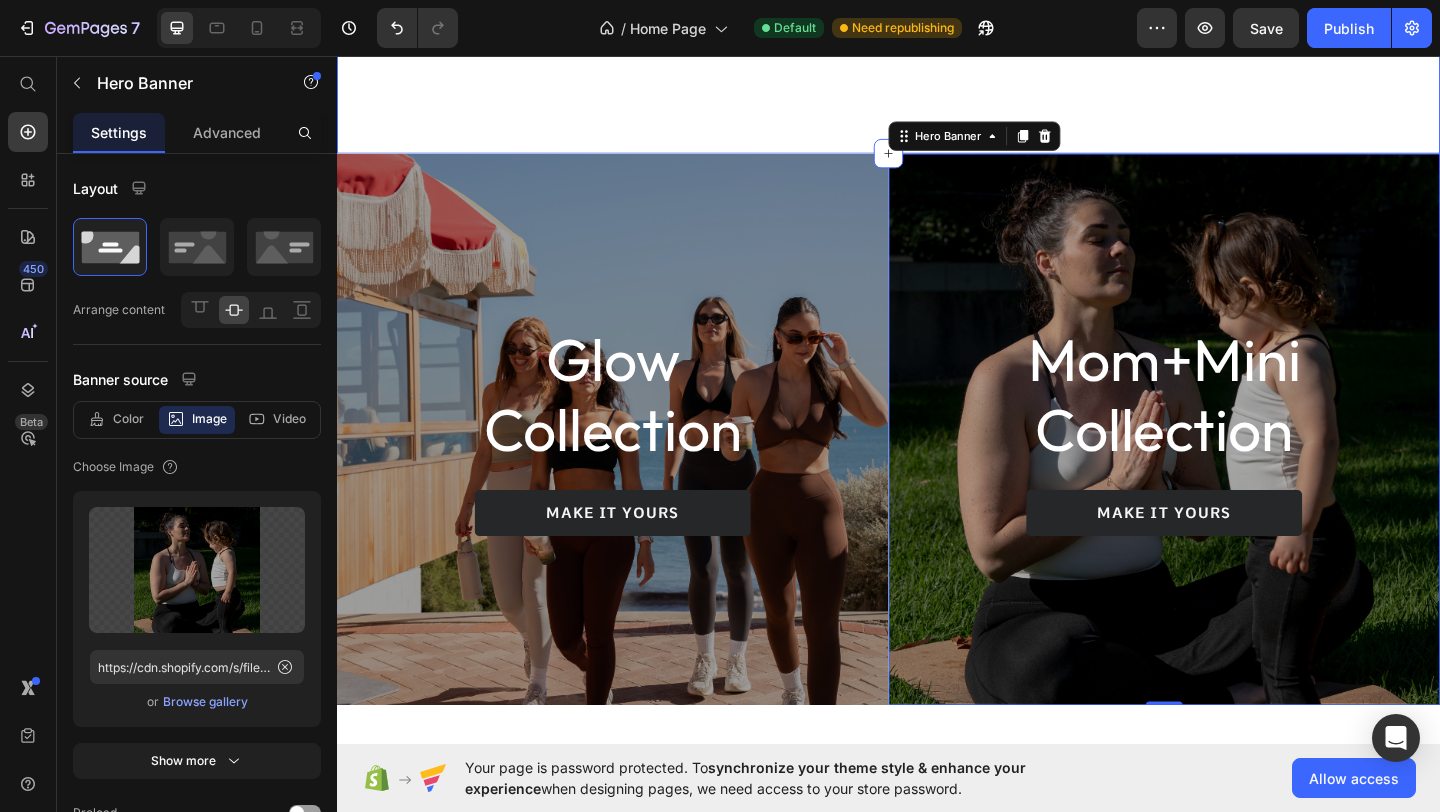 click on "Feel at ease  Heading Build Confidence Without Sacrificing Comfort. We’ve created fits that flatter every shape and size — because you deserve to feel good. Text Block Try It On Button Image Image Image Carousel Row Section 3" at bounding box center [937, -133] 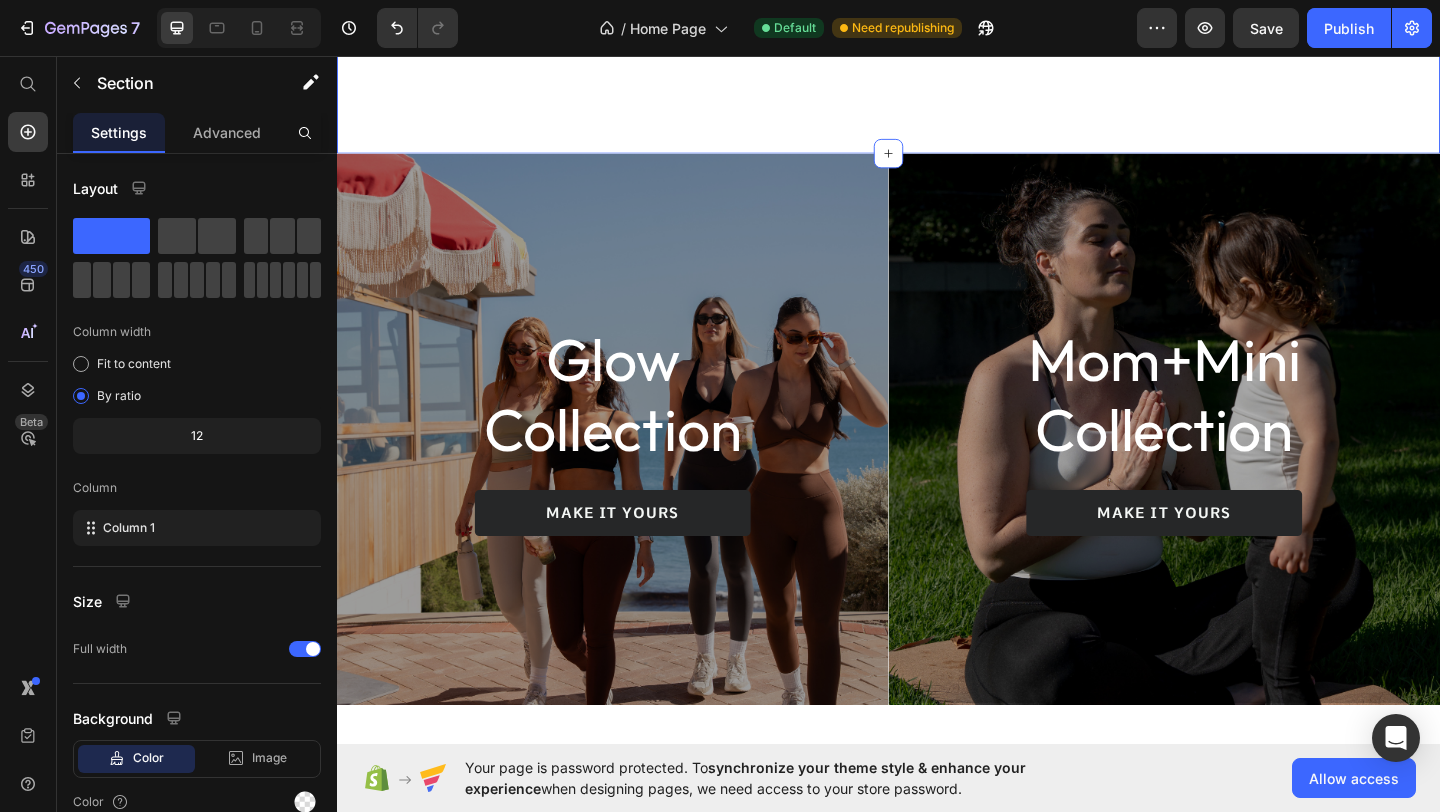 click on "Feel at ease  Heading Build Confidence Without Sacrificing Comfort. We’ve created fits that flatter every shape and size — because you deserve to feel good. Text Block Try It On Button Image Image Image Carousel Row Section 3   Create Theme Section AI Content Write with GemAI What would you like to describe here? Tone and Voice Persuasive Product Mini Teddy Luxe Jacket Show more Generate" at bounding box center (937, -133) 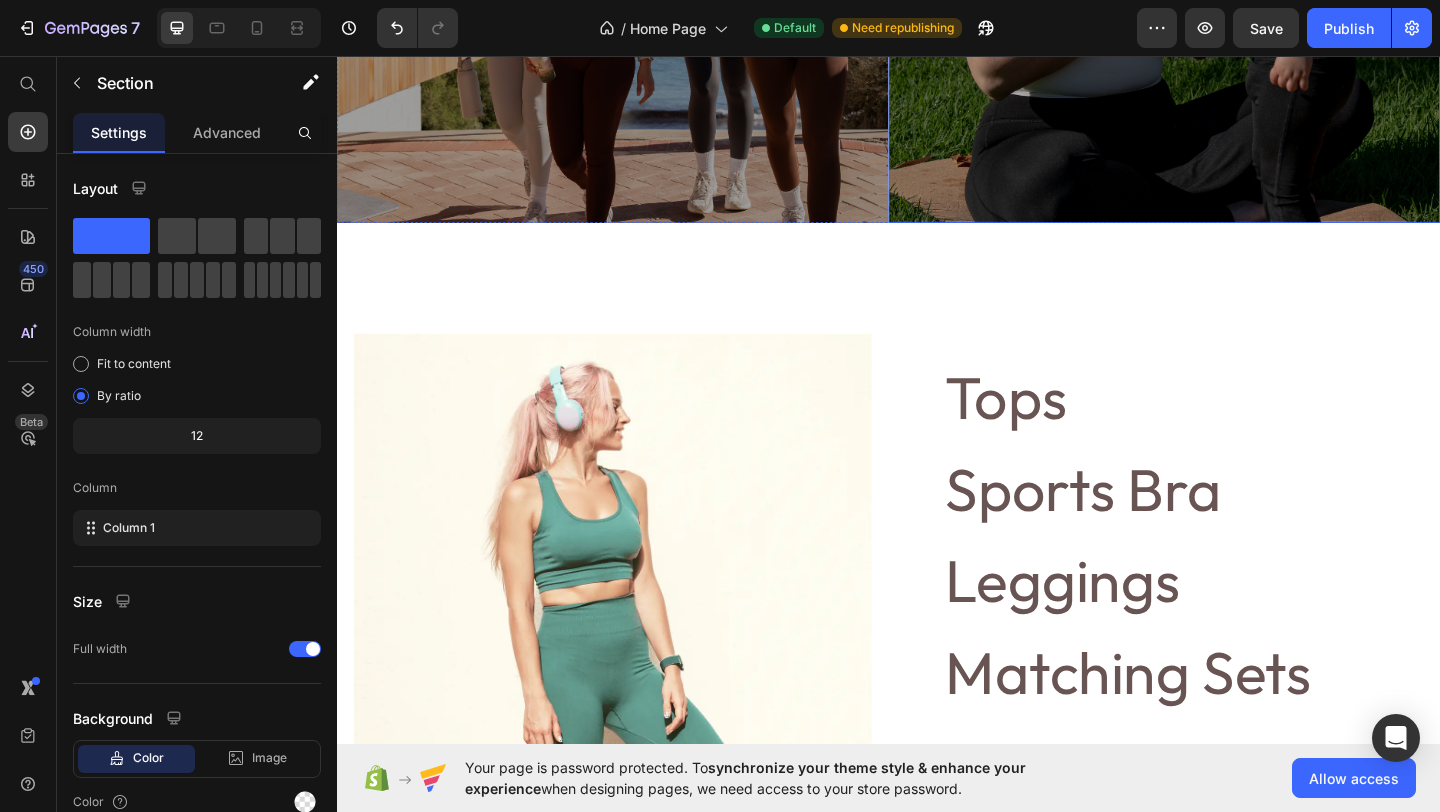 scroll, scrollTop: 1746, scrollLeft: 0, axis: vertical 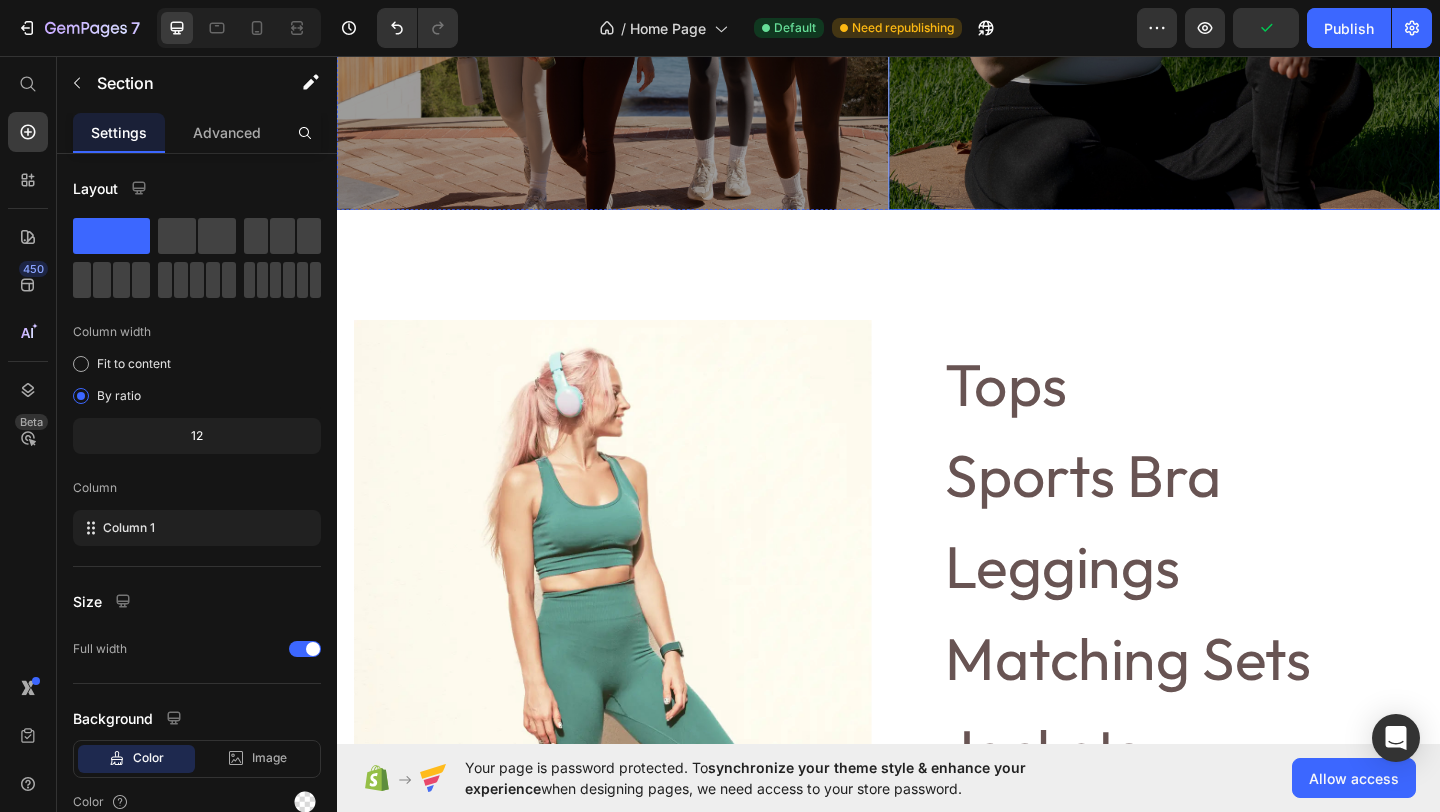 click at bounding box center (1237, -77) 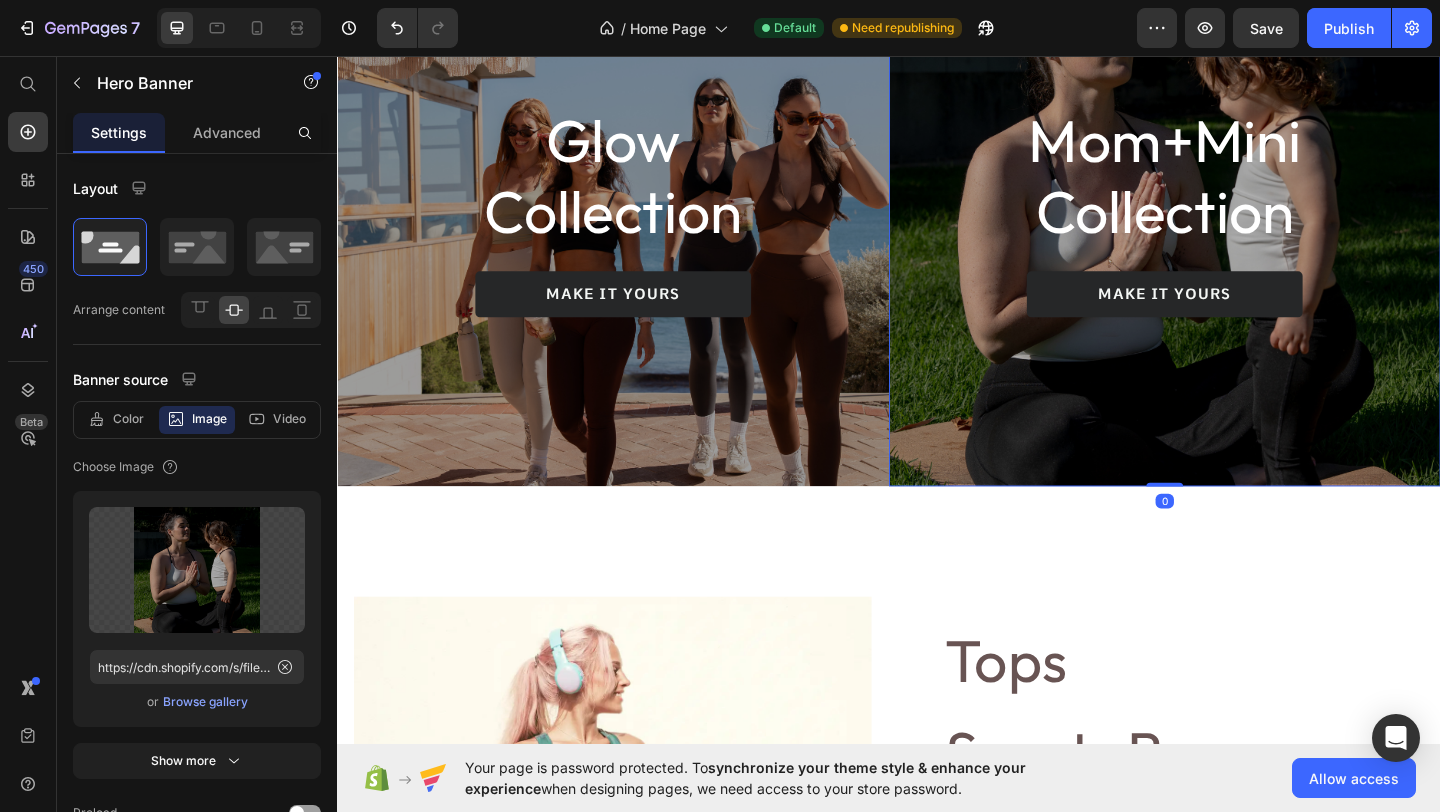 scroll, scrollTop: 1387, scrollLeft: 0, axis: vertical 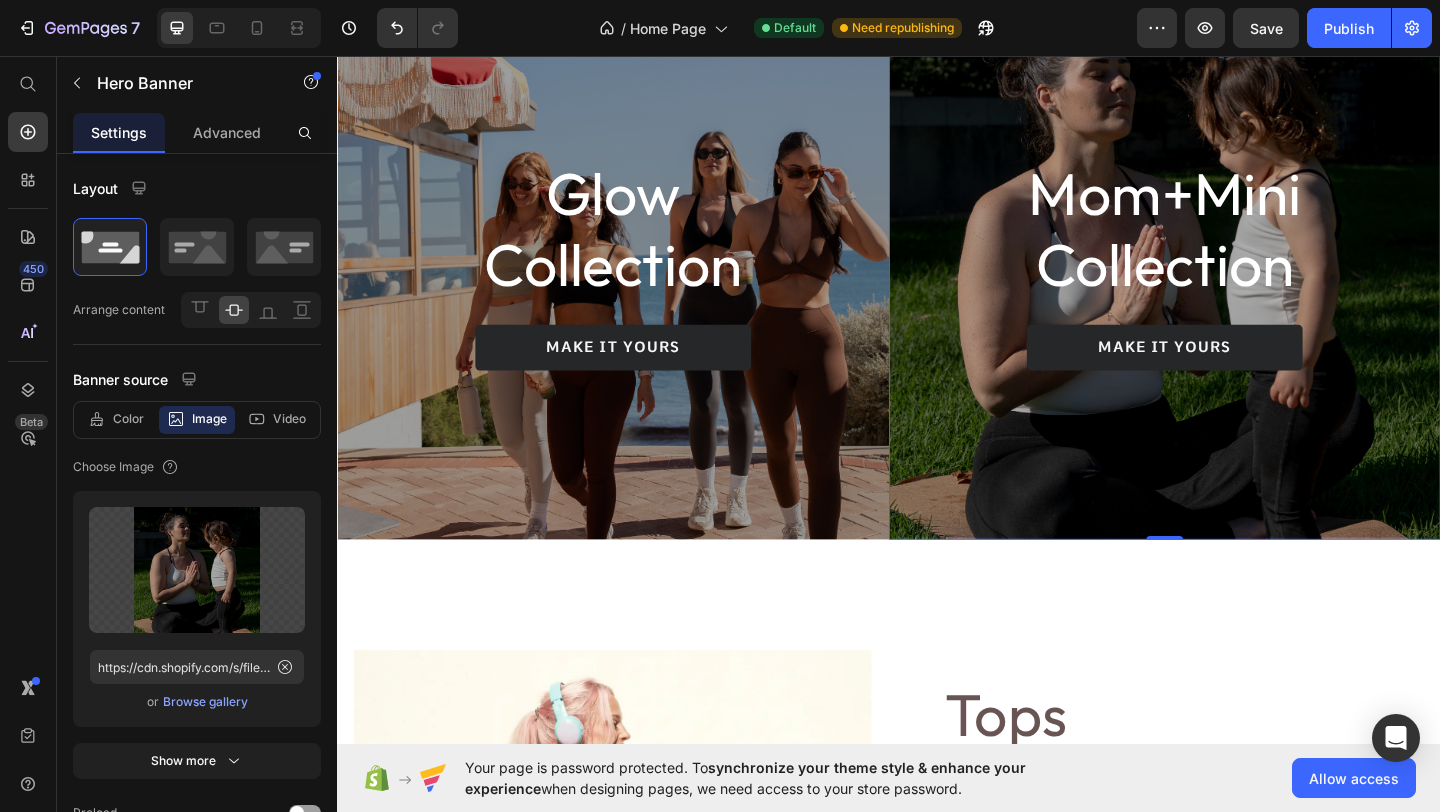 click at bounding box center (1237, 282) 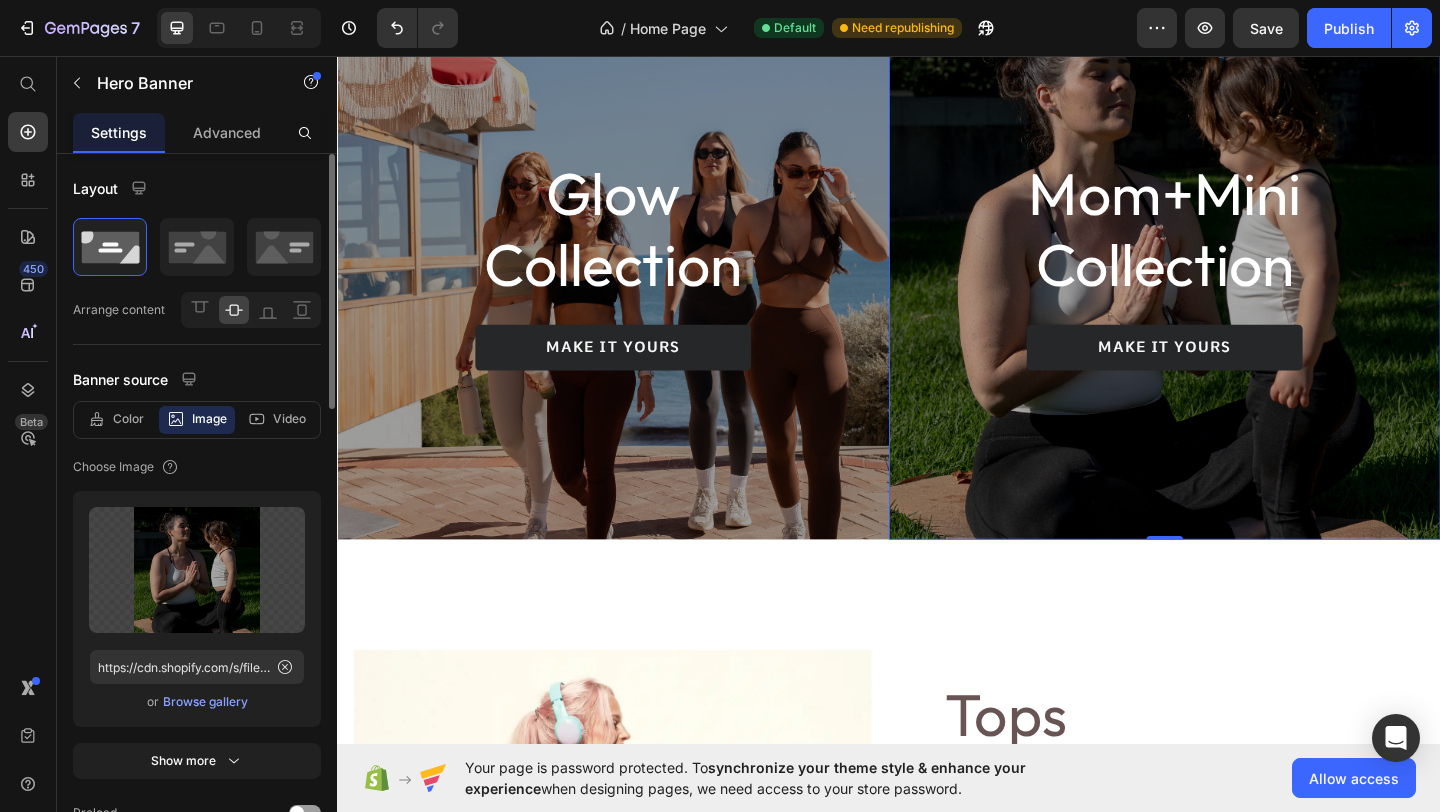 click on "Browse gallery" at bounding box center (205, 702) 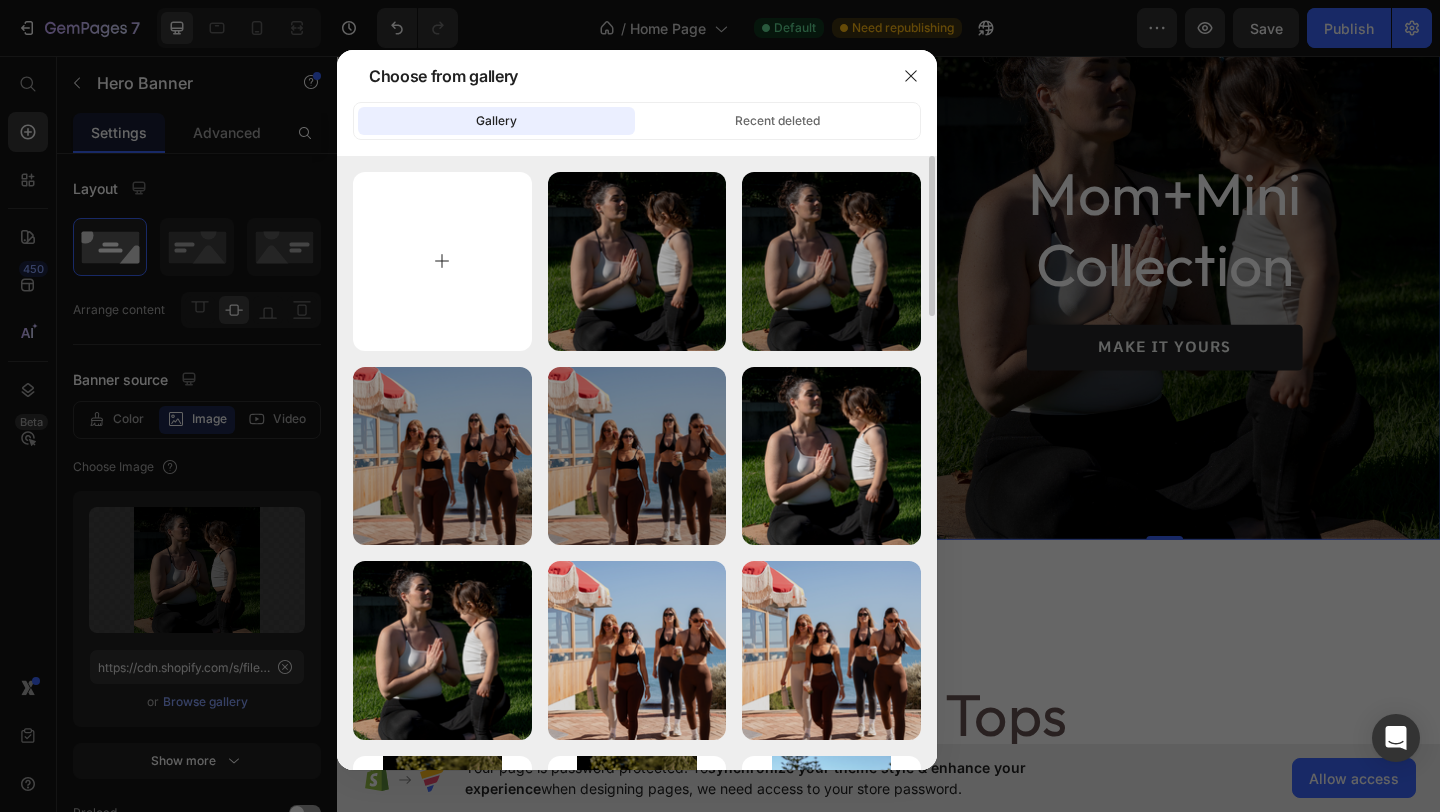 click at bounding box center (442, 261) 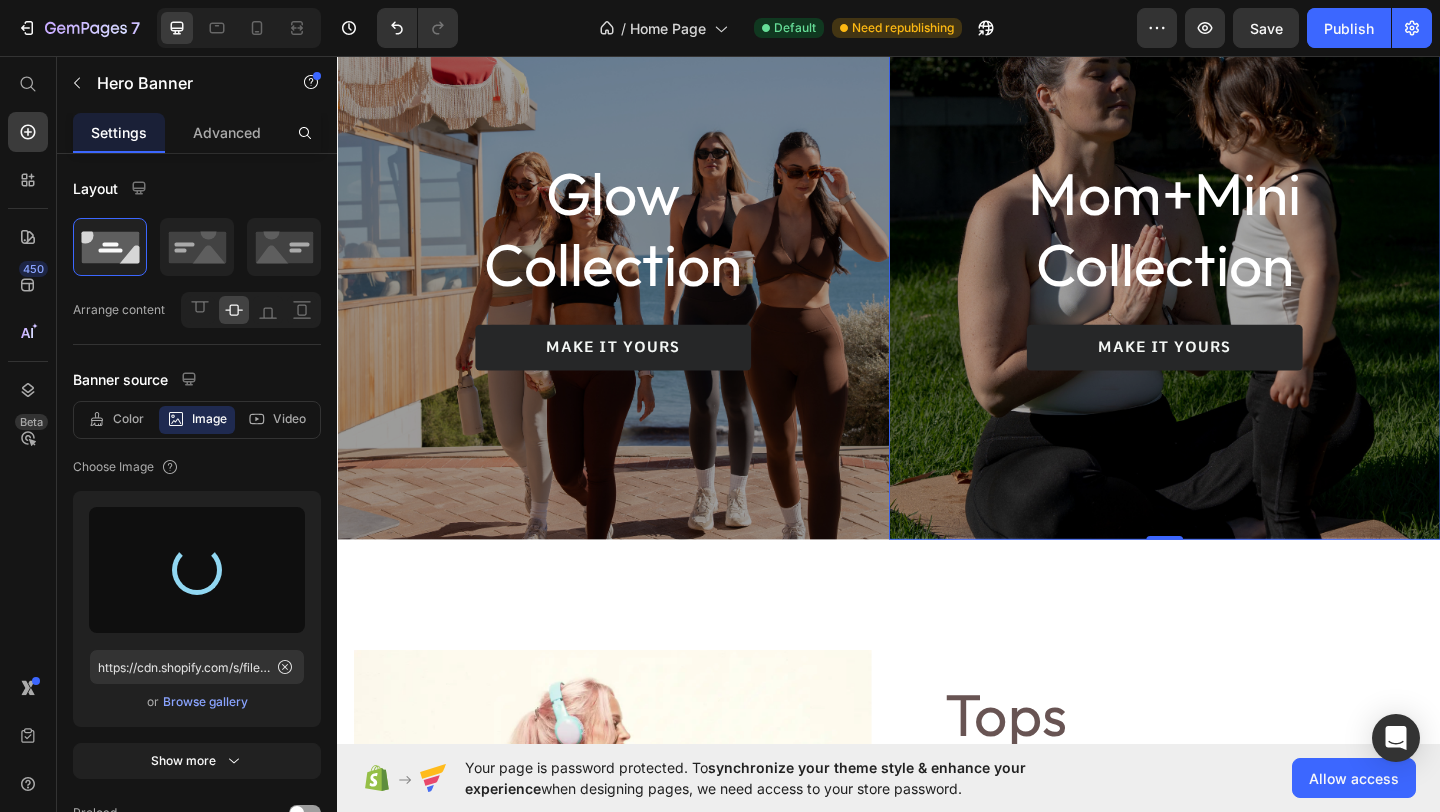 type on "https://cdn.shopify.com/s/files/1/0806/4840/5026/files/gempages_574603512663508080-db507faa-2060-49d1-a0ef-da0a5c7a417c.png" 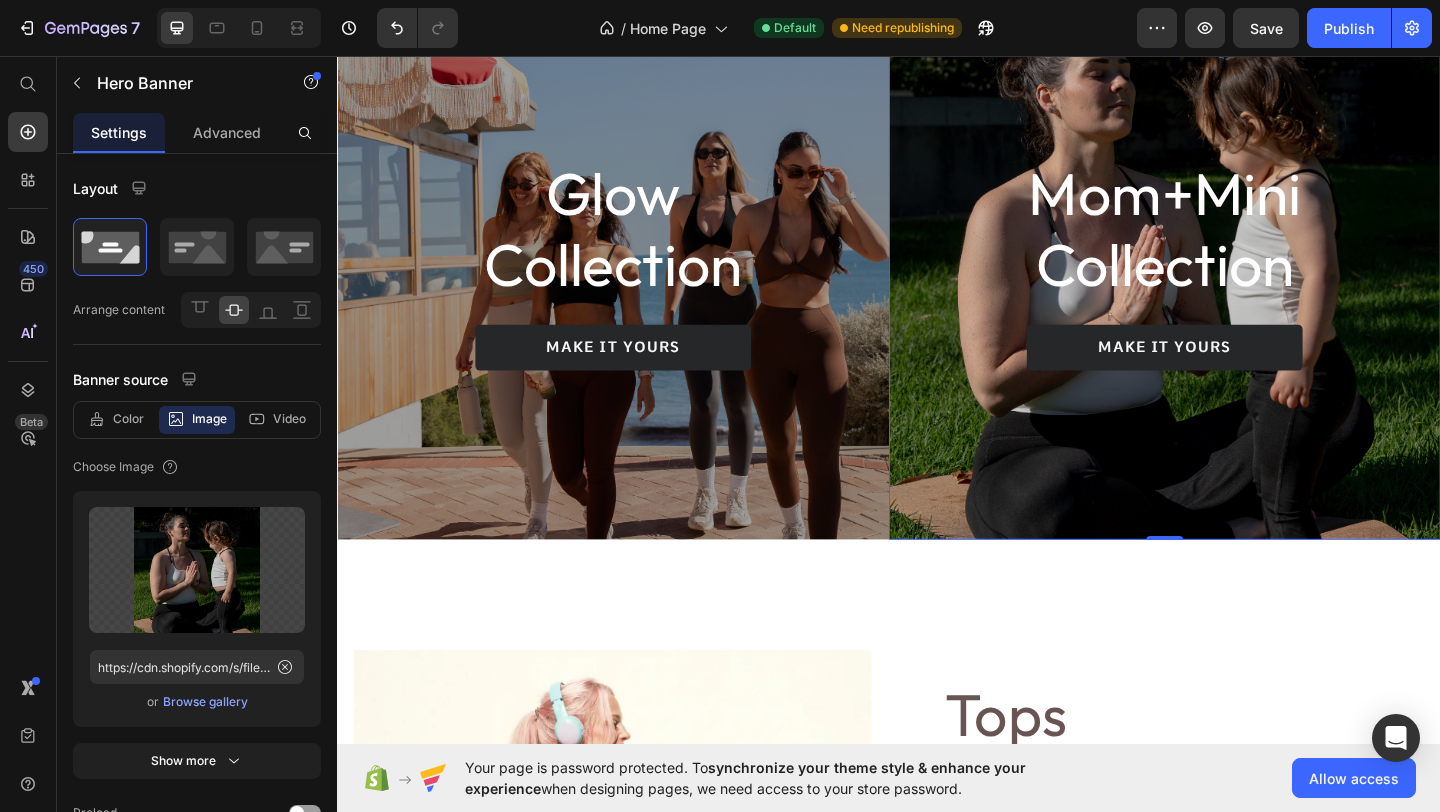 click on "Feel at ease  Heading Build Confidence Without Sacrificing Comfort. We’ve created fits that flatter every shape and size — because you deserve to feel good. Text Block Try It On Button Image Image Image Carousel Row Section 3 Glow Collection Heading make it yours Button Hero Banner Mom+Mini Collection Heading make it yours Button Hero Banner   0 Row Section 4 Image Tops Button Sports Bra Button Leggings Button Matching Sets Button Jackets Button Row Section 5 Root" at bounding box center (937, 2025) 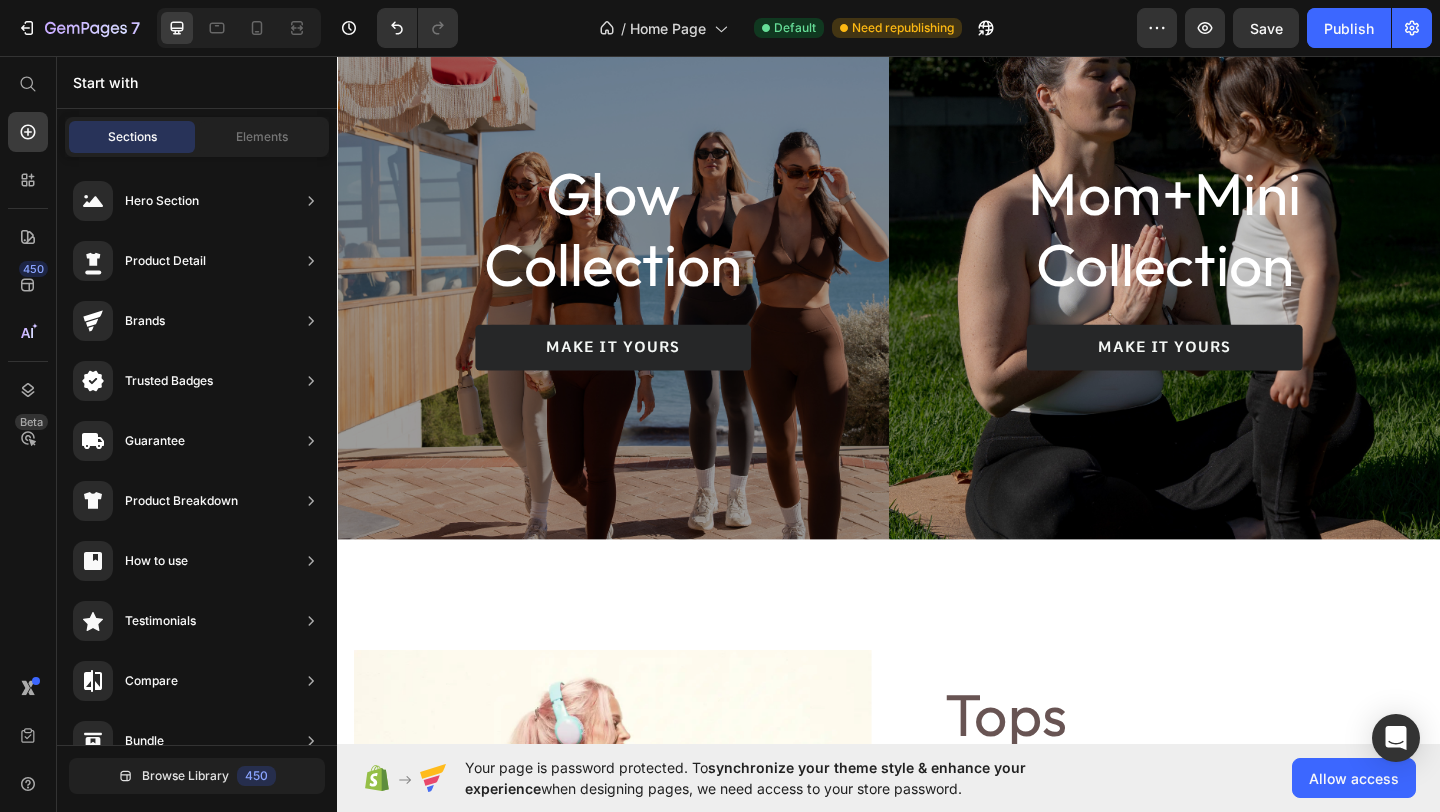 click on "Feel at ease  Heading Build Confidence Without Sacrificing Comfort. We’ve created fits that flatter every shape and size — because you deserve to feel good. Text Block Try It On Button Image Image Image Carousel Row Section 3 Glow Collection Heading make it yours Button Hero Banner Mom+Mini Collection Heading make it yours Button Hero Banner Row Section 4 Image Tops Button Sports Bra Button Leggings Button Matching Sets Button Jackets Button Row Section 5 Root" at bounding box center [937, 2025] 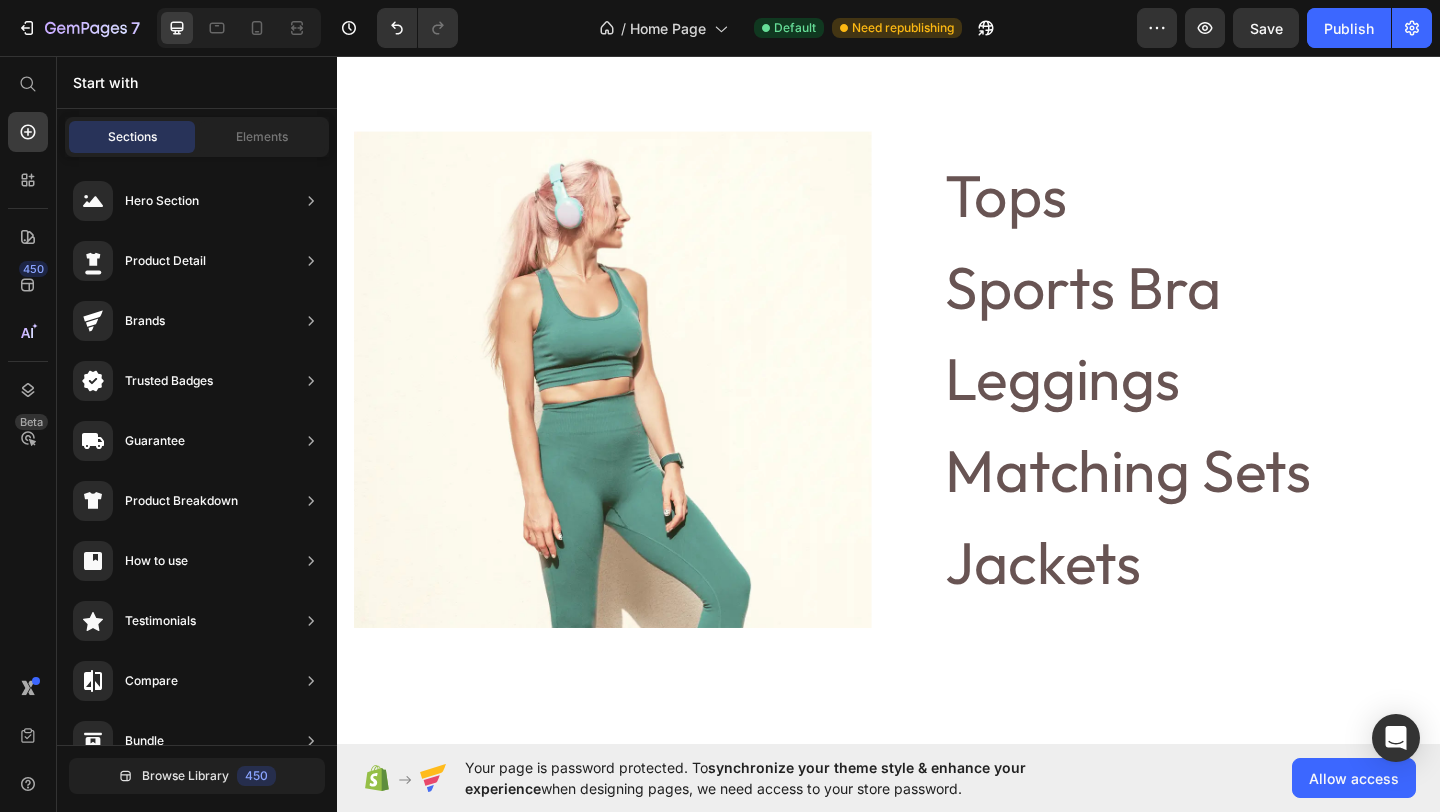 scroll, scrollTop: 1959, scrollLeft: 0, axis: vertical 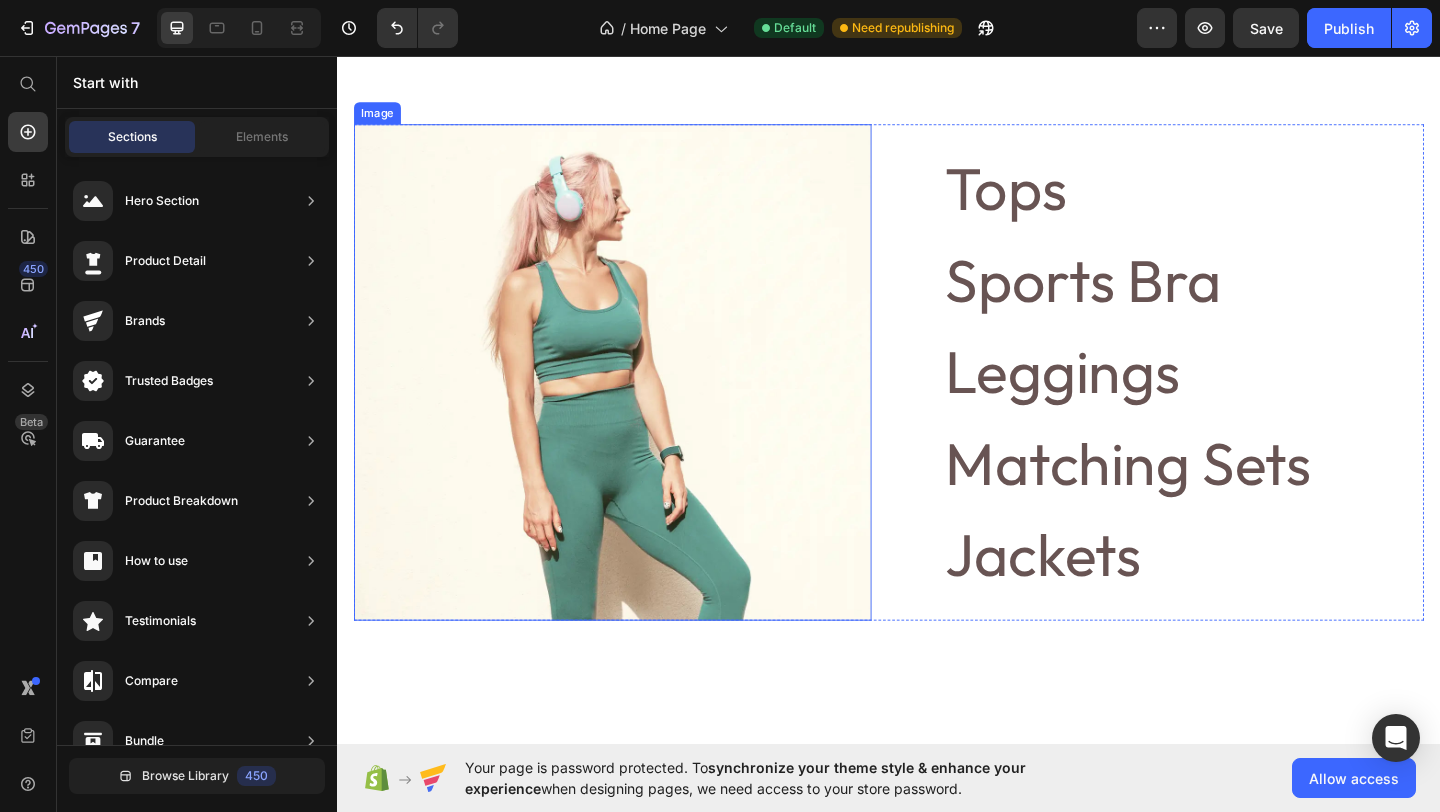 click at bounding box center (636, 400) 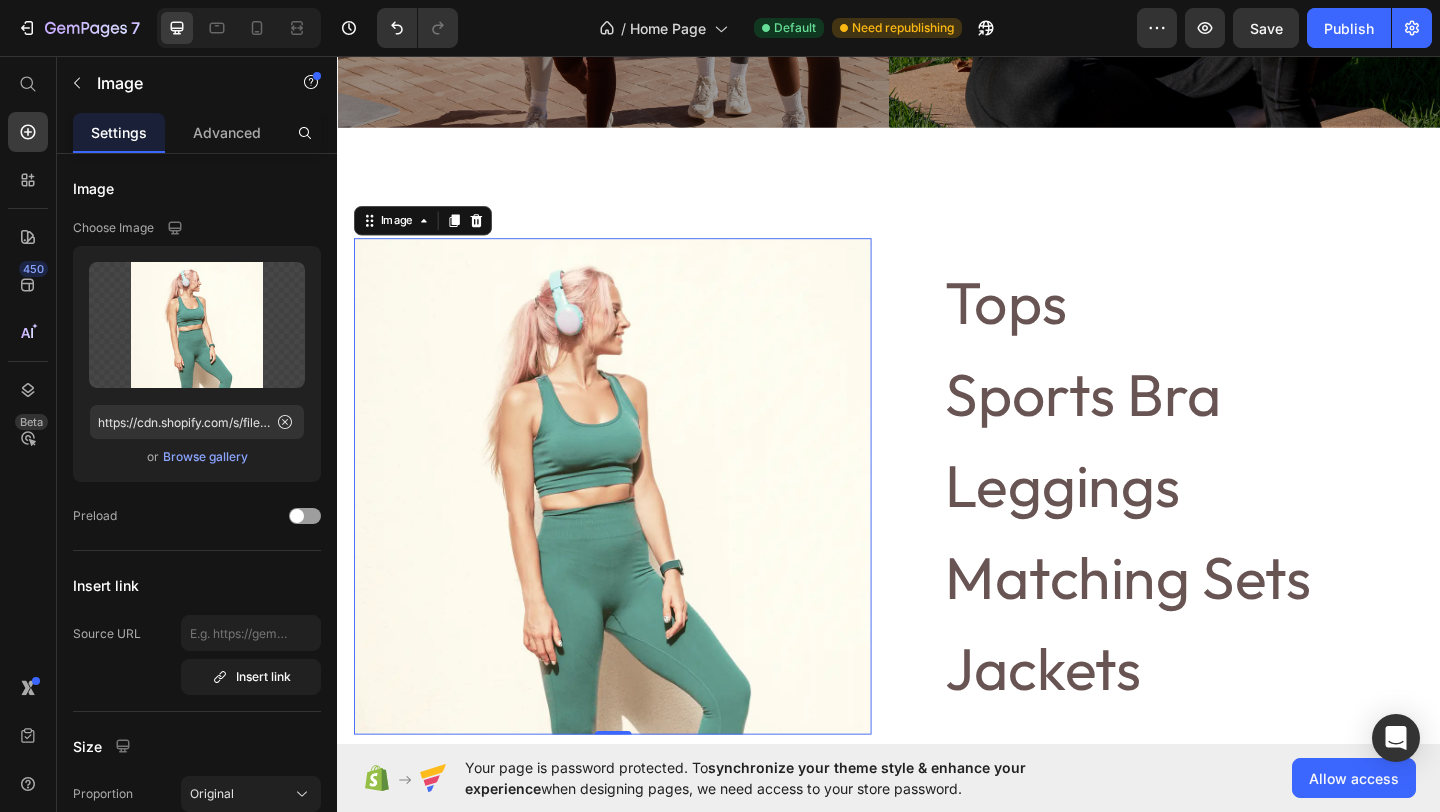 scroll, scrollTop: 1817, scrollLeft: 0, axis: vertical 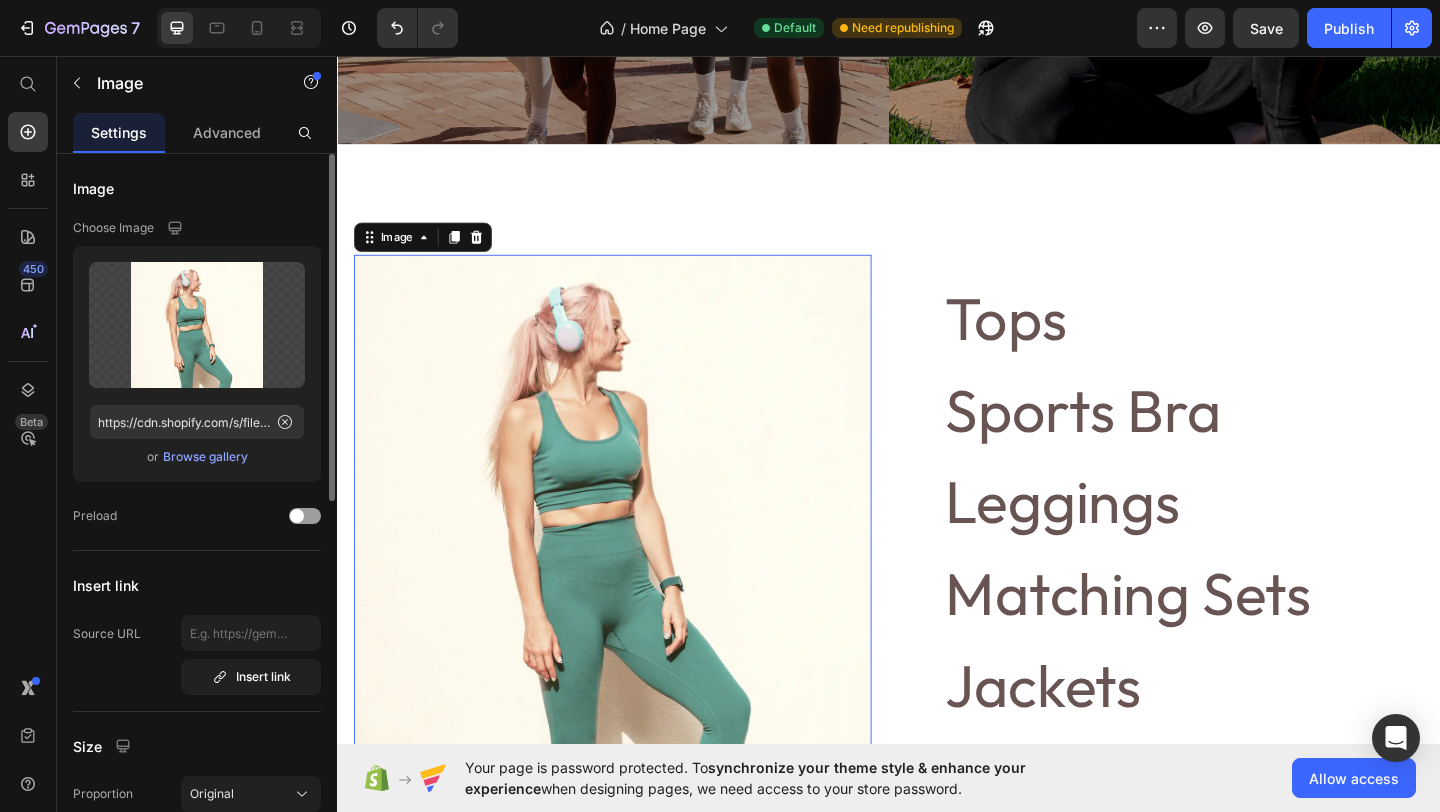 click on "Browse gallery" at bounding box center (205, 457) 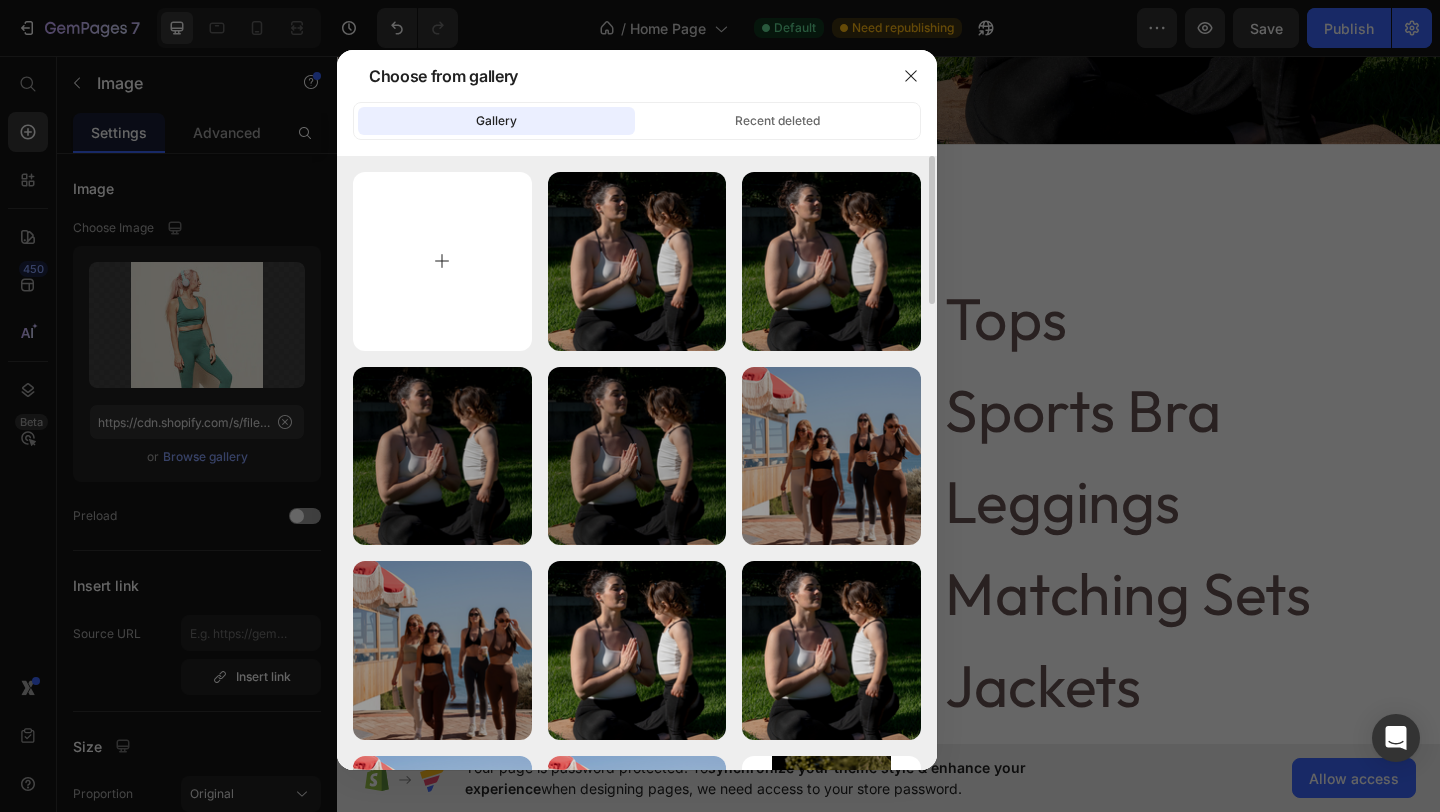 click at bounding box center [442, 261] 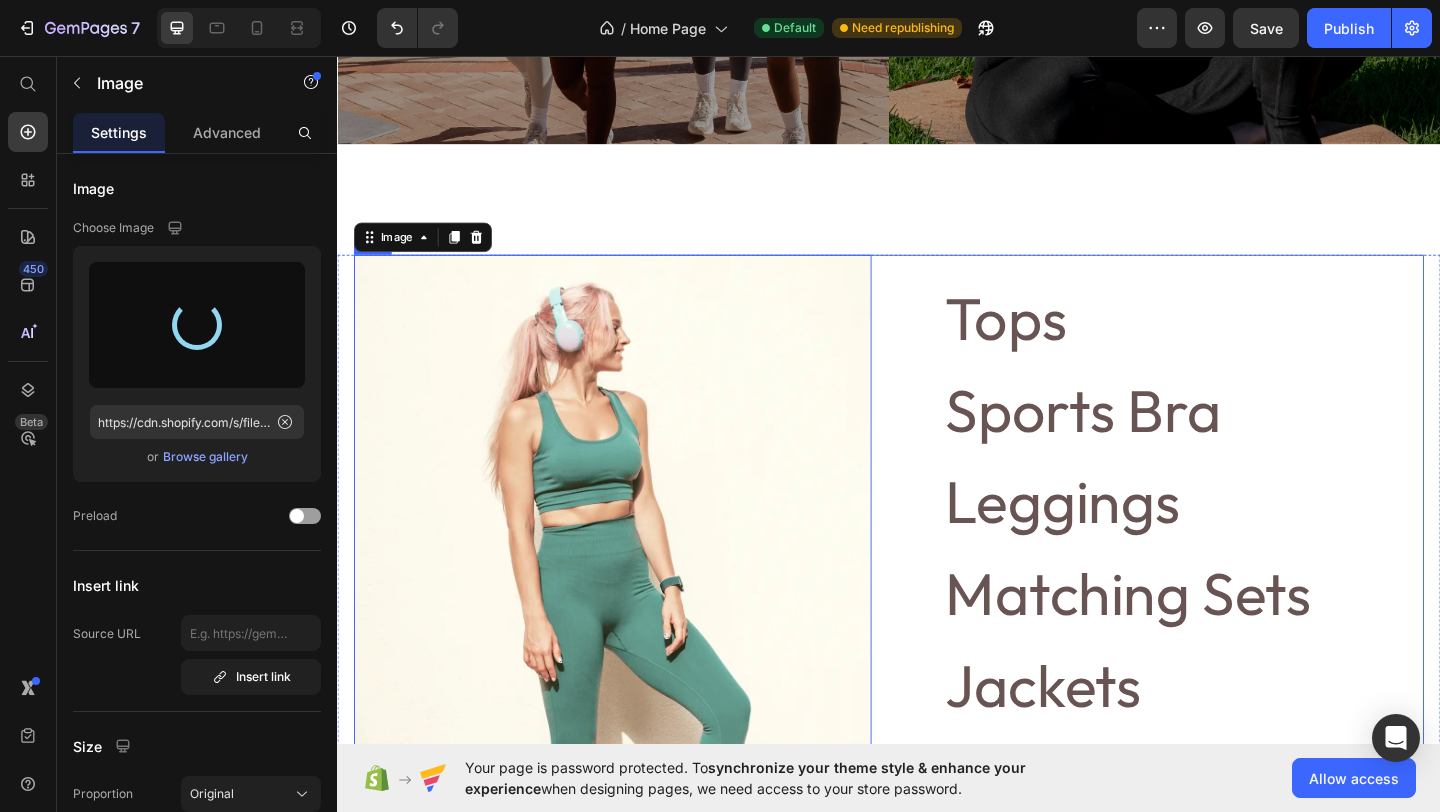scroll, scrollTop: 1901, scrollLeft: 0, axis: vertical 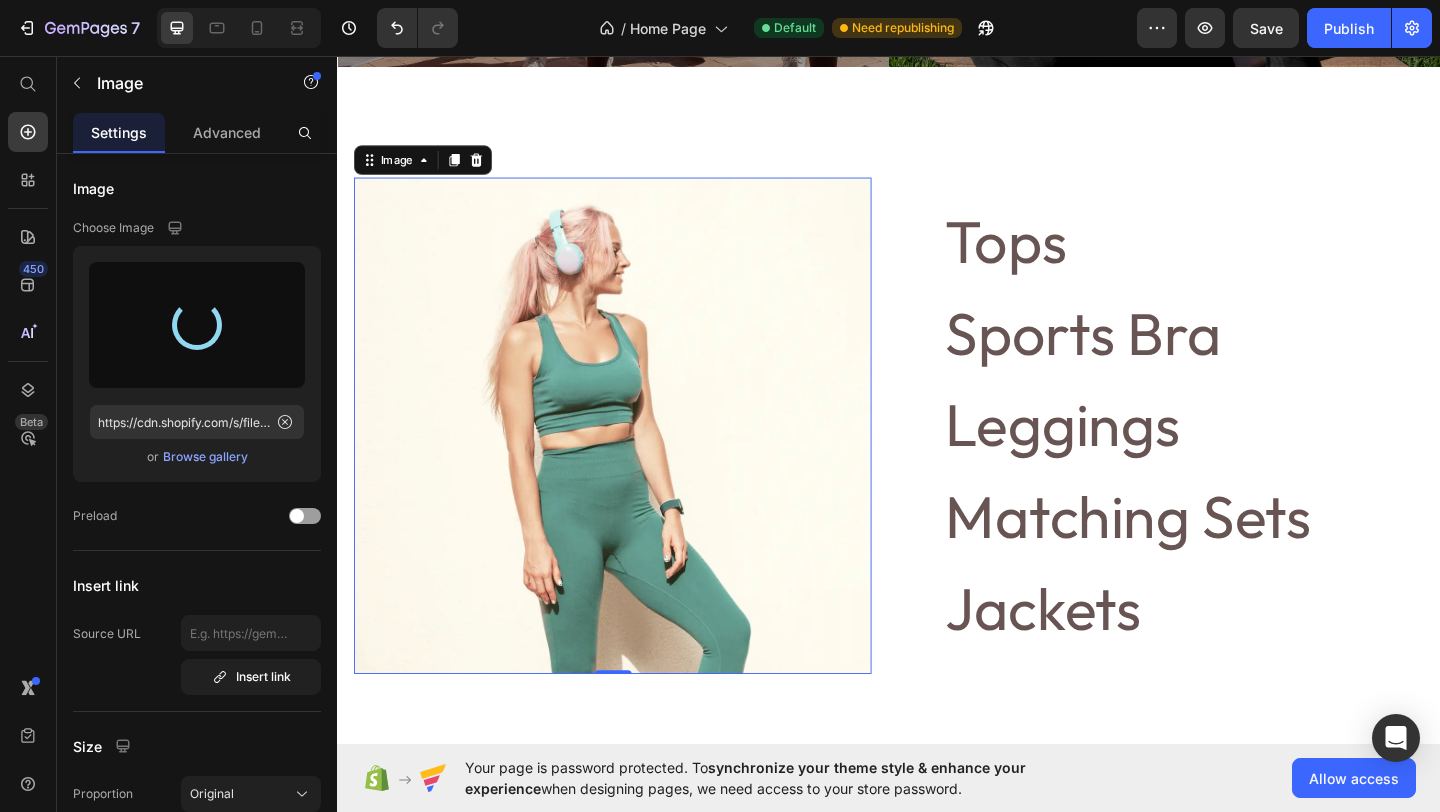 type on "https://cdn.shopify.com/s/files/1/0806/4840/5026/files/gempages_574603512663508080-44f81e33-159c-4bad-96e0-2fa2e02d8e26.png" 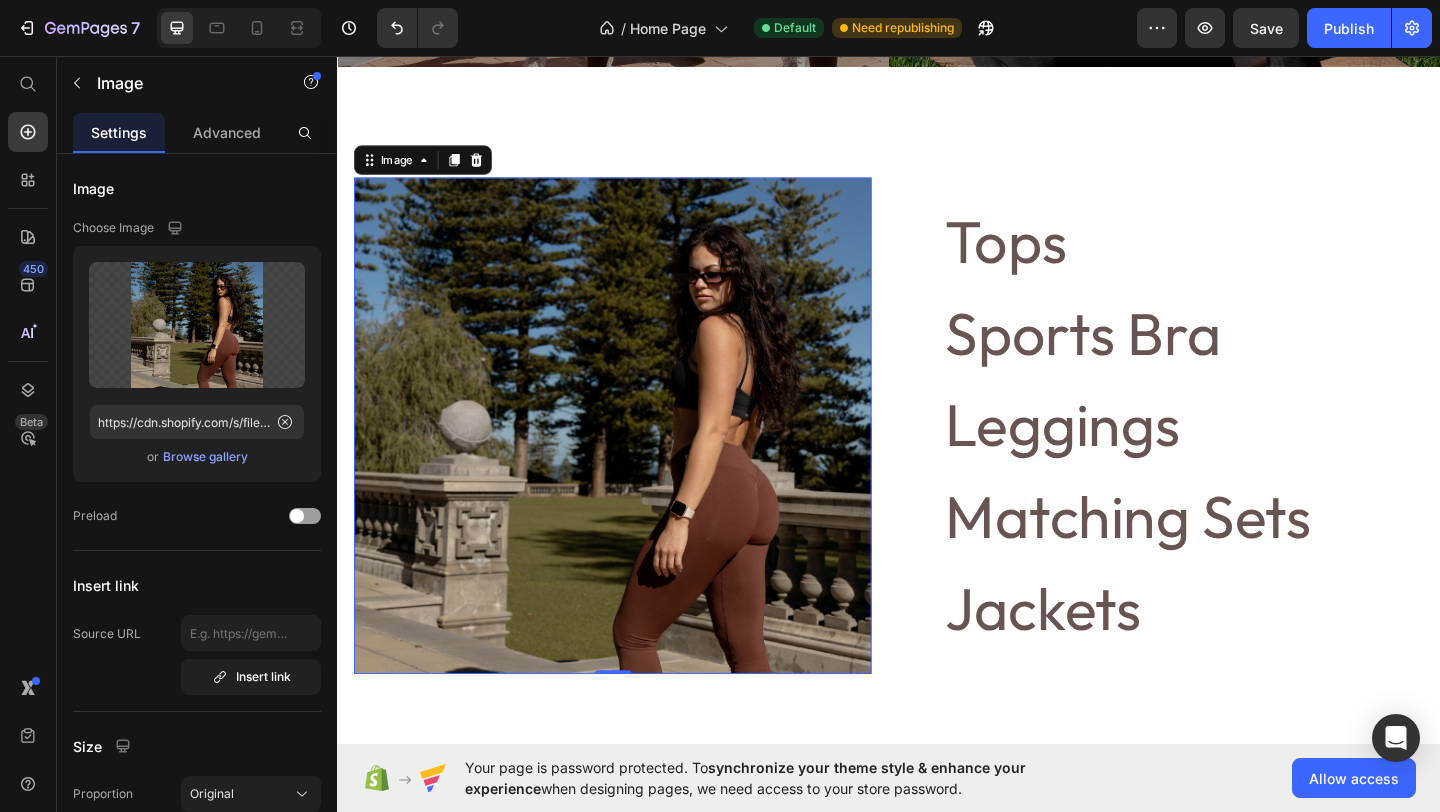 click on "Glow Collection Heading make it yours Button Hero Banner Mom+Mini Collection Heading make it yours Button Hero Banner Row Section 4 Image   0 Tops Button Sports Bra Button Leggings Button Matching Sets Button Jackets Button Row Section 5 Make Time for You Heading Let Aurea be the gentle reminder to prioritise your wellbeing. Every piece is made for real women doing real life. Text Block DIscover your style Button Image Row Section 6 Root" at bounding box center [937, 1437] 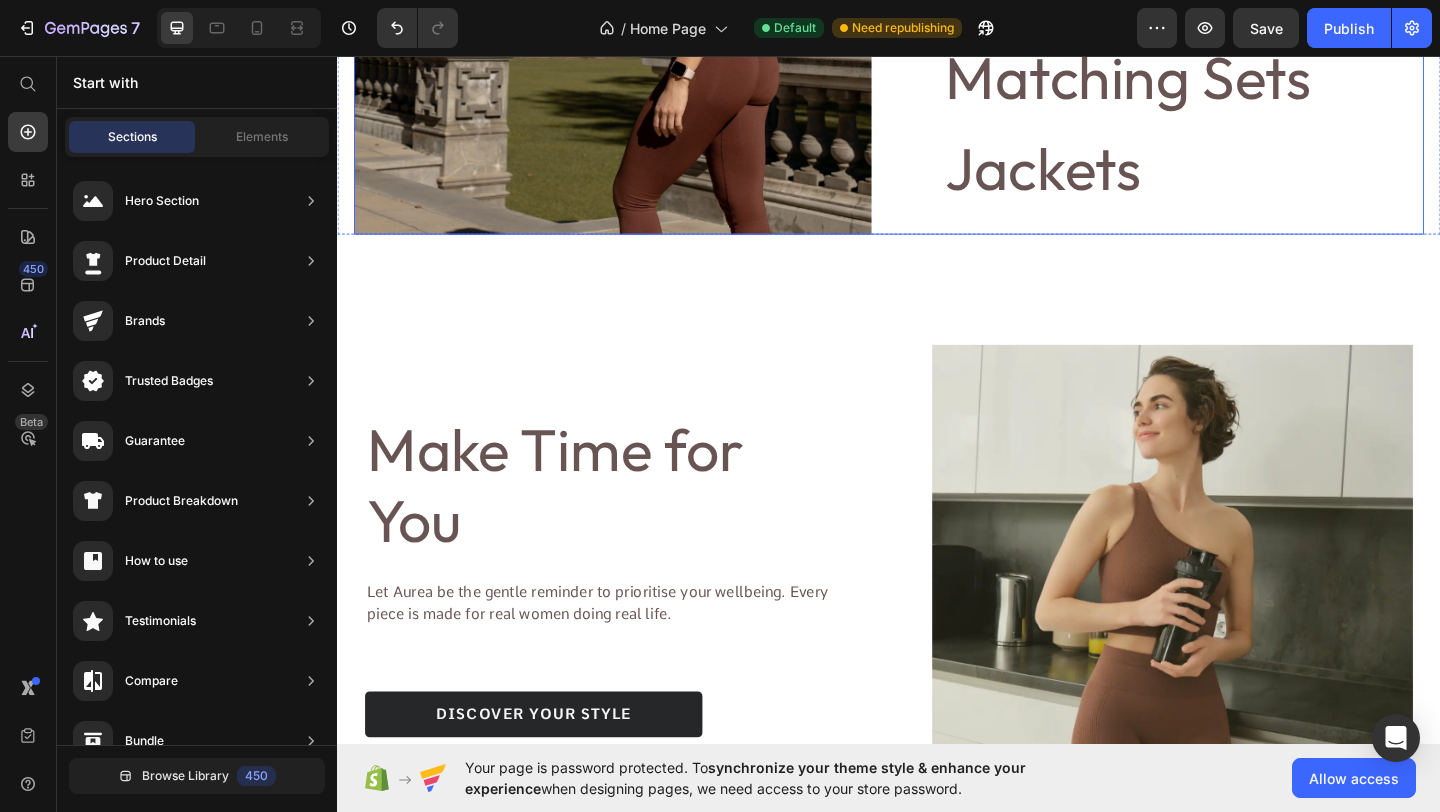 scroll, scrollTop: 2538, scrollLeft: 0, axis: vertical 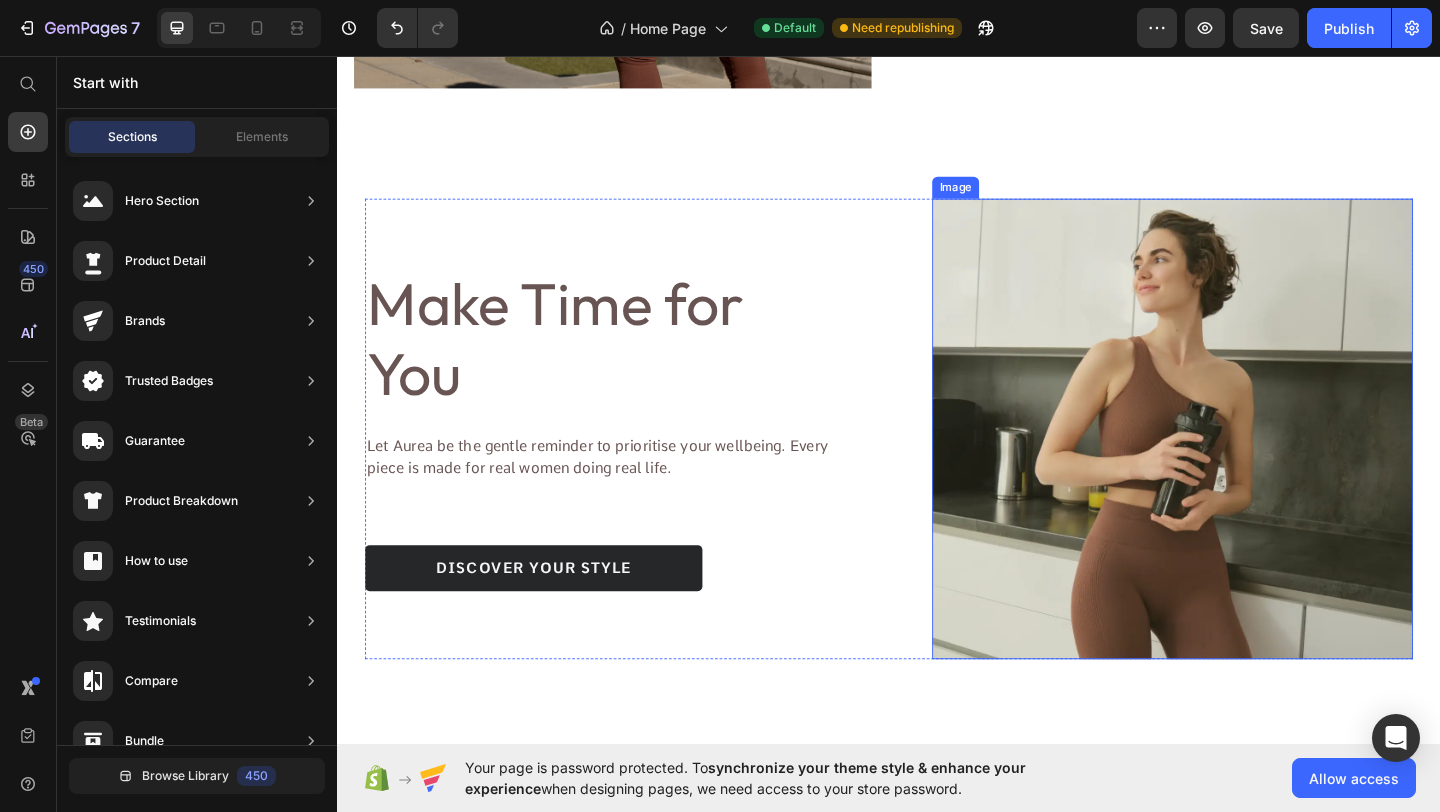 click at bounding box center (1245, 462) 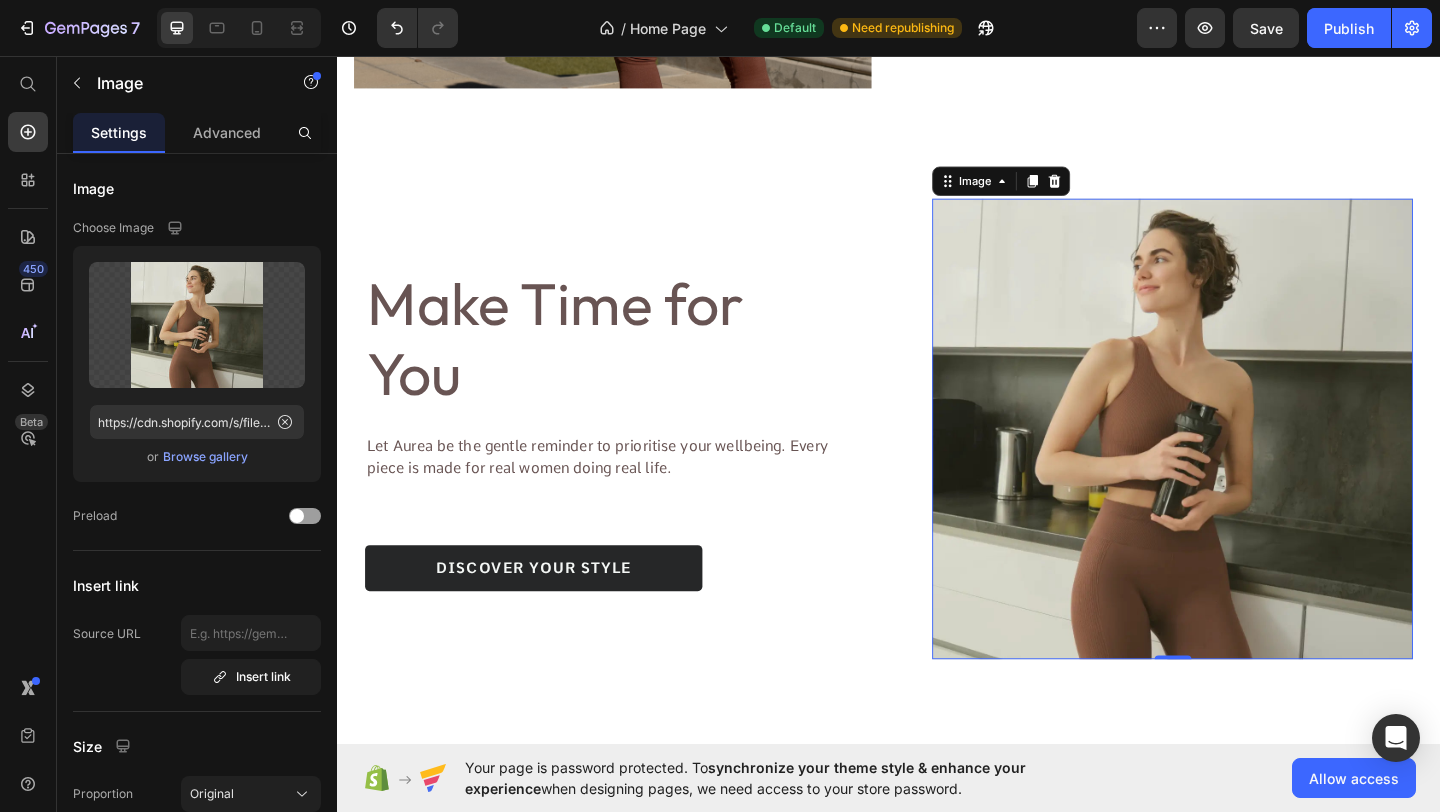 click at bounding box center [1245, 462] 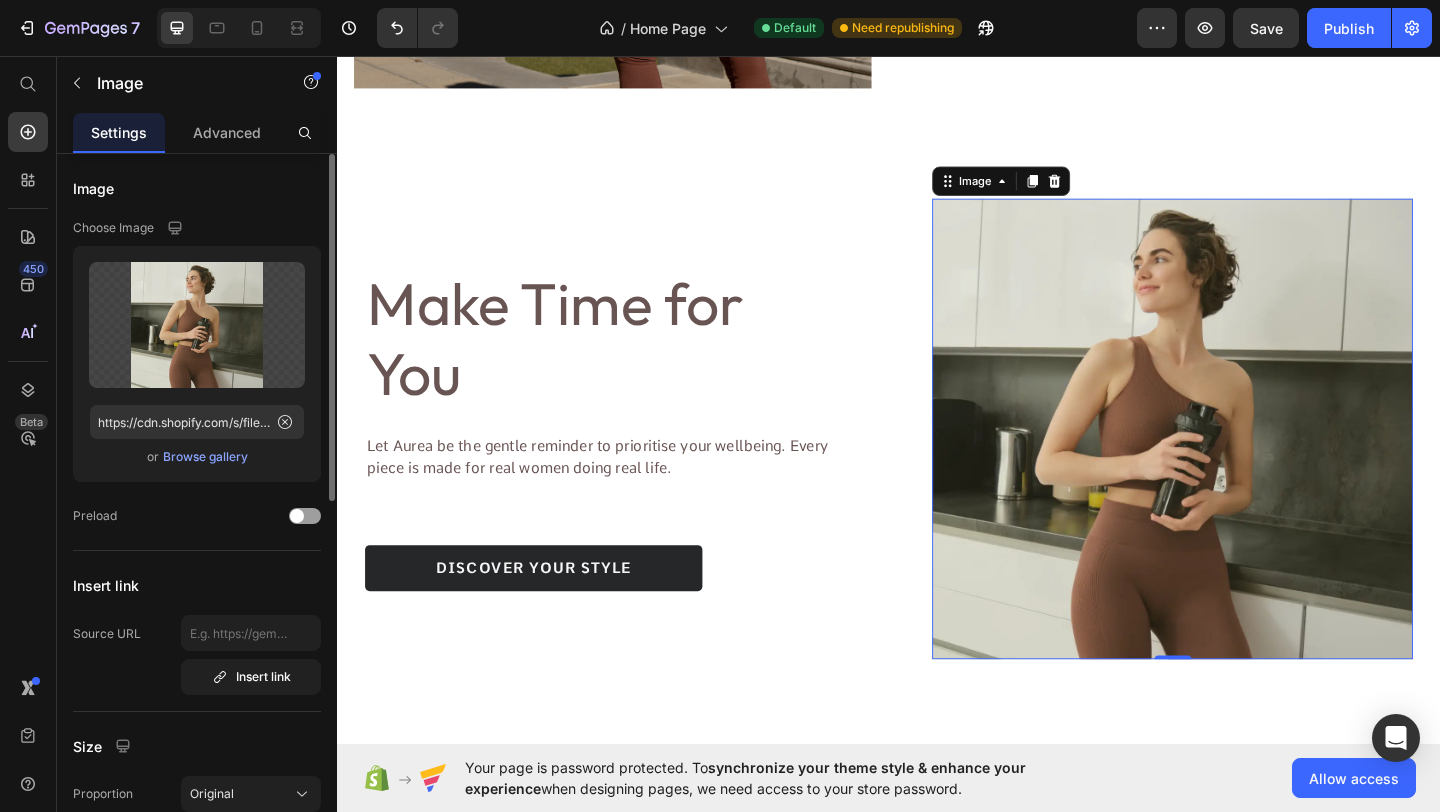 click on "Browse gallery" at bounding box center (205, 457) 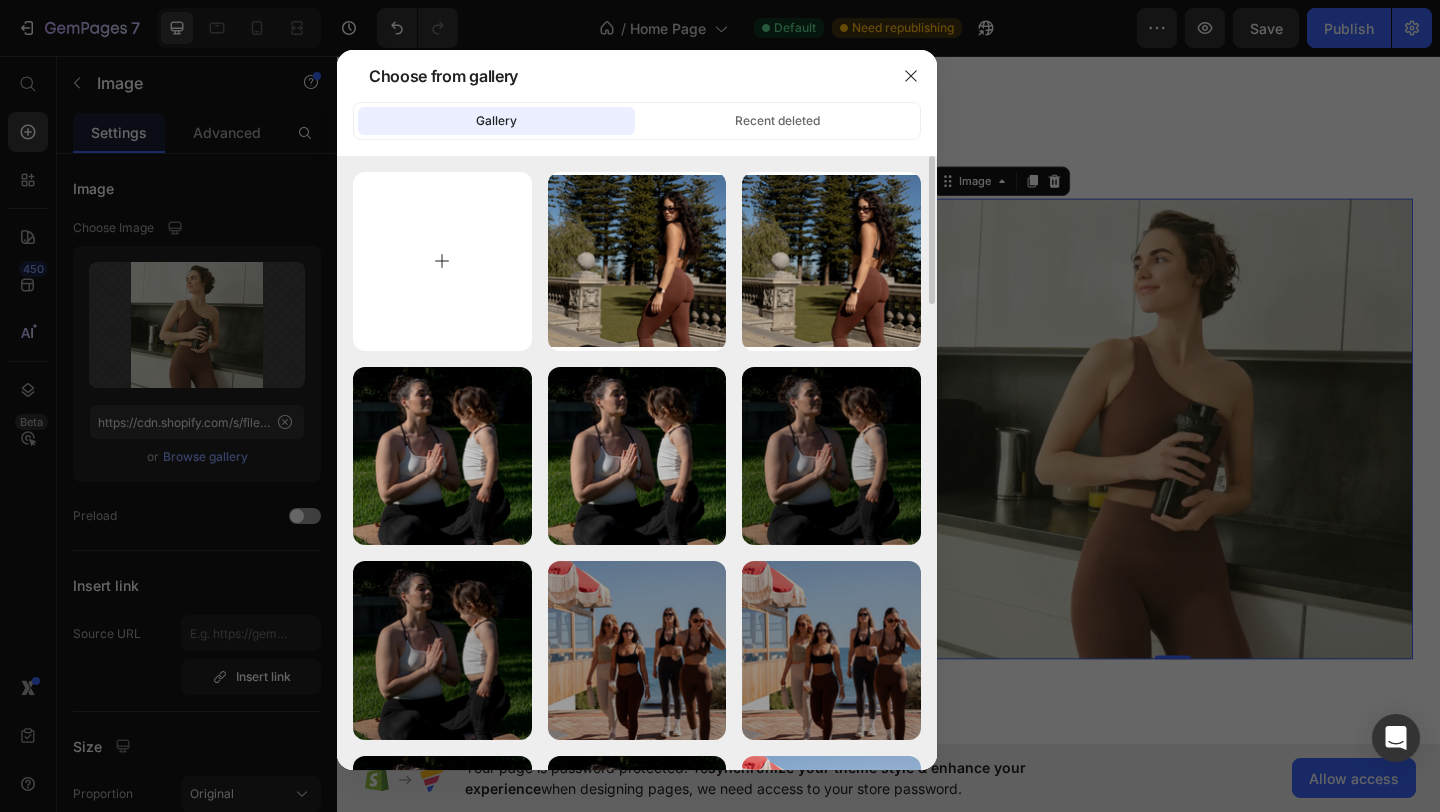 click at bounding box center (442, 261) 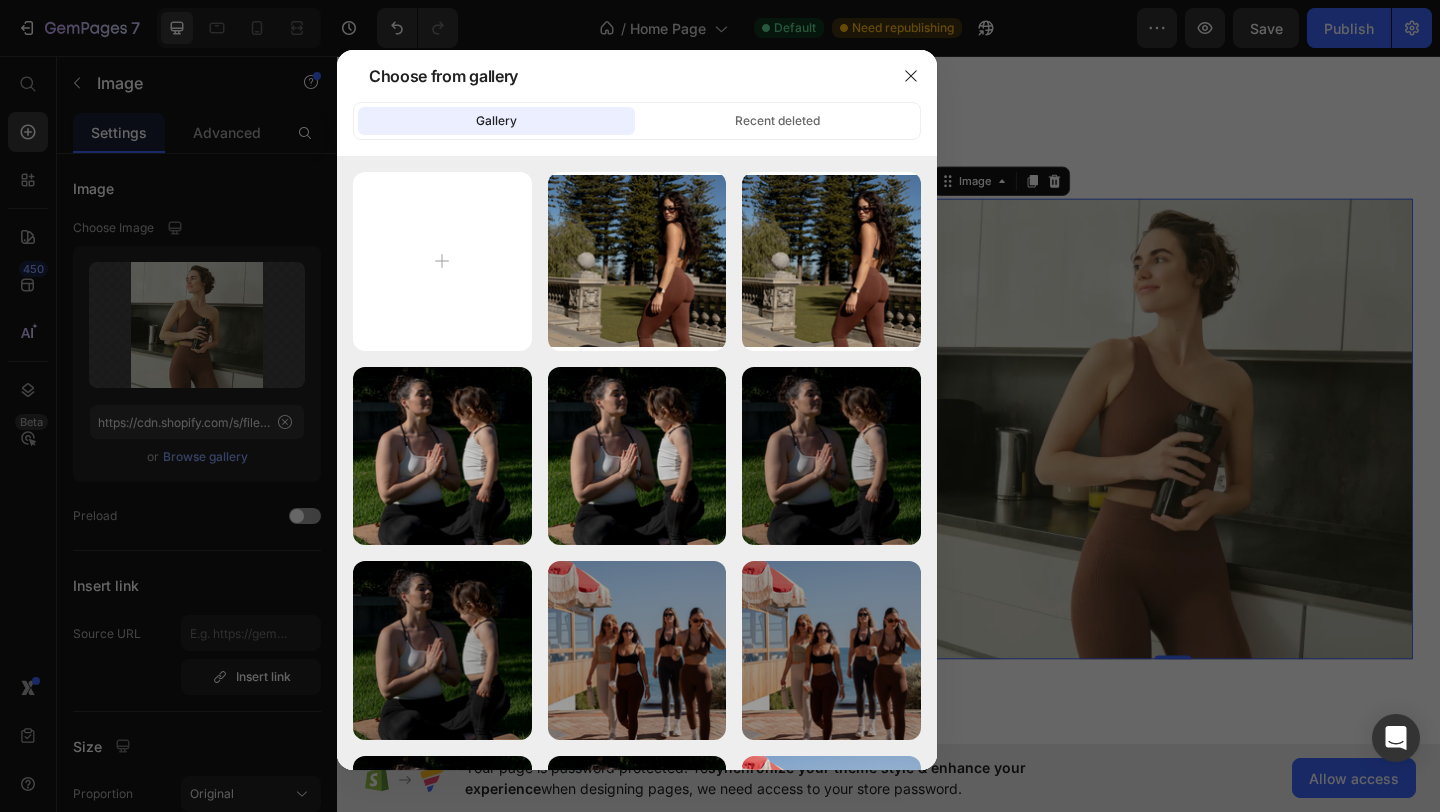 type on "C:\fakepath\Untitled design (10).png" 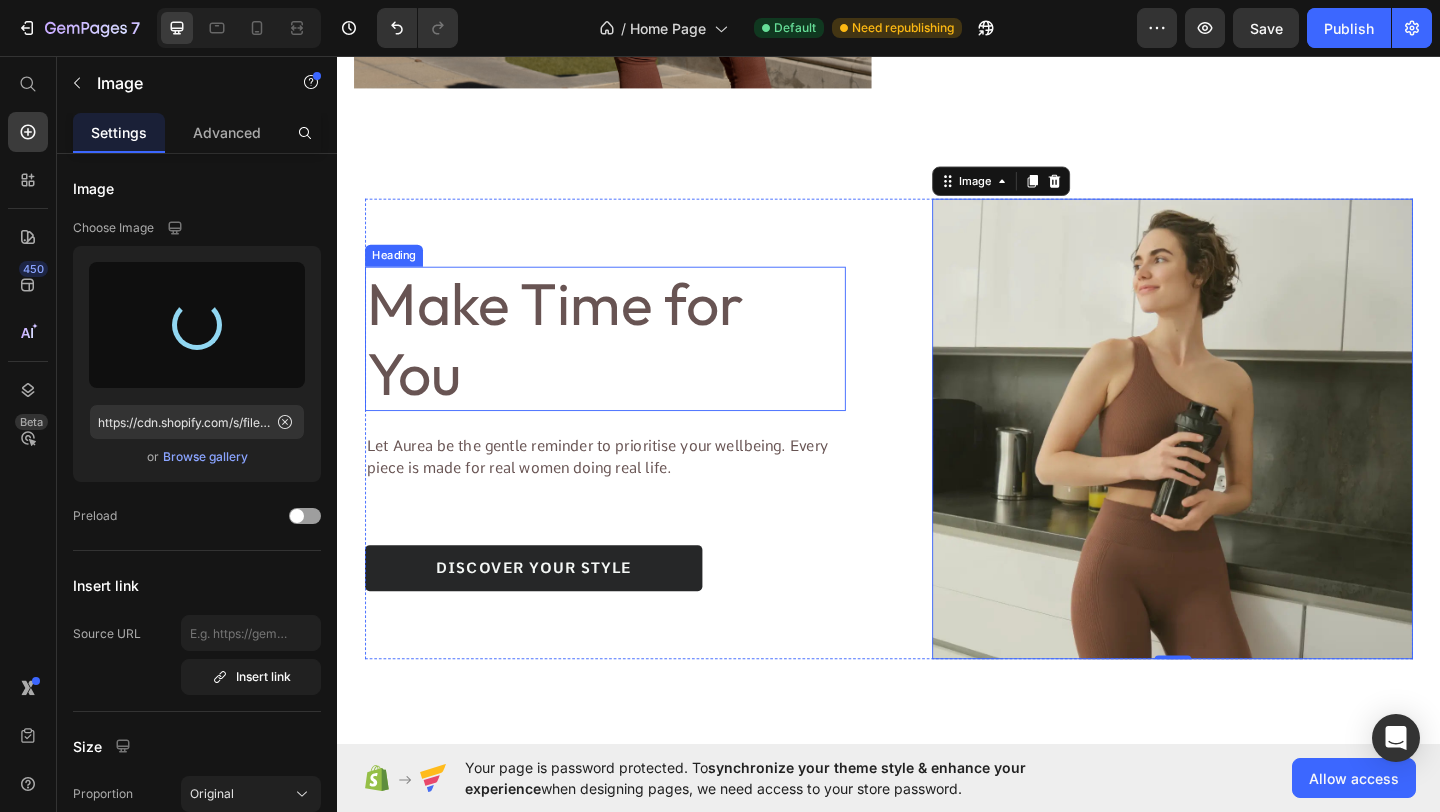 type on "https://cdn.shopify.com/s/files/1/0806/4840/5026/files/gempages_574603512663508080-a1cfb625-eb11-4348-ba6d-9edf1d59a3df.png" 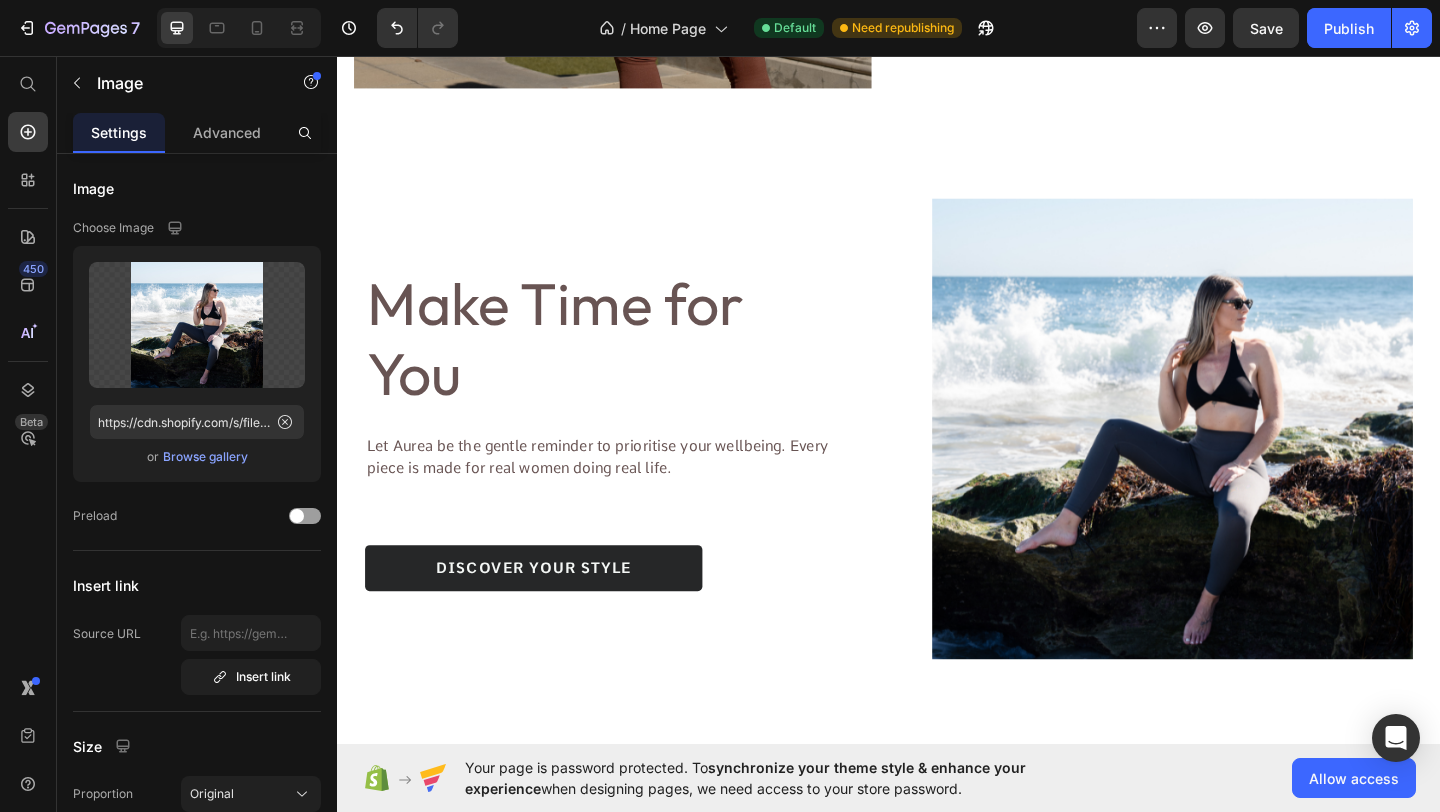 click on "Image Tops Button Sports Bra Button Leggings Button Matching Sets Button Jackets Button Row Section 5 Make Time for You Heading Let Aurea be the gentle reminder to prioritise your wellbeing. Every piece is made for real women doing real life. Text Block DIscover your style Button Image Row Section 6 Rediscover Joy in the Little Moments Heading Matching sets, wellness extras, and thoughtful packaging bring delight to your day. Text Block Feel the Difference Button Hero Banner Section 7 Root" at bounding box center (937, 874) 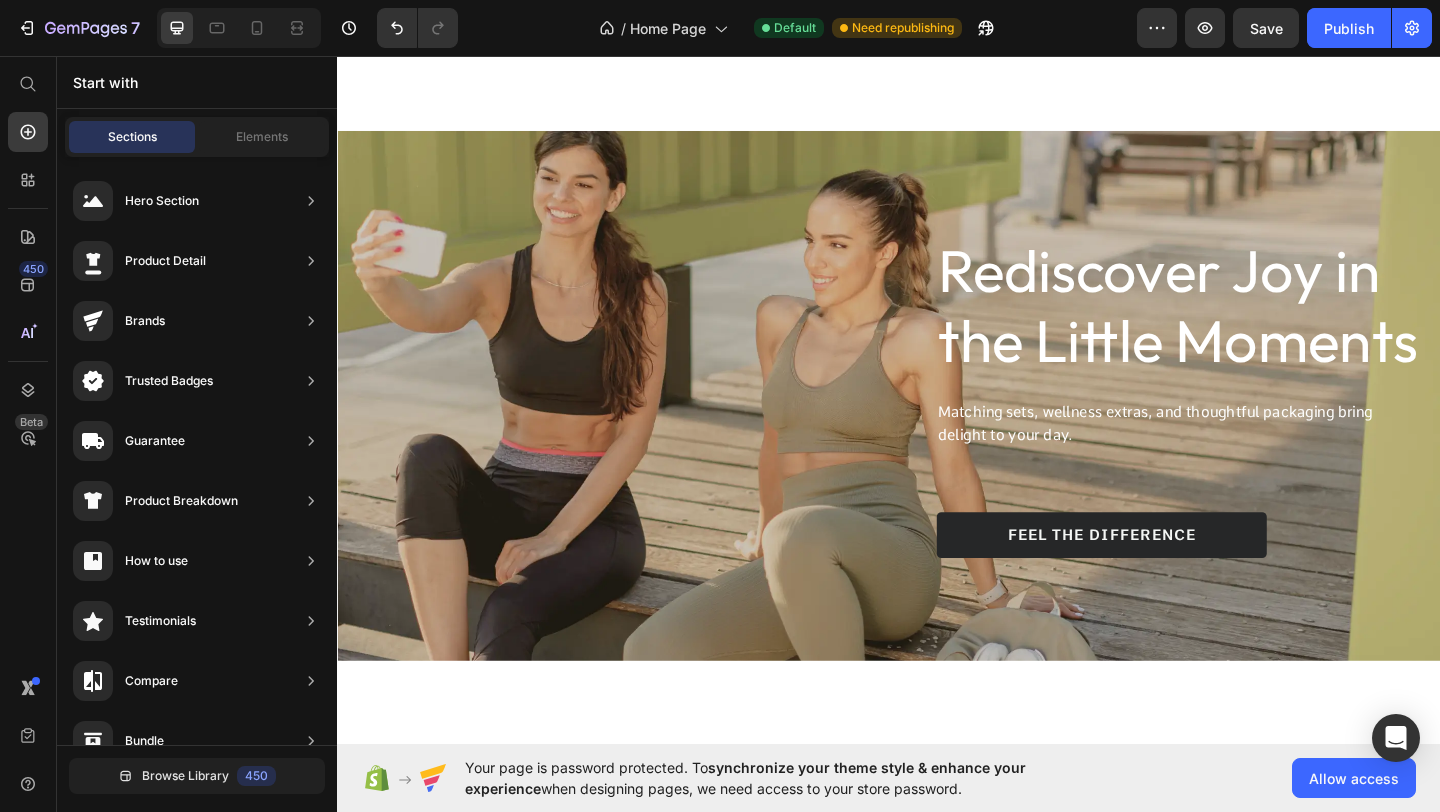 scroll, scrollTop: 3246, scrollLeft: 0, axis: vertical 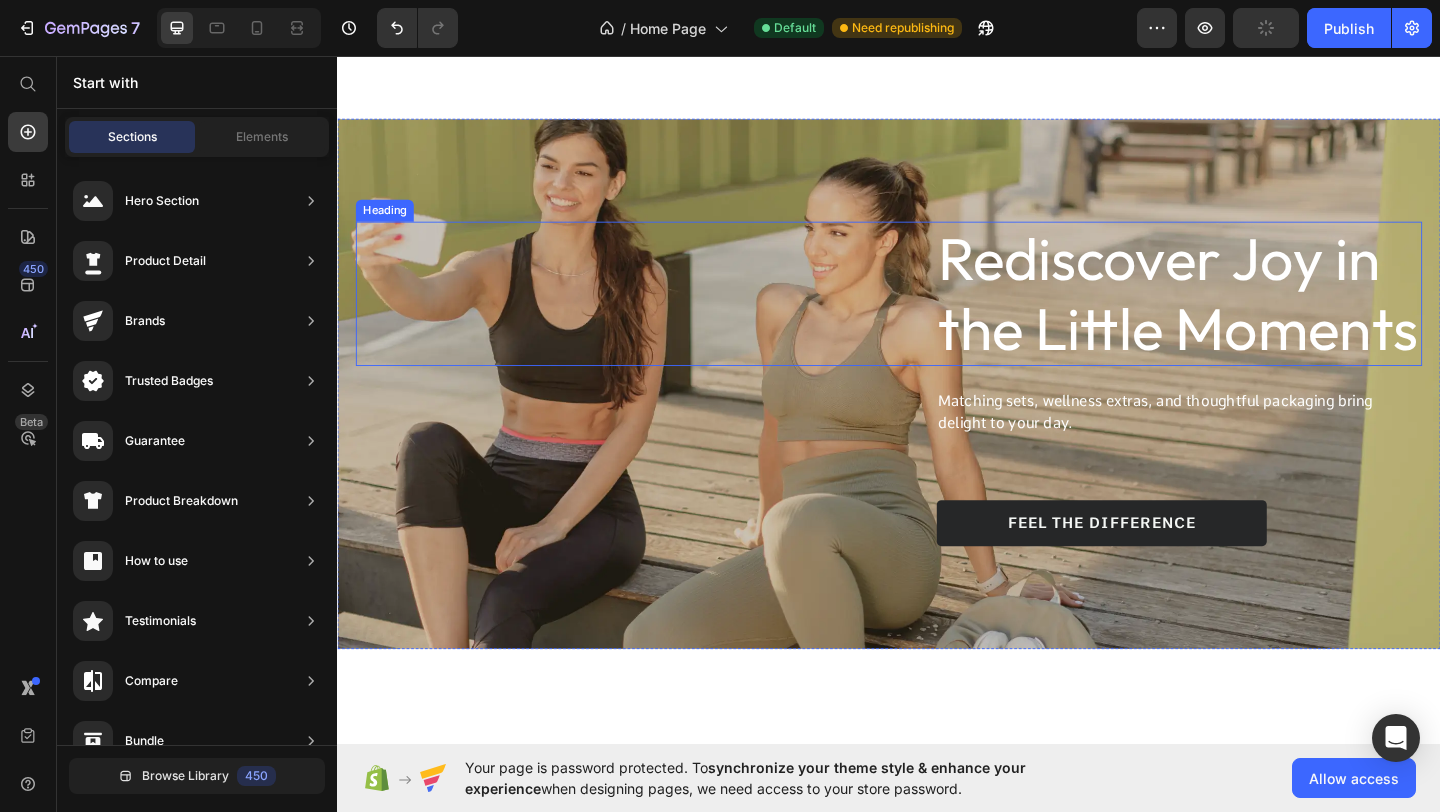 click on "Rediscover Joy in the Little Moments" at bounding box center [937, 315] 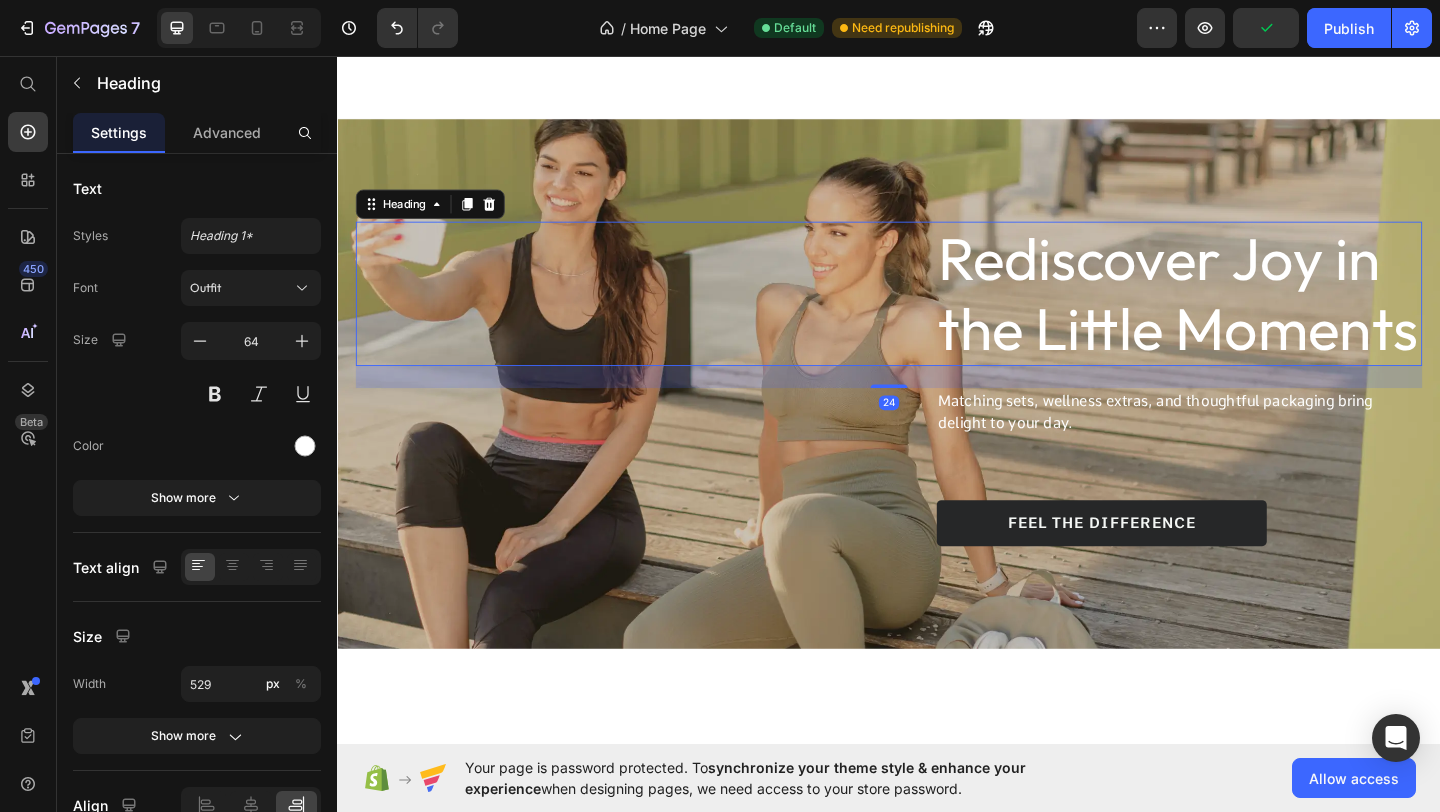 click on "Make Time for You Heading Let Aurea be the gentle reminder to prioritise your wellbeing. Every piece is made for real women doing real life. Text Block DIscover your style Button Image Row Section 6 Rediscover Joy in the Little Moments Heading   24 Matching sets, wellness extras, and thoughtful packaging bring delight to your day. Text Block Feel the Difference Button Hero Banner Section 7 What Real Women Are Saying About Aurea Heading Write A Review Button Row
Image
Icon
Icon
Icon
Icon
Icon Icon List “I didn’t know activewear could make me feel so calm. The fit, the softness, the colours — Aurea is a hug in clothing form.” Text Block — [FIRST] [LAST] Heading Image
Icon
Icon
Icon
Icon
Icon Icon List “As a mum, finding matching sets that are actually comfortable is nearly impossible. Aurea nailed it. My daughter and I are obsessed!” Text Block — [FIRST] [LAST] Heading Image
Icon
Icon
Icon
Icon
Icon Icon List Text Block — [FIRST] [LAST] Heading" at bounding box center [937, 166] 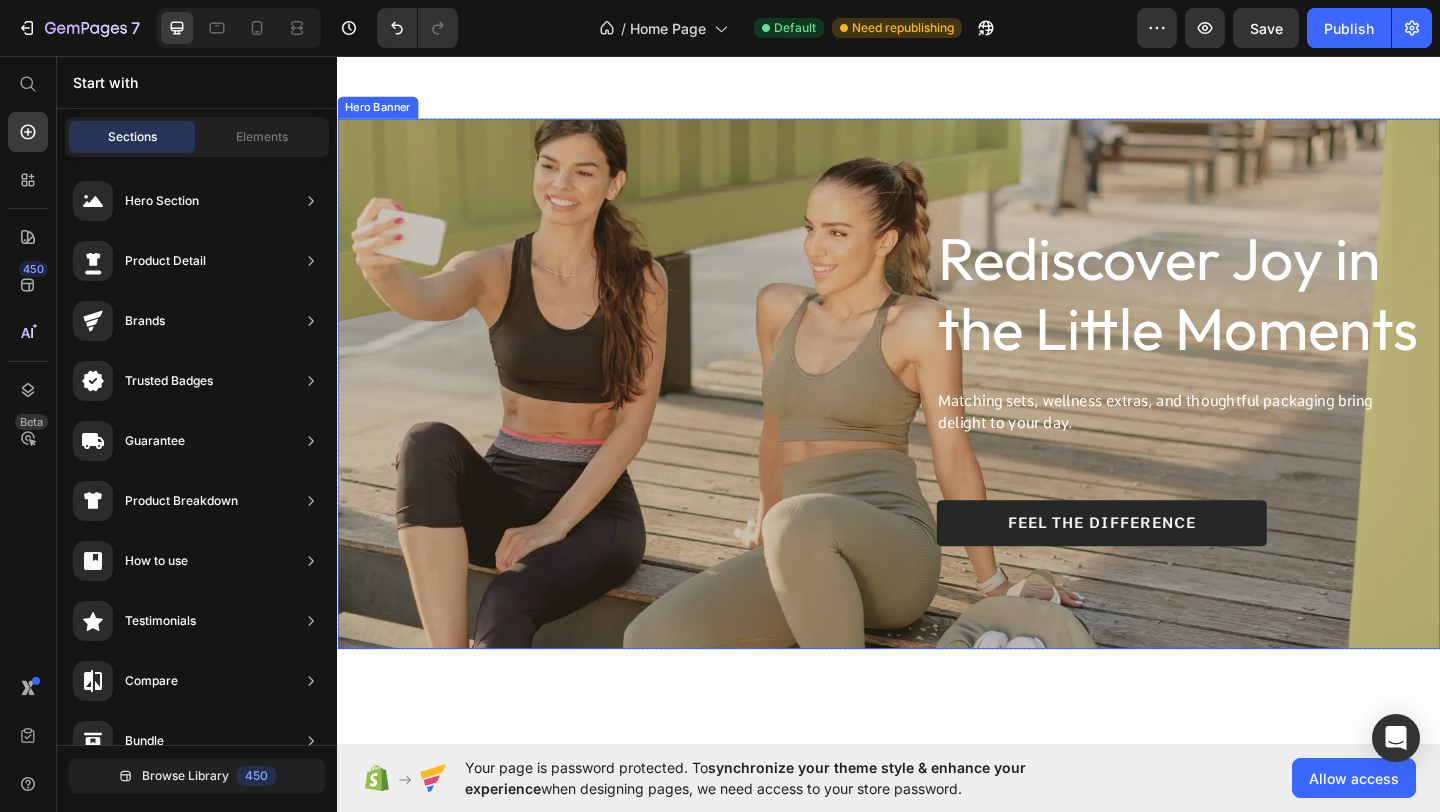 click at bounding box center [937, 412] 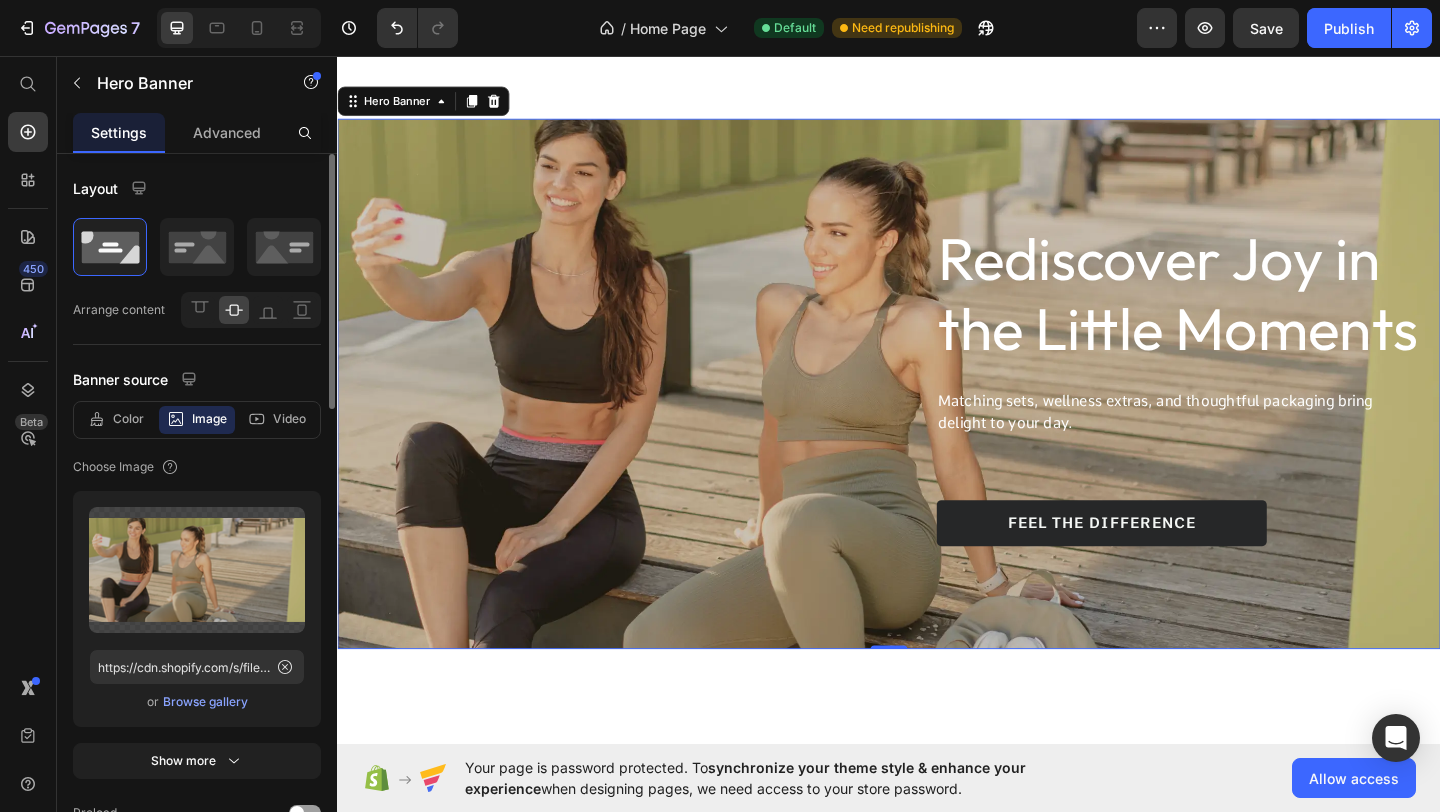 click on "Browse gallery" at bounding box center (205, 702) 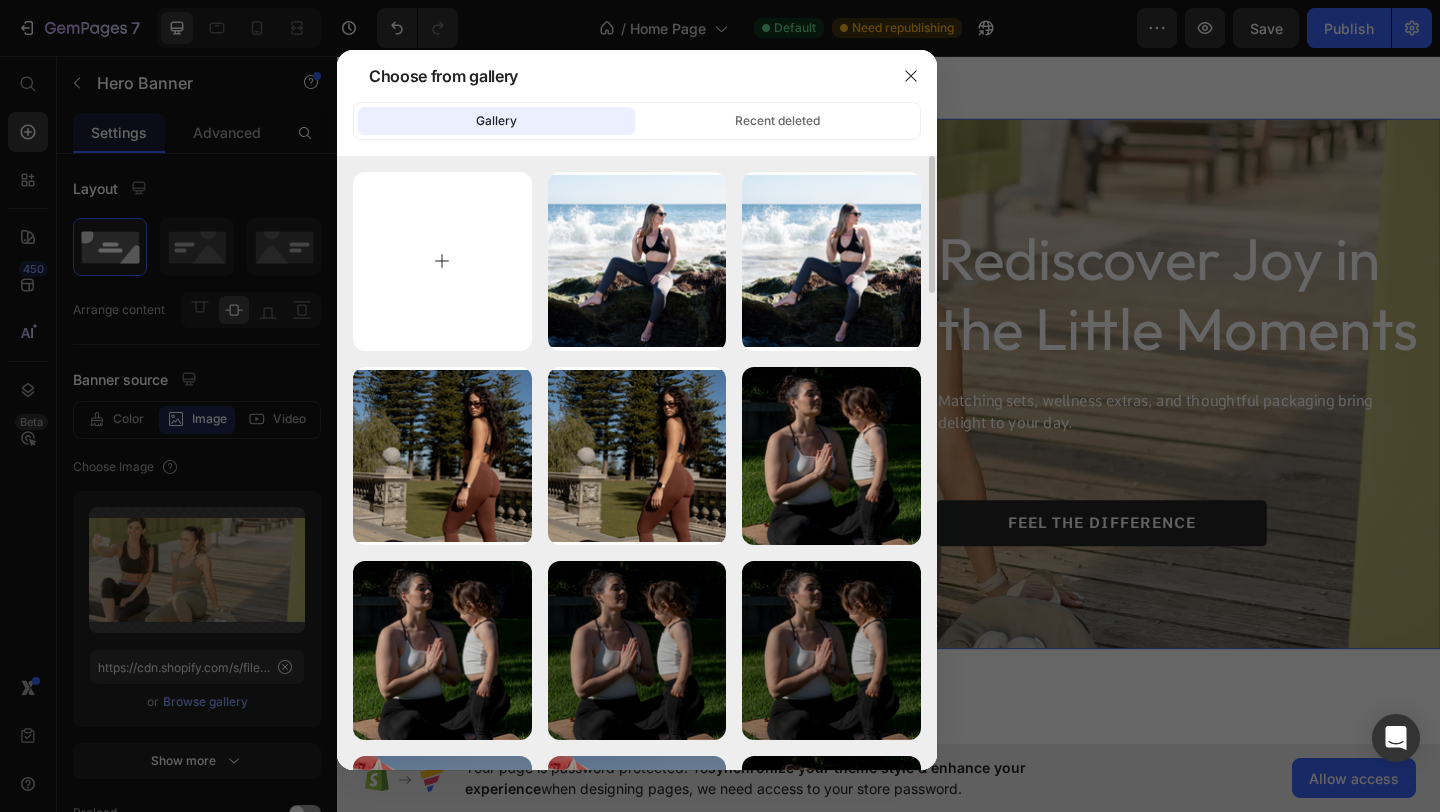 click at bounding box center (442, 261) 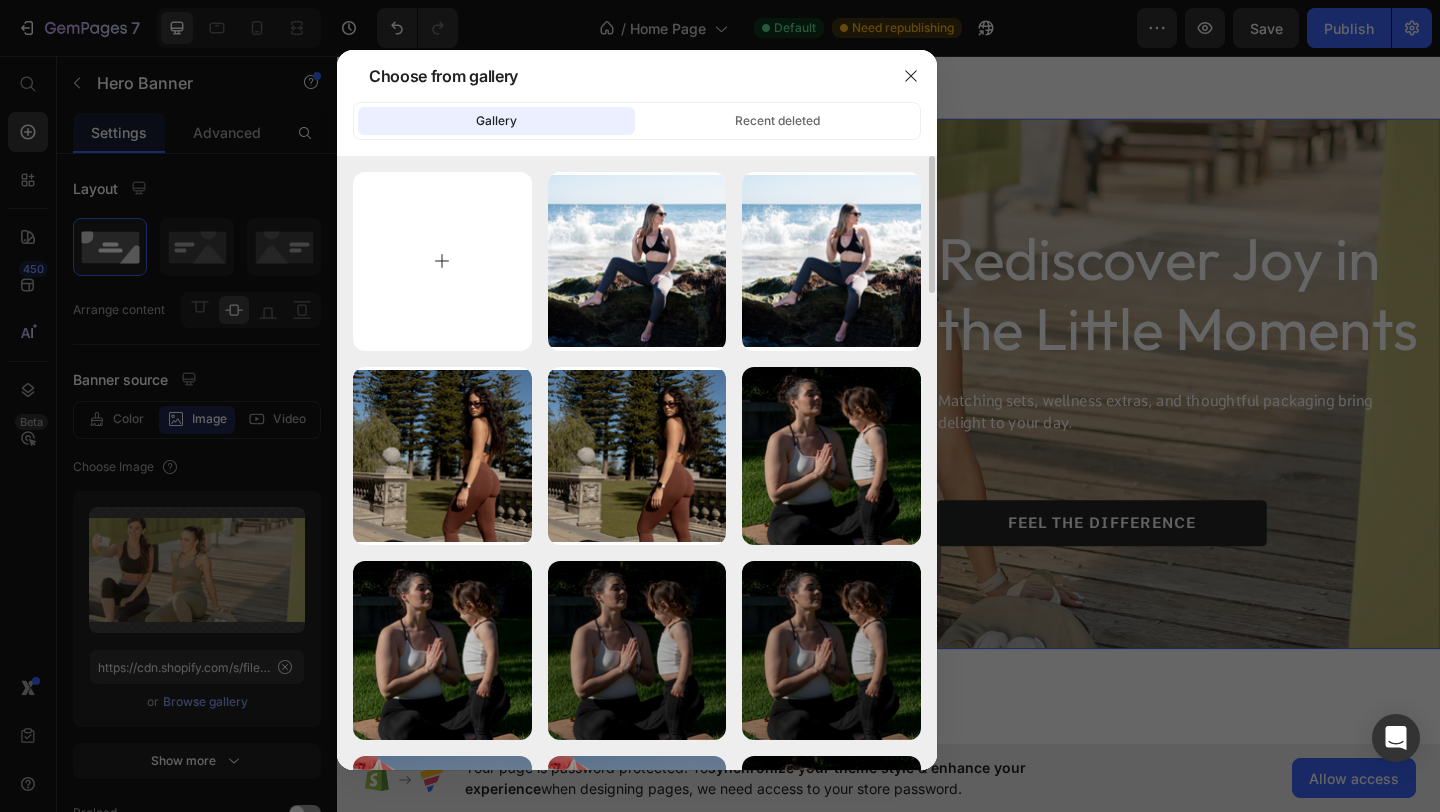 click at bounding box center [442, 261] 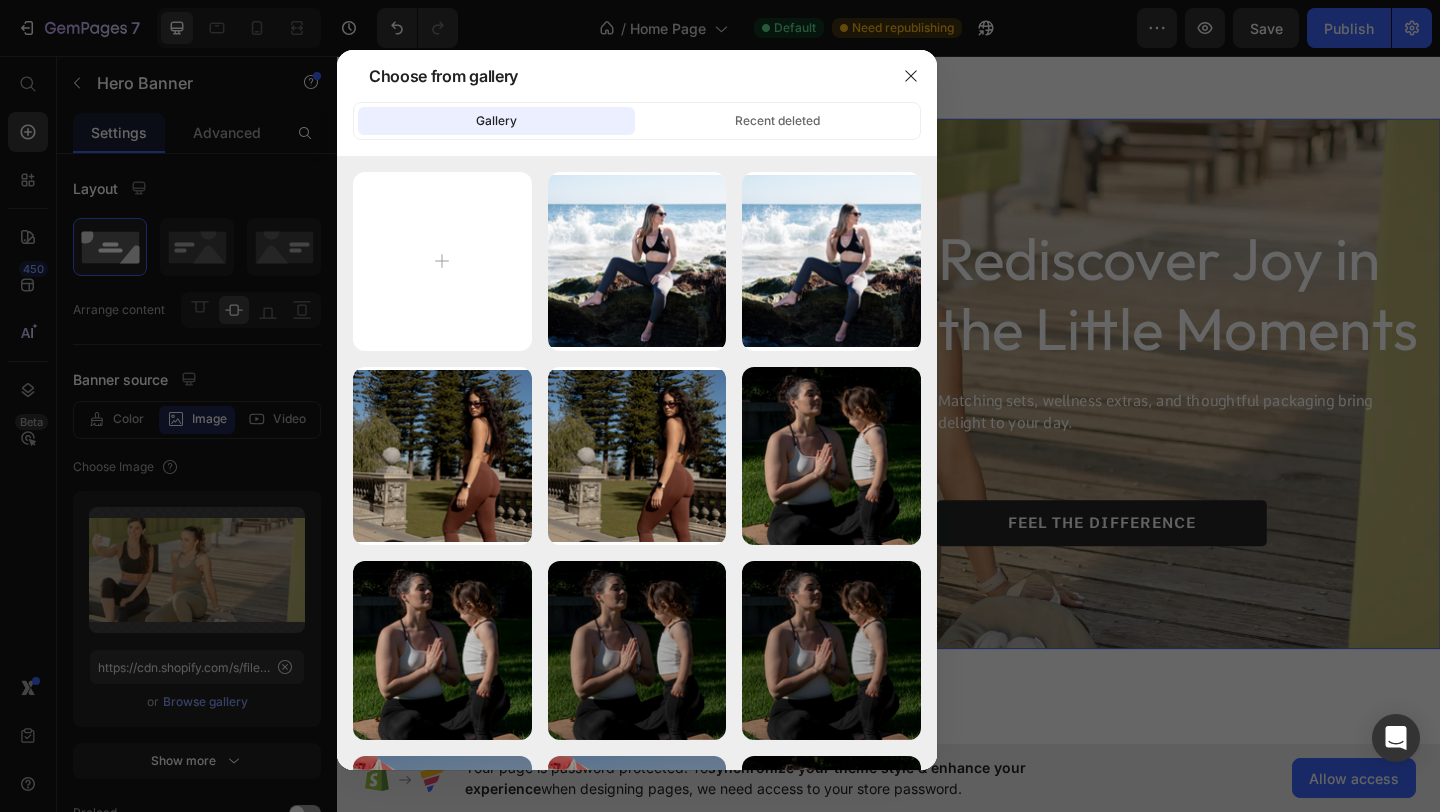 type on "C:\fakepath\1.png" 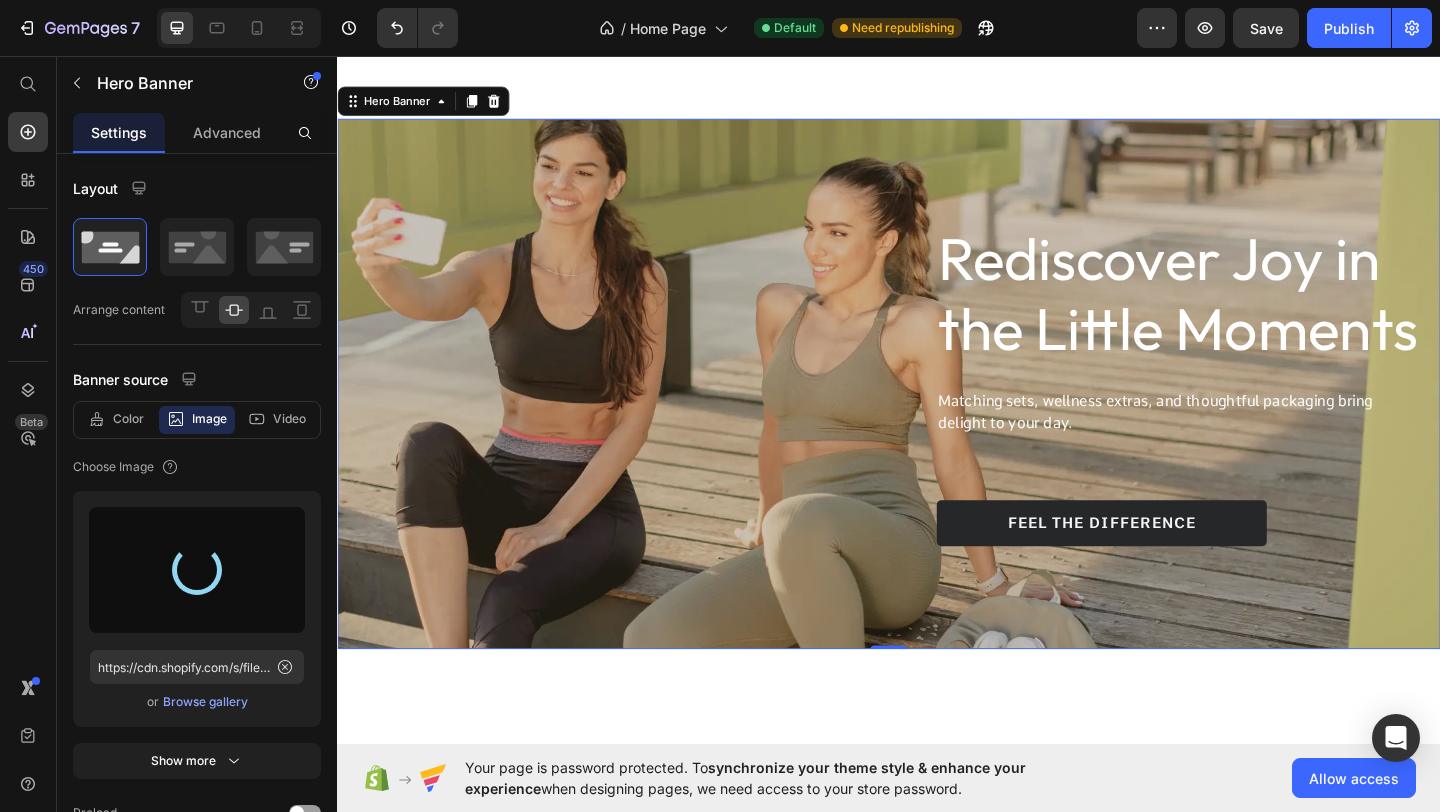 type on "https://cdn.shopify.com/s/files/1/0806/4840/5026/files/gempages_574603512663508080-fb8d7cd6-bd89-4cb4-98fb-1dc6d644f25e.png" 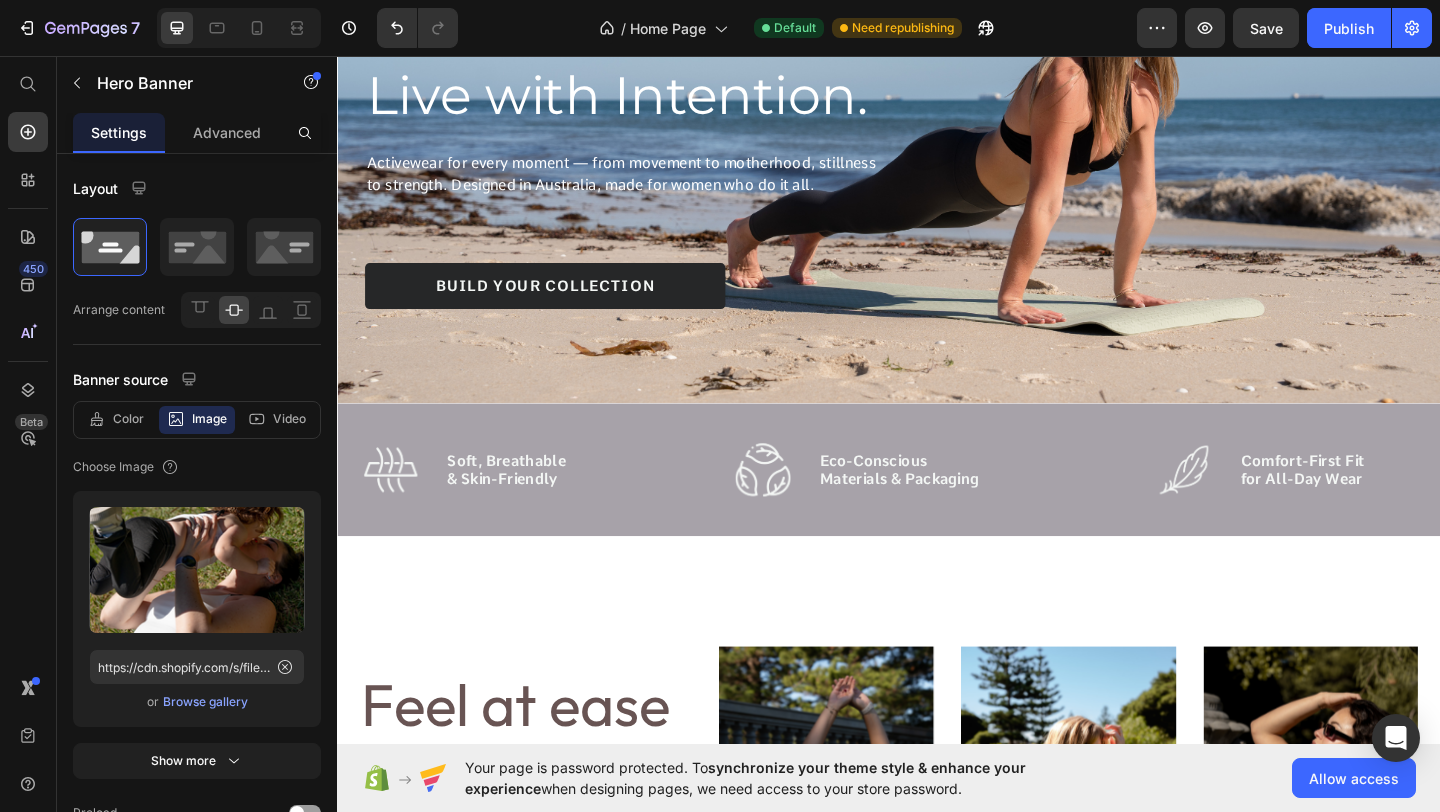 scroll, scrollTop: 0, scrollLeft: 0, axis: both 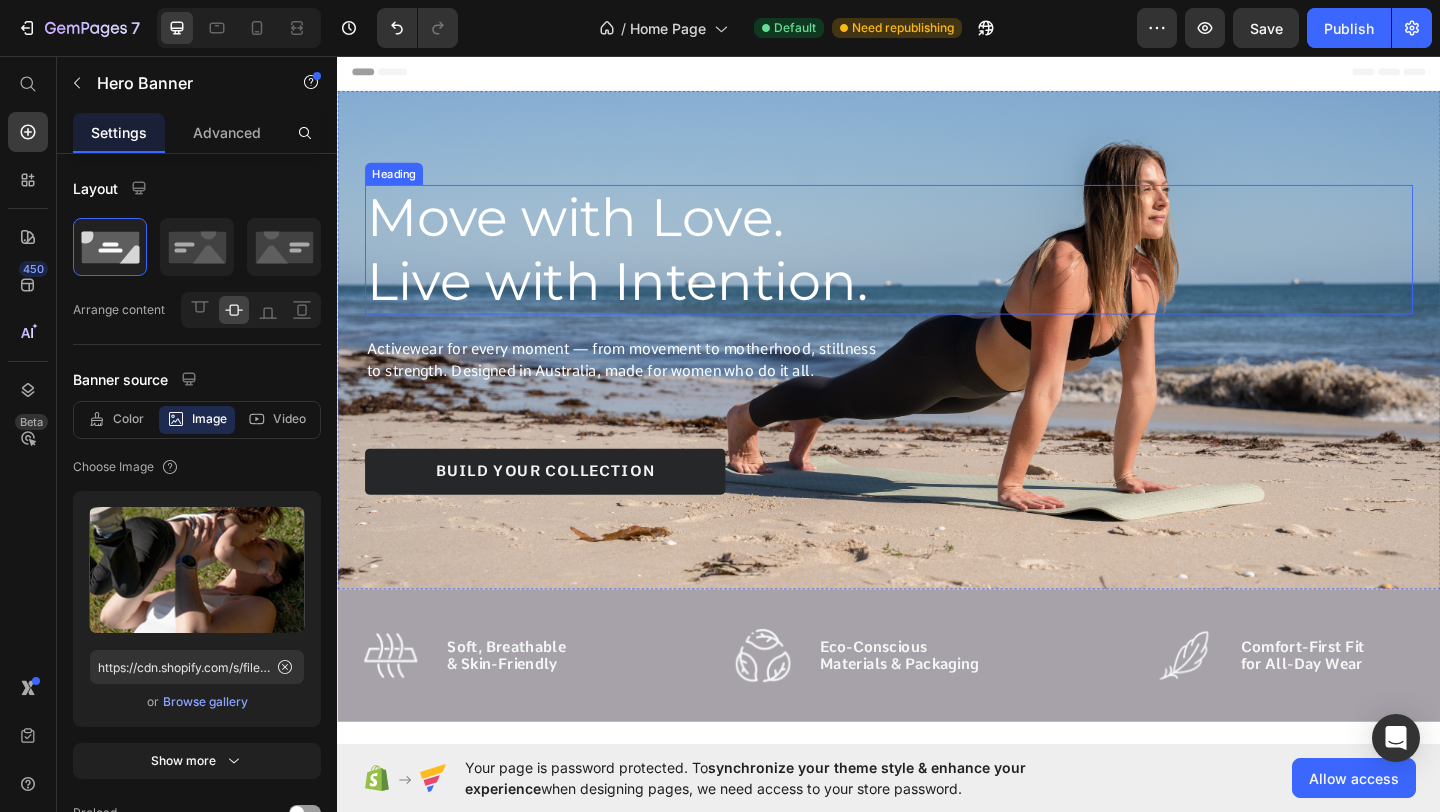 click on "Move with Love. Live with Intention." at bounding box center [648, 266] 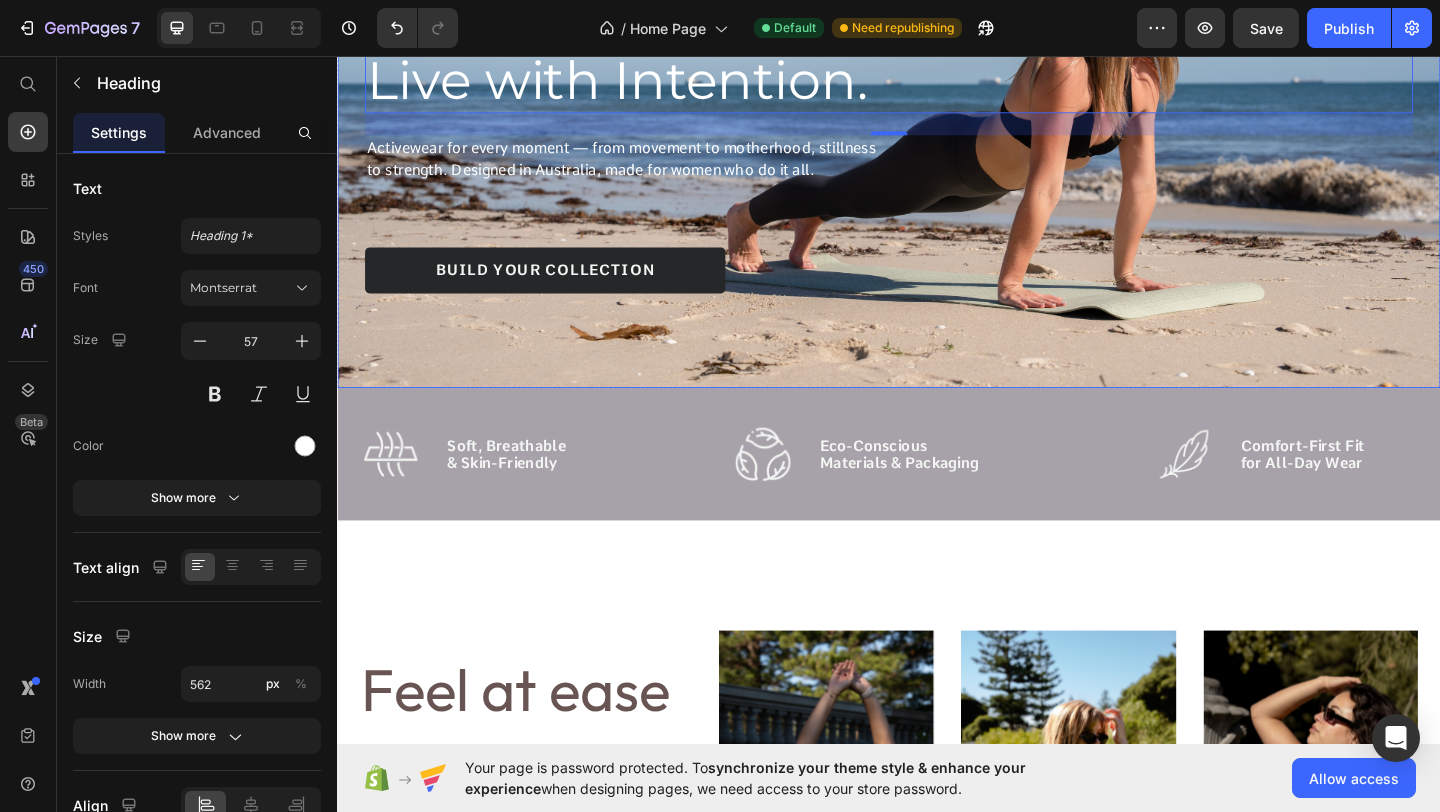 scroll, scrollTop: 301, scrollLeft: 0, axis: vertical 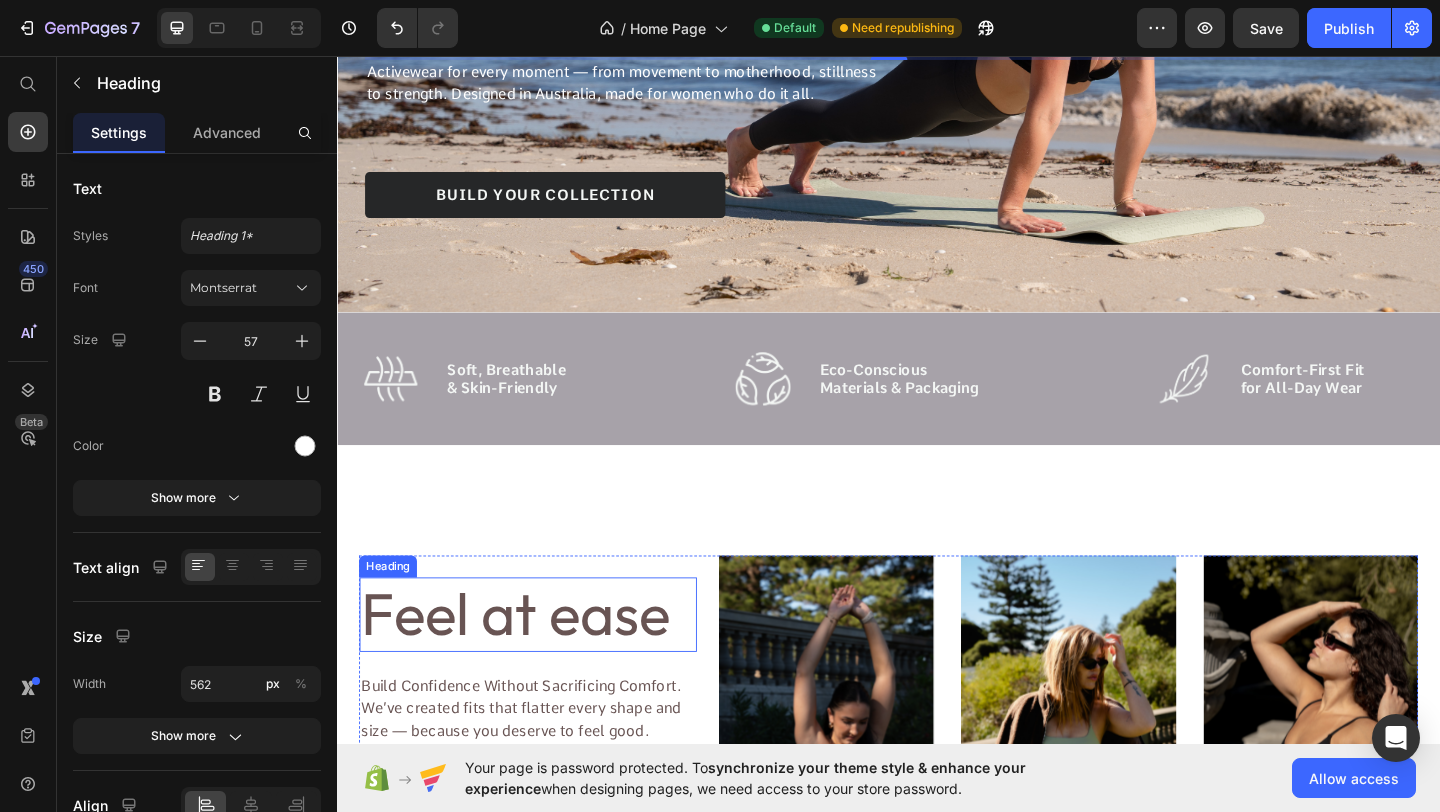 click on "Feel at ease" at bounding box center (544, 663) 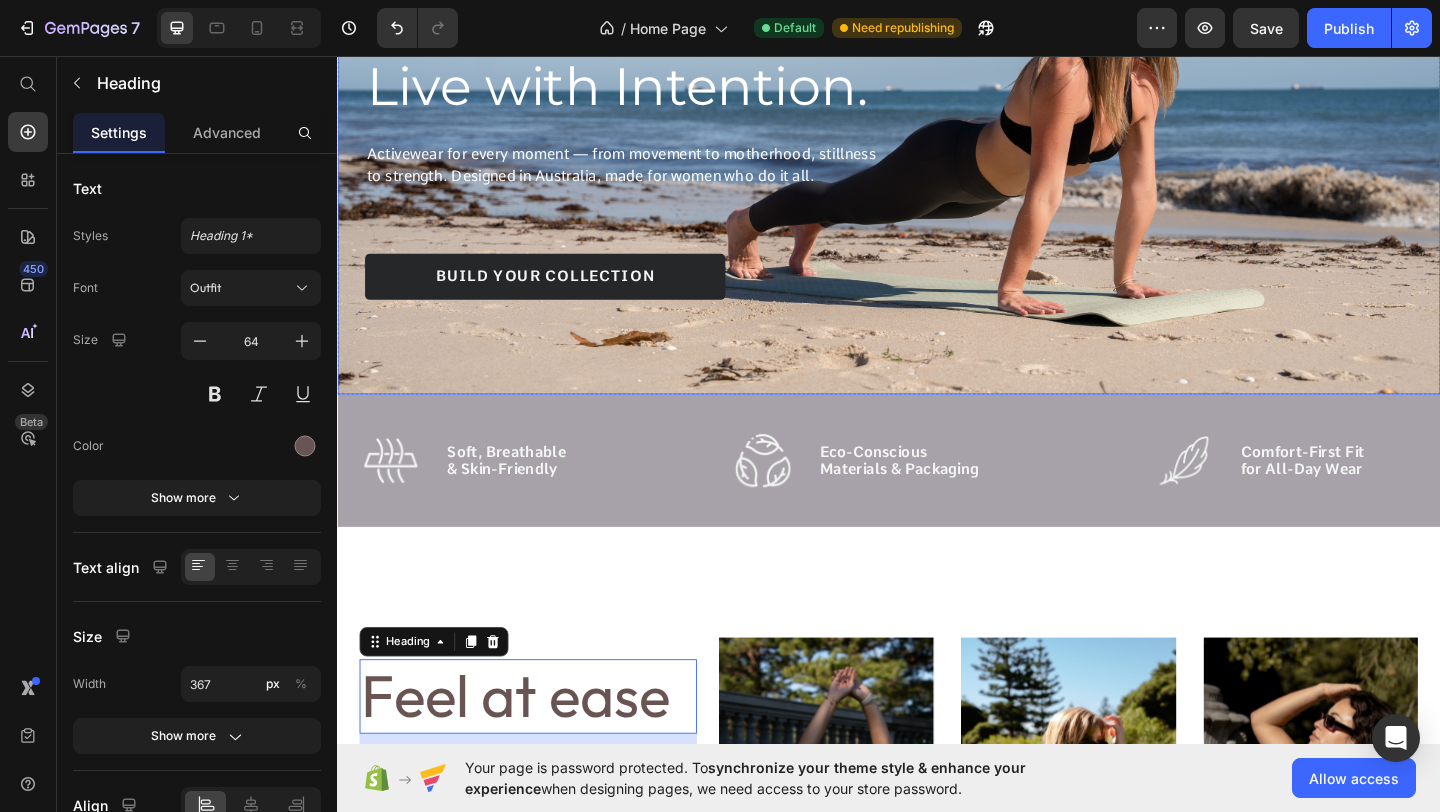 scroll, scrollTop: 91, scrollLeft: 0, axis: vertical 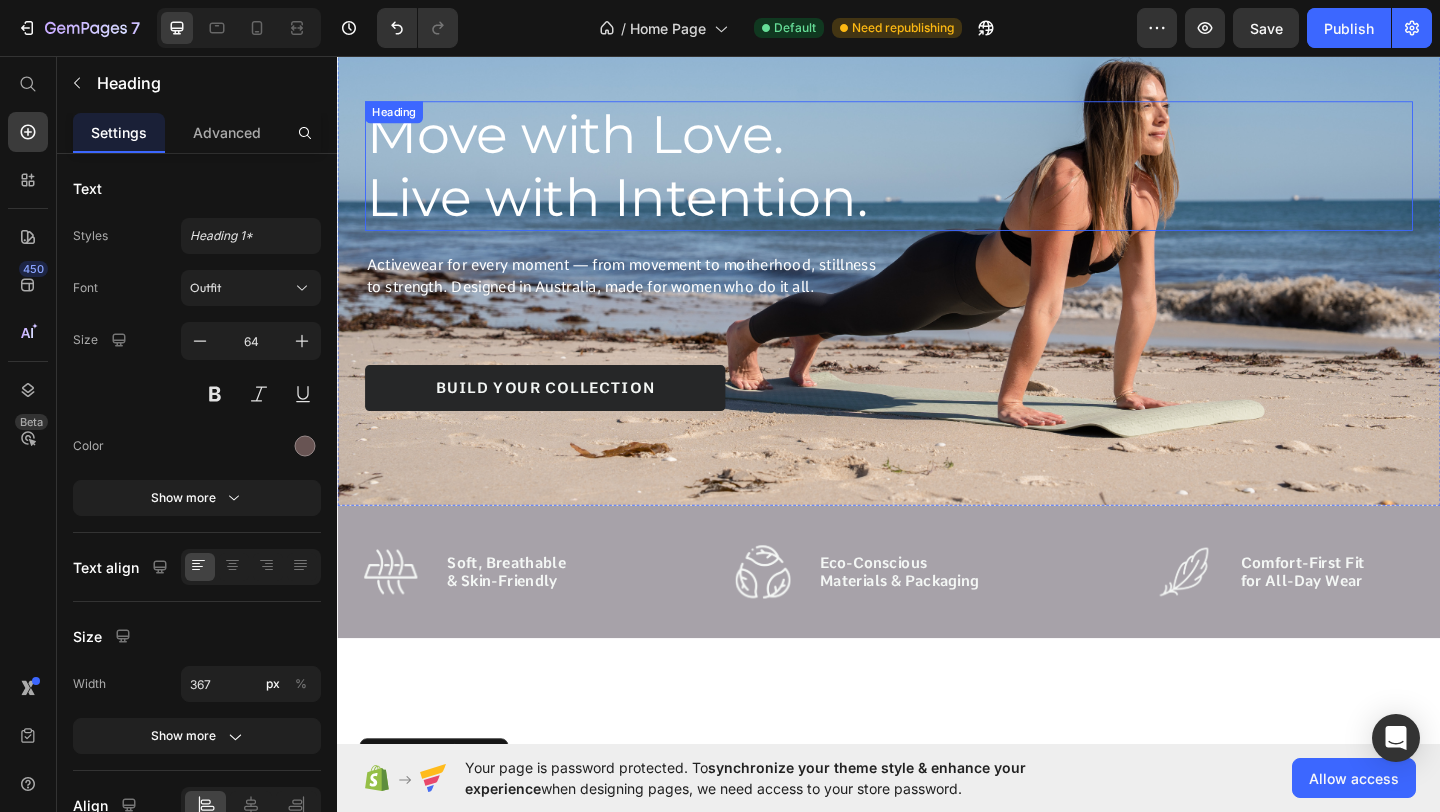 click on "Move with Love. Live with Intention." at bounding box center (648, 175) 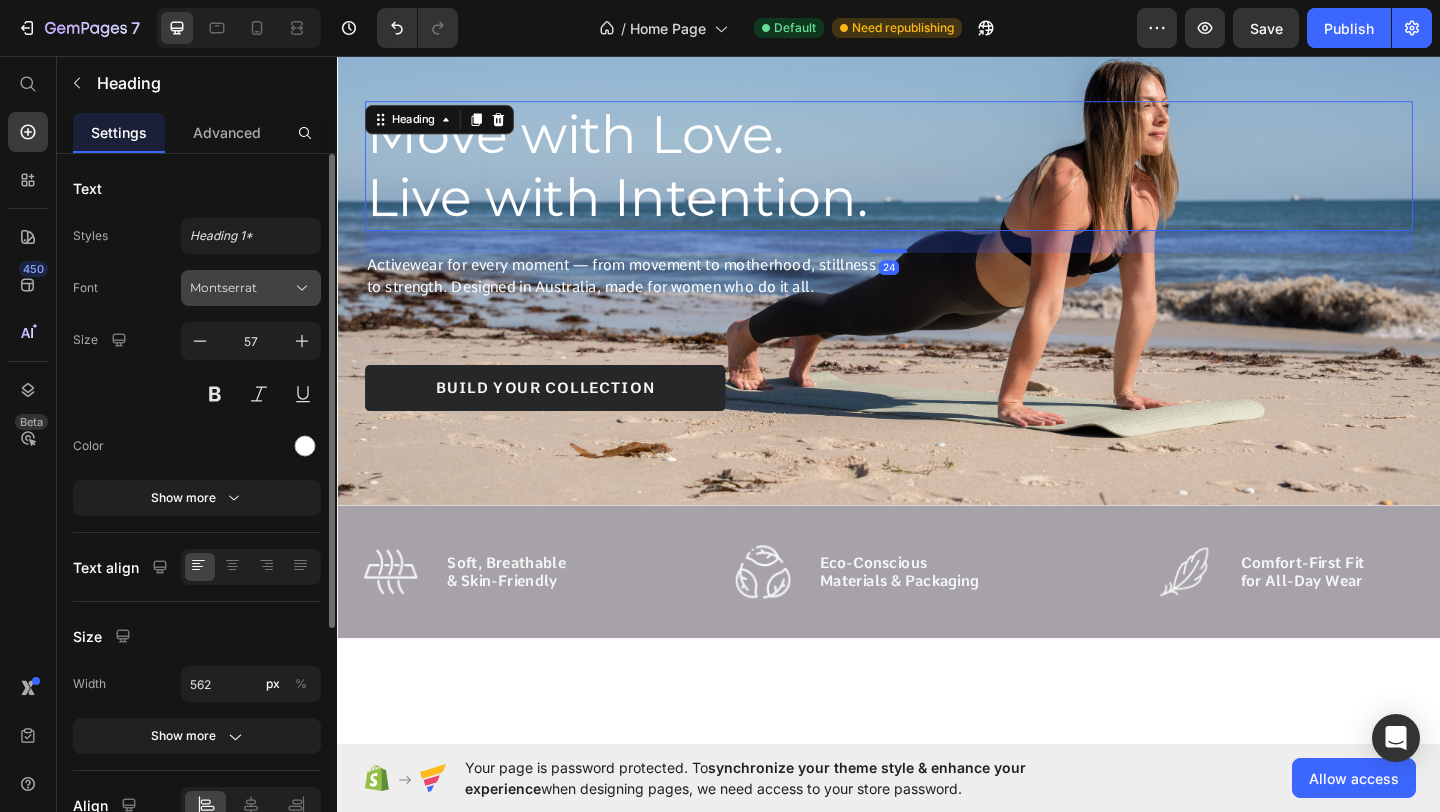 click on "Montserrat" at bounding box center (241, 288) 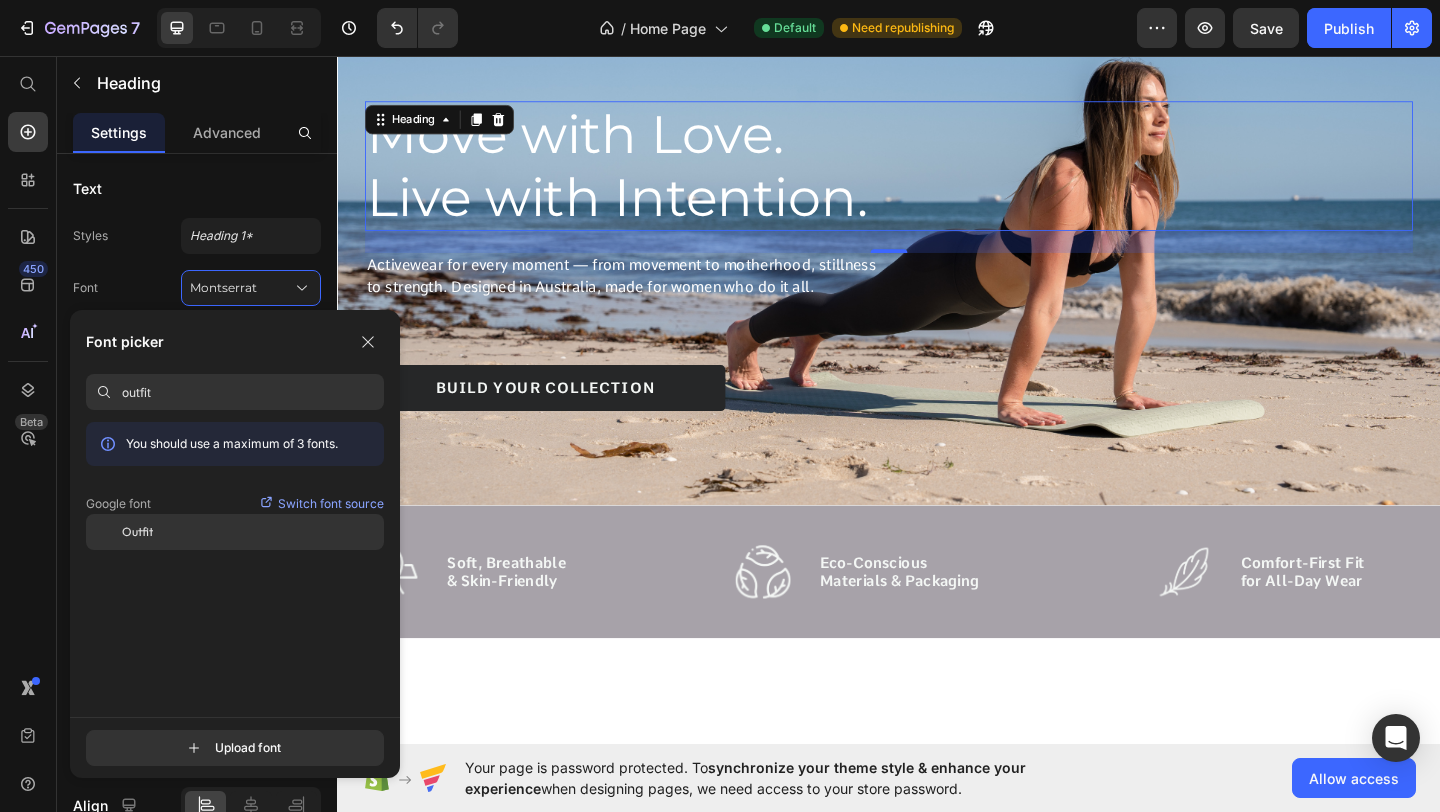 type on "outfit" 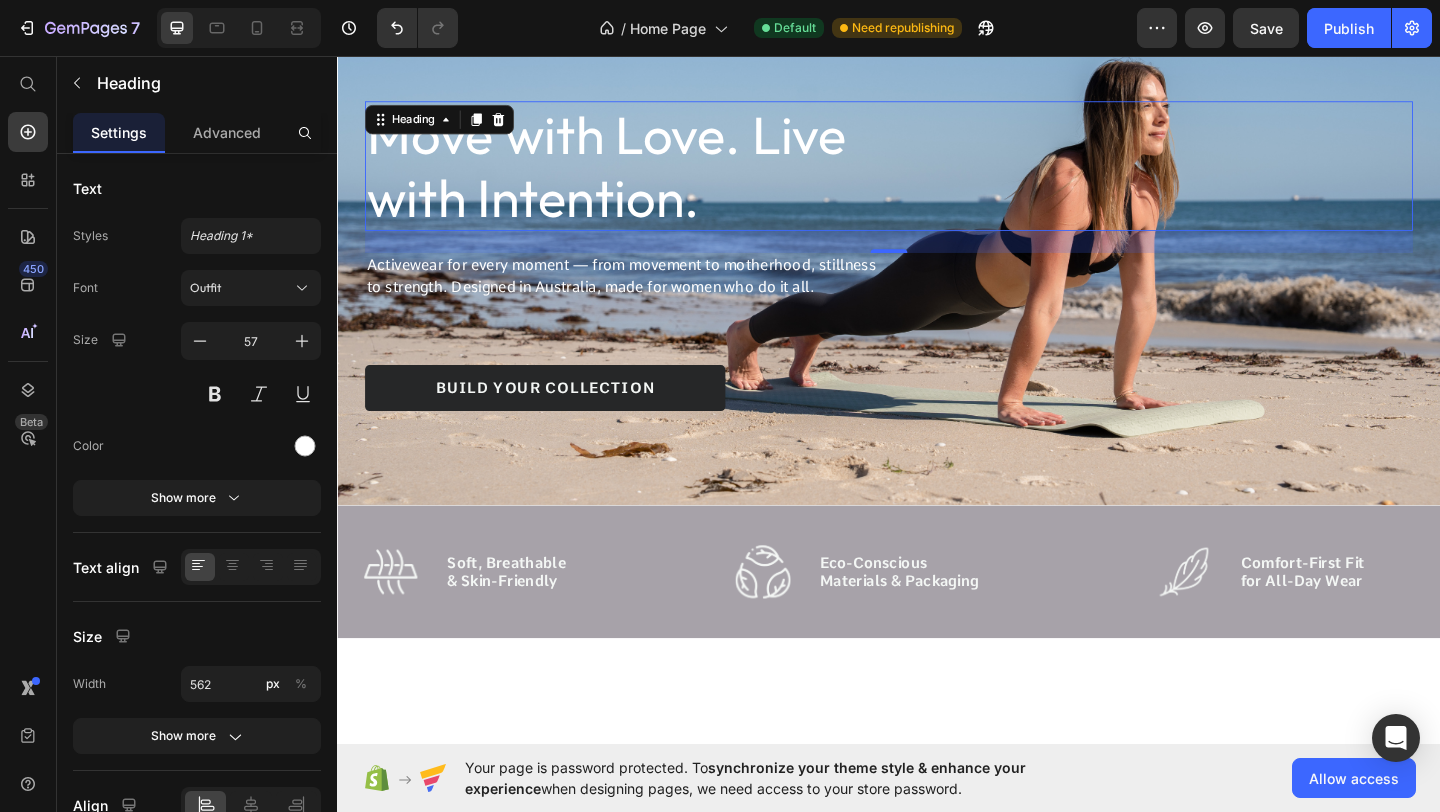 click on "Move with Love. Live with Intention." at bounding box center [648, 175] 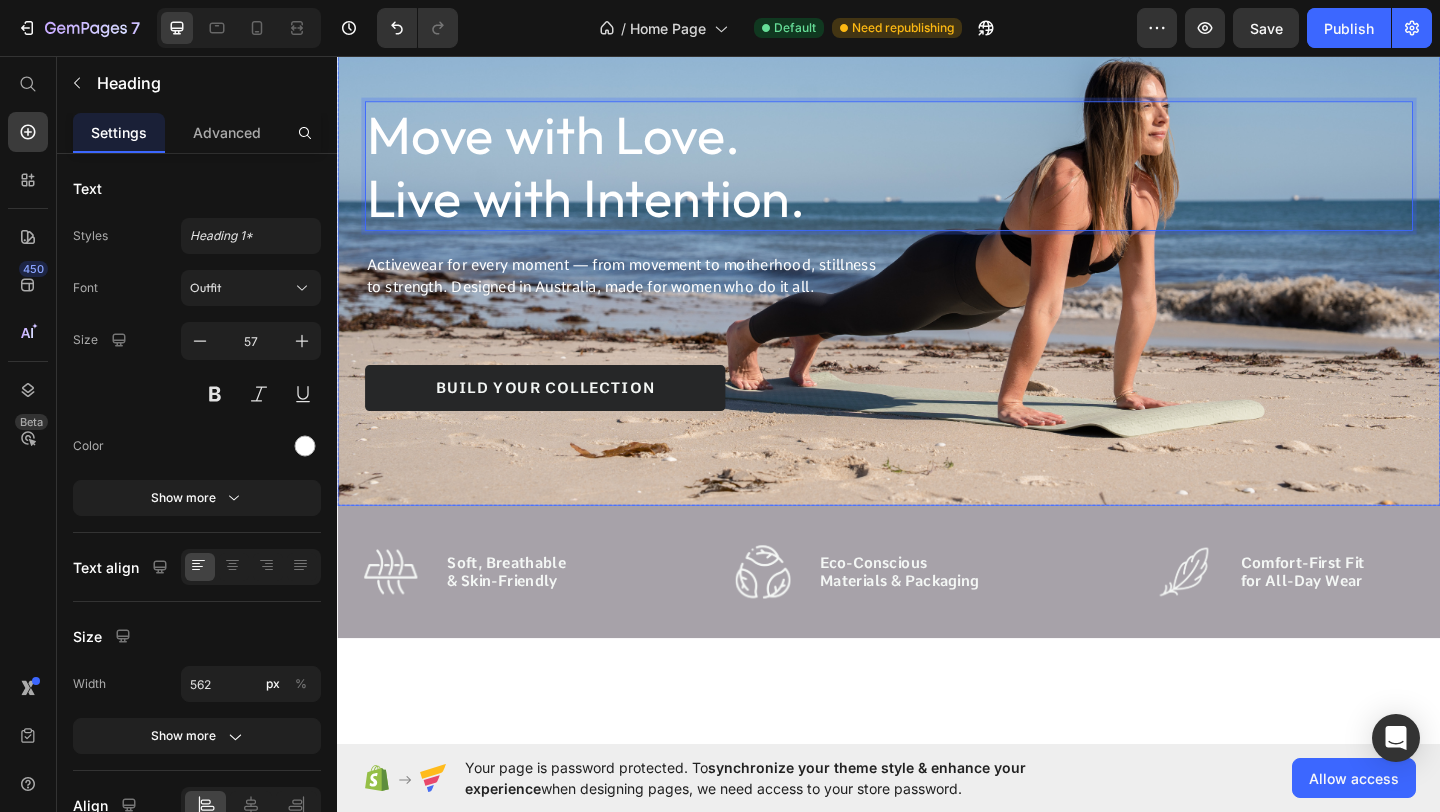 click on "Move with Love.  Live with Intention. Heading   24 Activewear for every moment — from movement to motherhood, stillness to strength. Designed in [COUNTRY], made for women who do it all. Text Block build your collection Button" at bounding box center [937, 273] 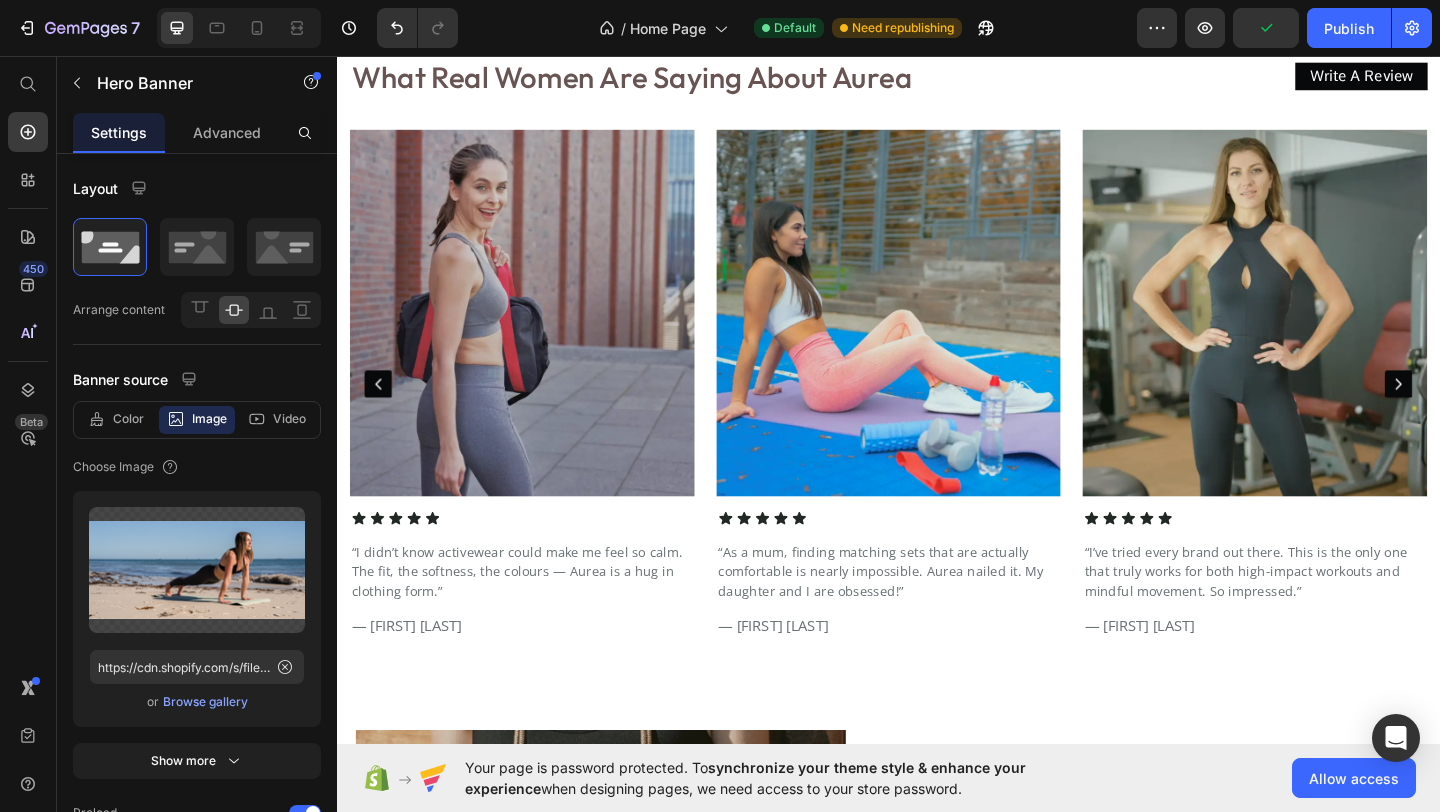 scroll, scrollTop: 4187, scrollLeft: 0, axis: vertical 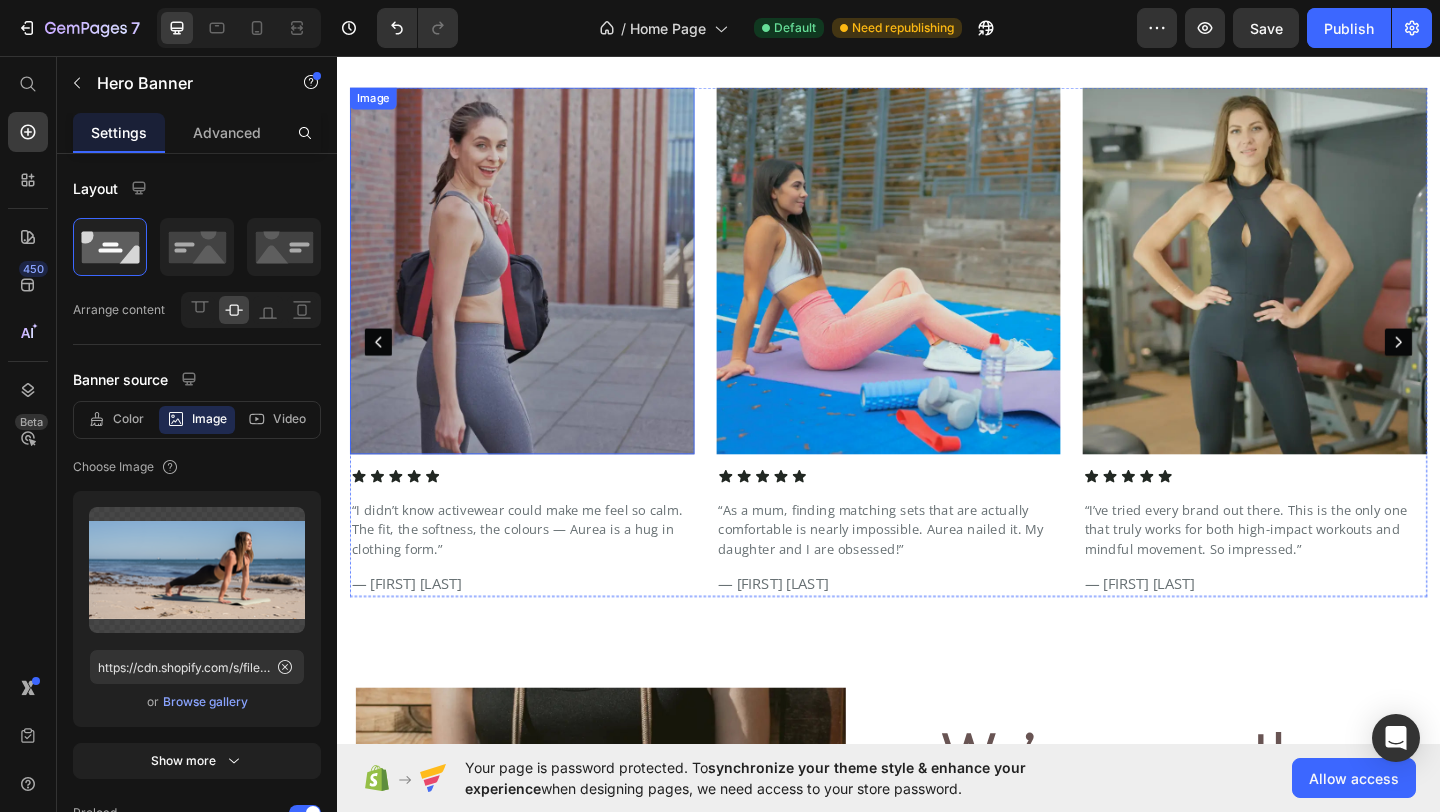 click at bounding box center (538, 289) 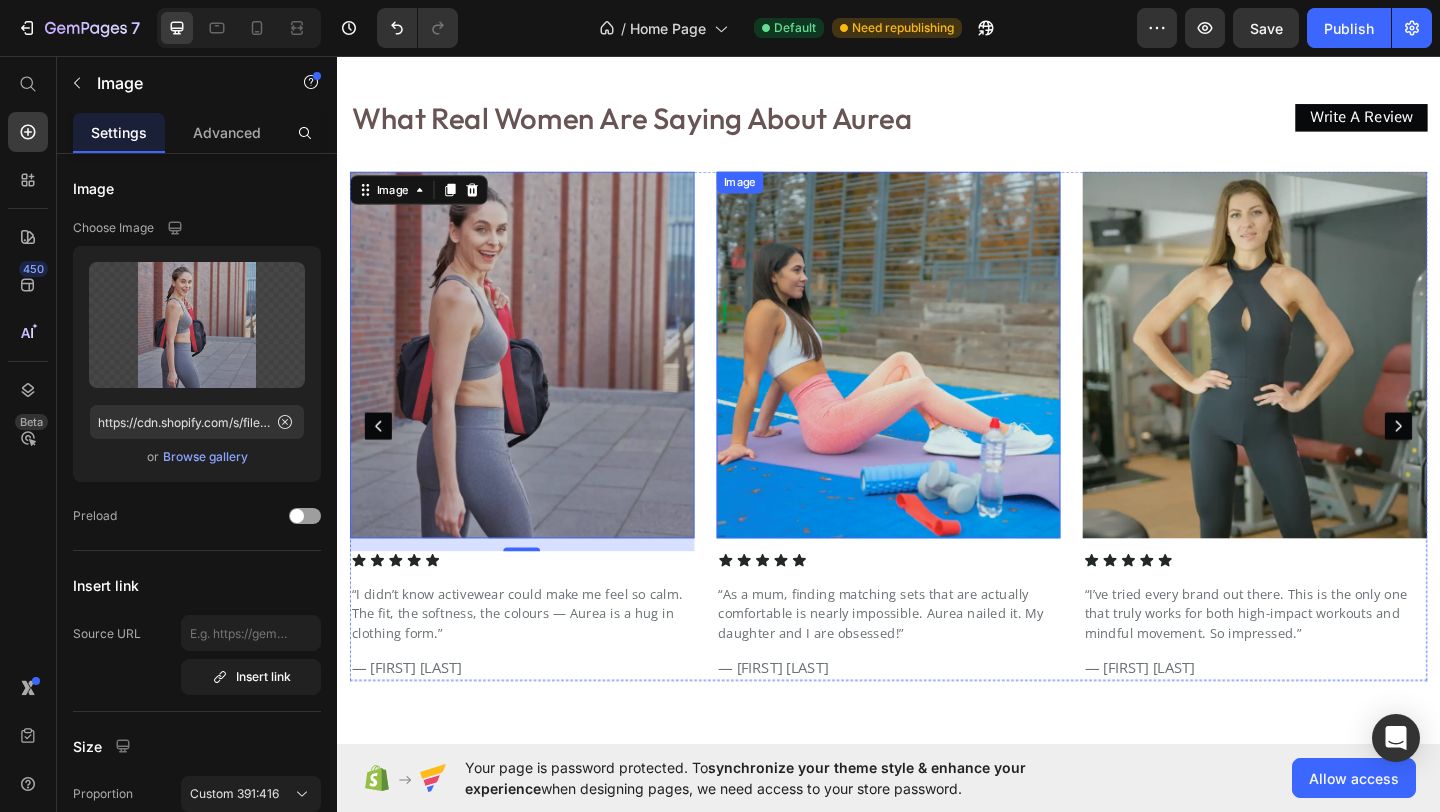 scroll, scrollTop: 4000, scrollLeft: 0, axis: vertical 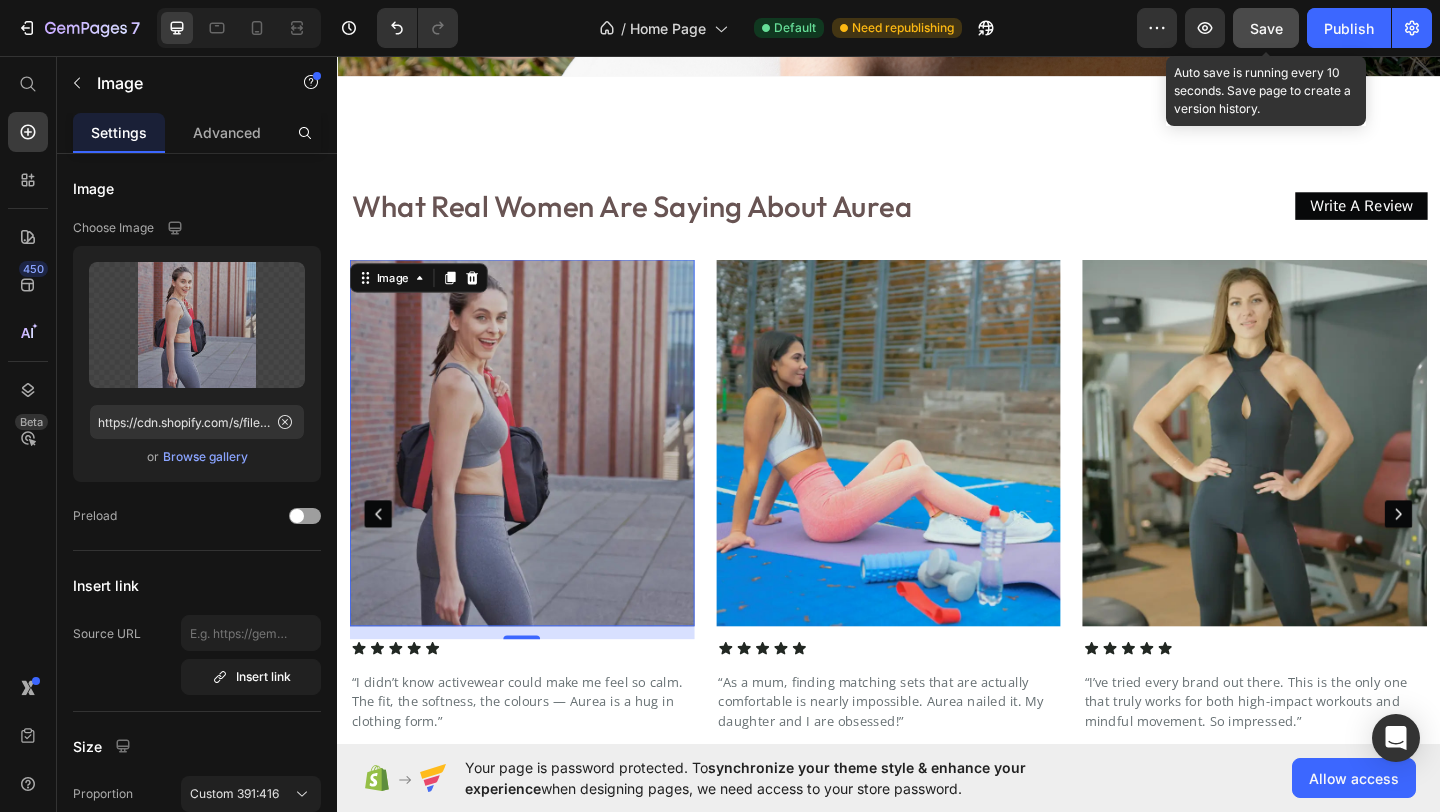 click on "Save" 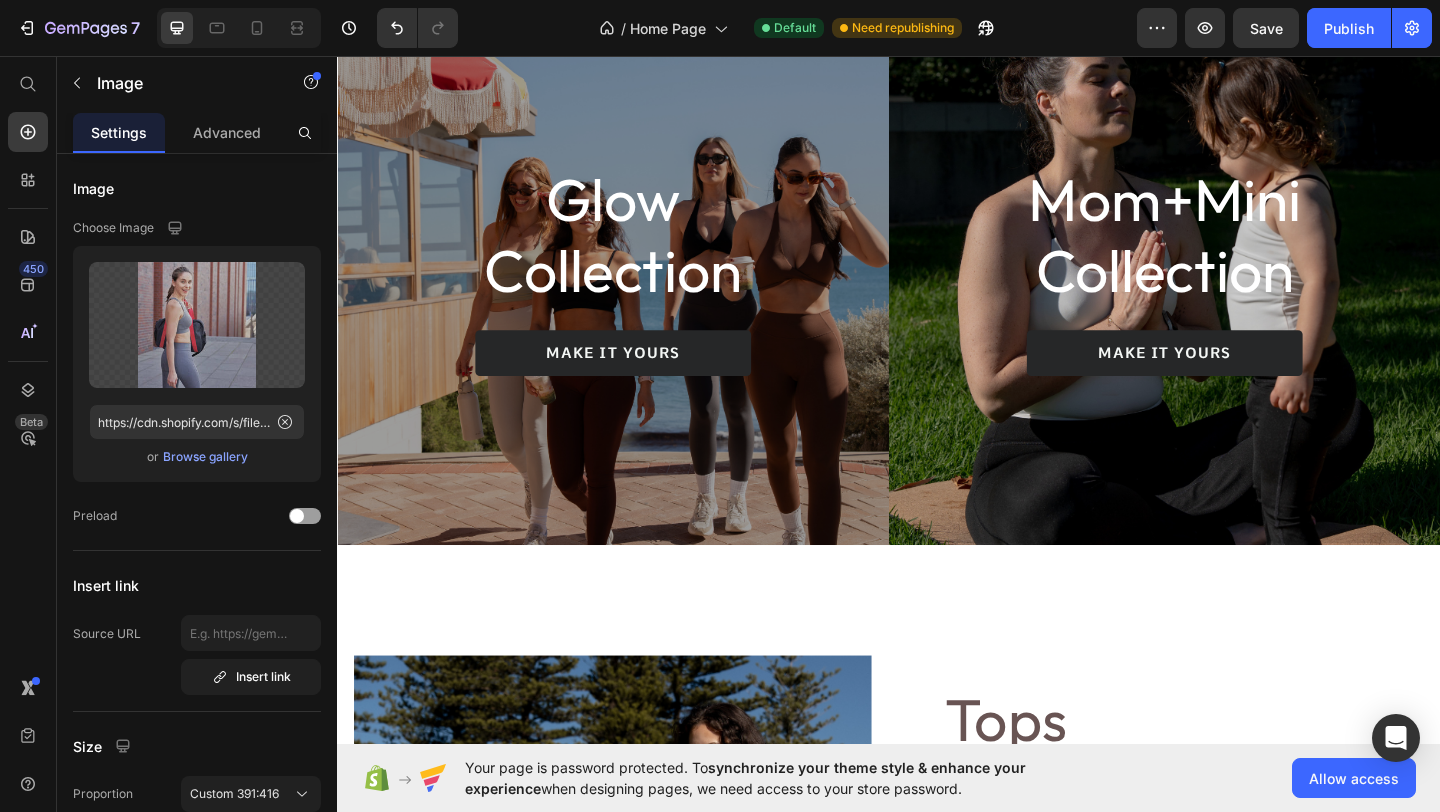 scroll, scrollTop: 1403, scrollLeft: 0, axis: vertical 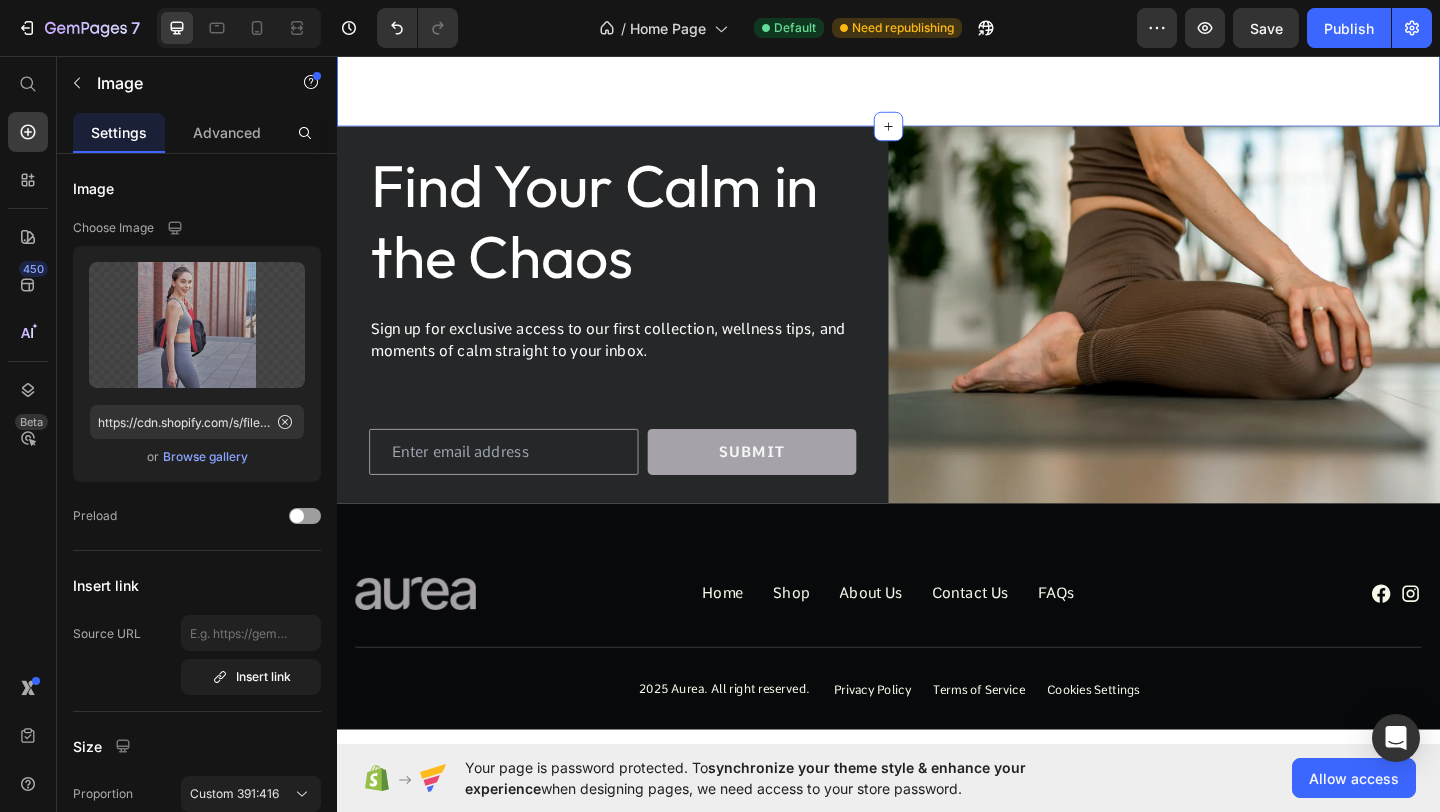 click on "Join the Aurea Circle Heading We’re more than activewear — we’re a mindful movement. Follow us on Instagram @aurea.active for wellness rituals, behind-the-scenes moments, and real stories from our community. Let’s move, grow, and glow together. Text Block Image Image Row Row Image Image Image Carousel Section 10" at bounding box center [937, -265] 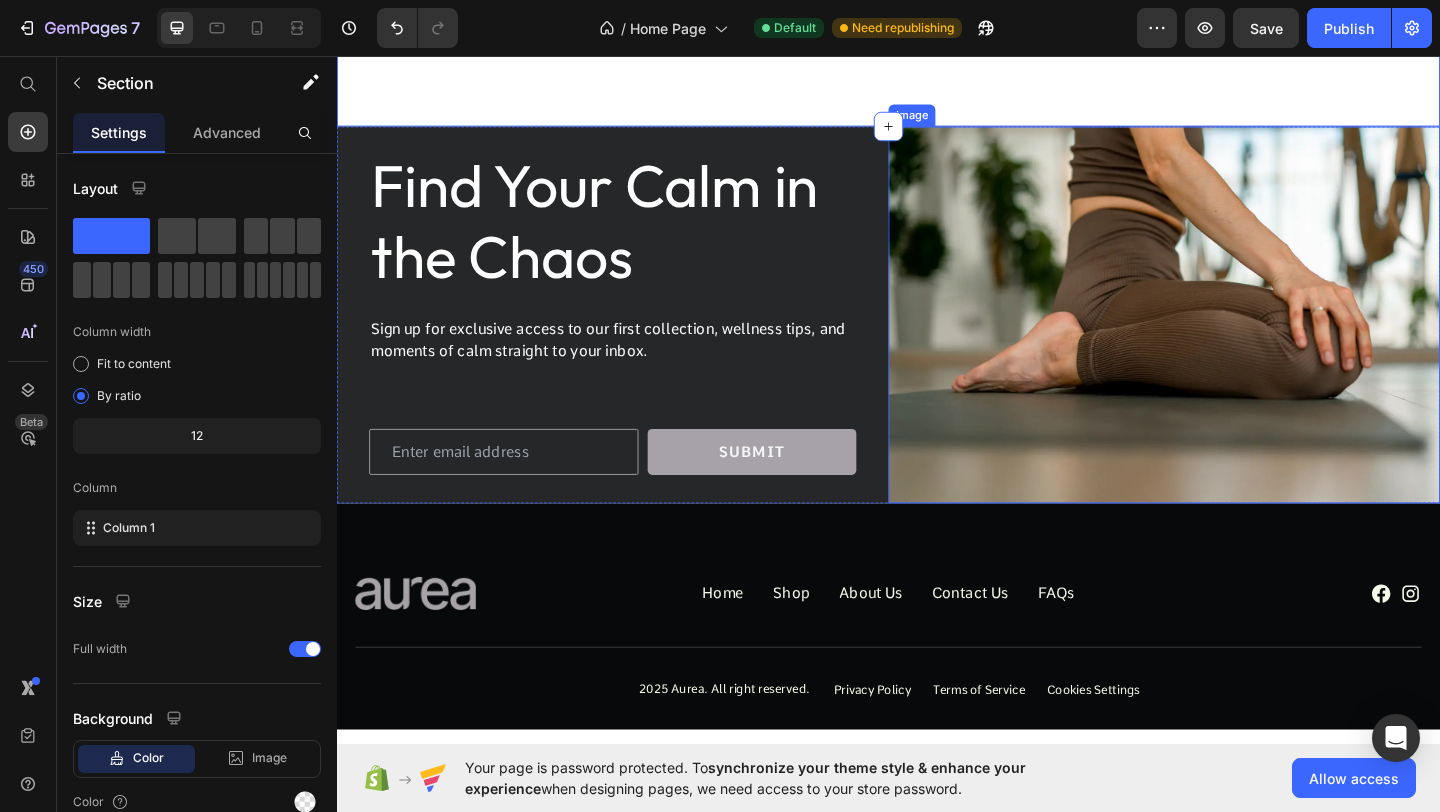 click at bounding box center [1237, 337] 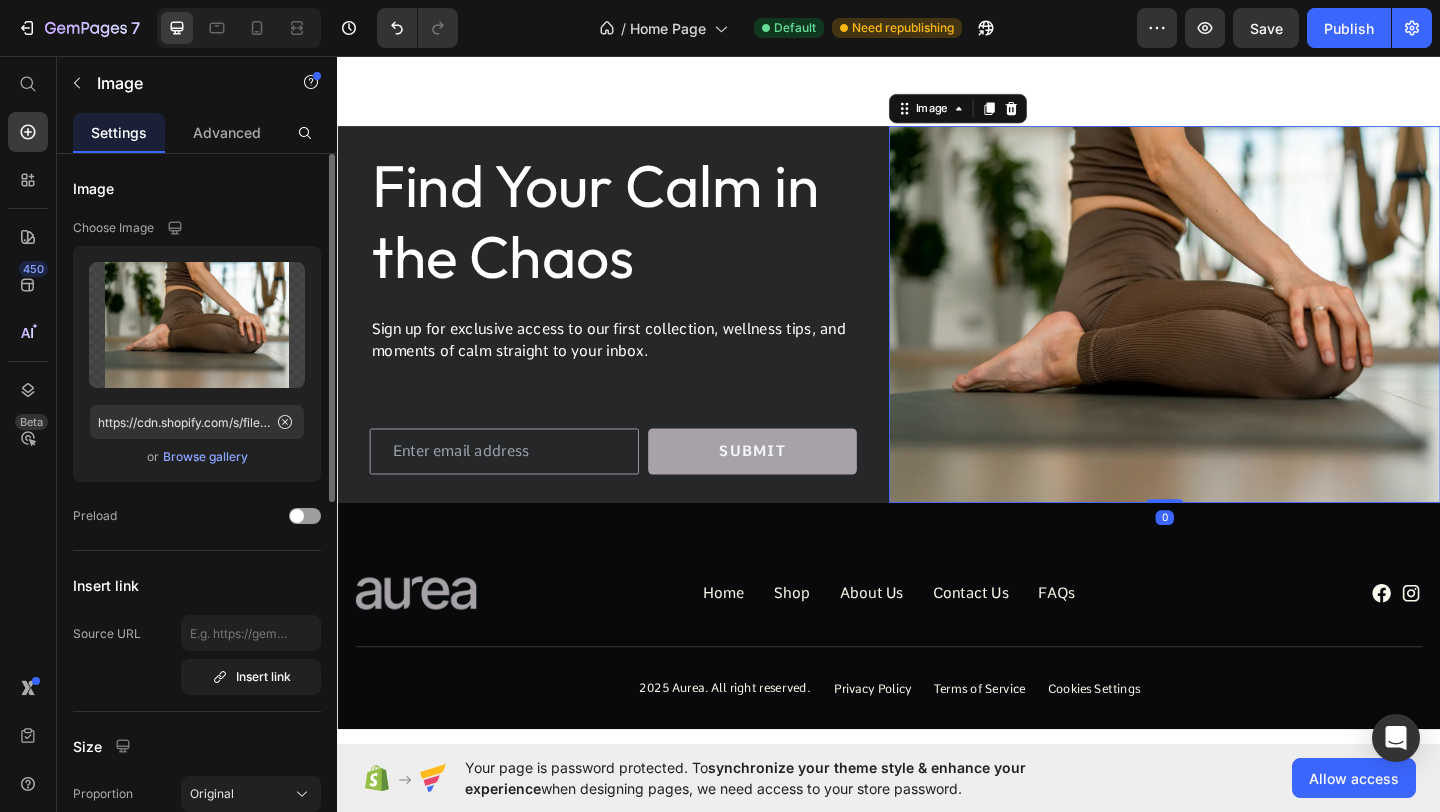 click on "Browse gallery" at bounding box center [205, 457] 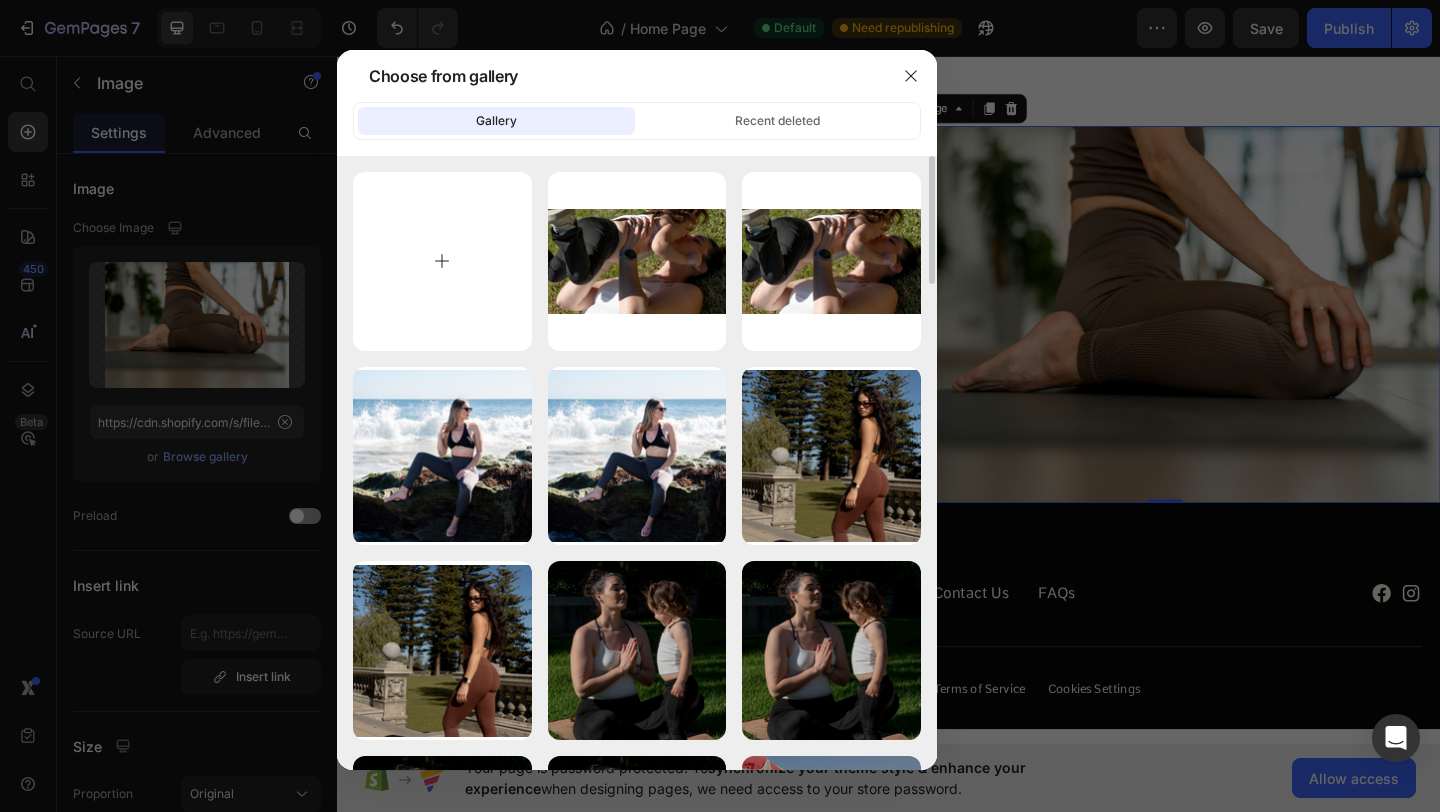 click at bounding box center (442, 261) 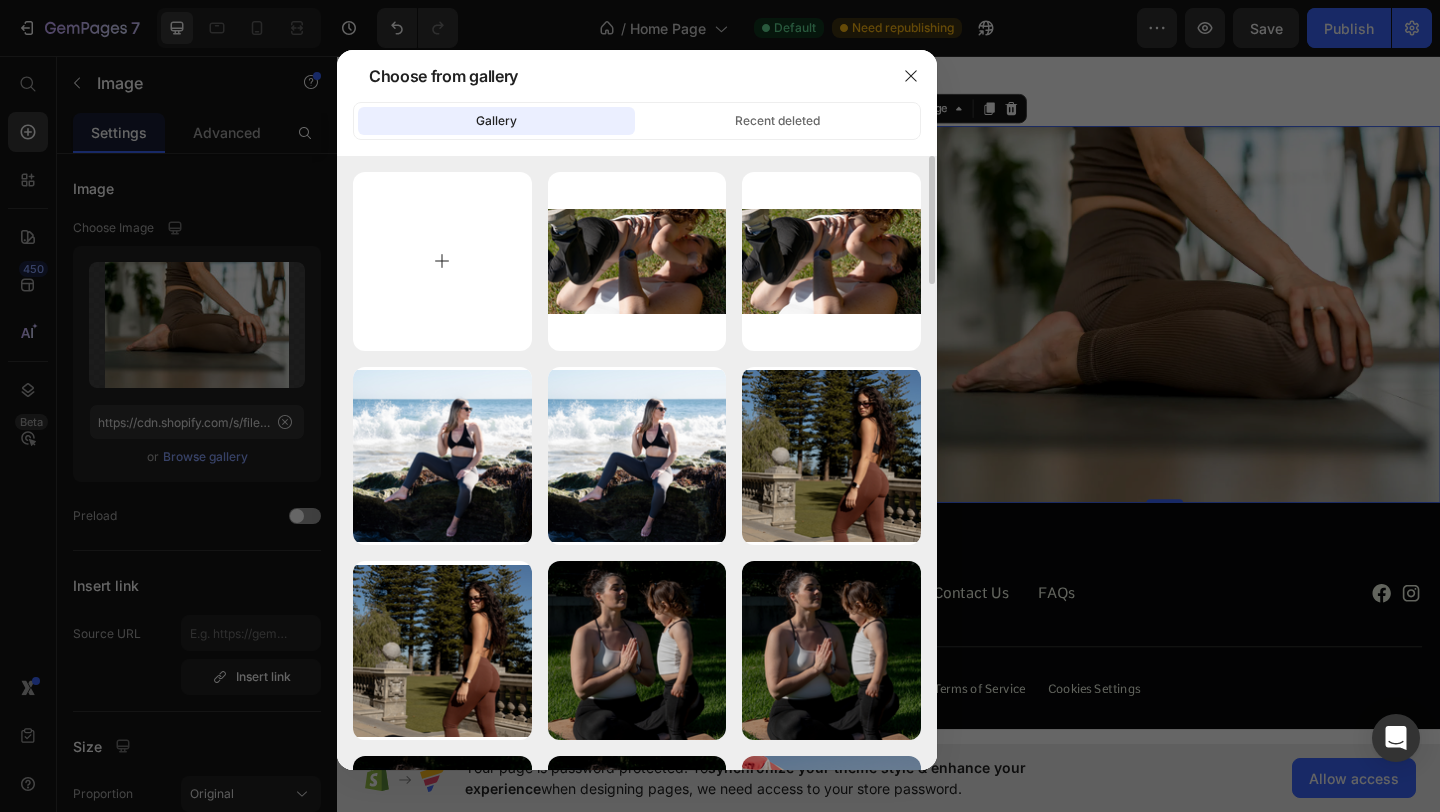 type on "C:\fakepath\Untitled design (11).png" 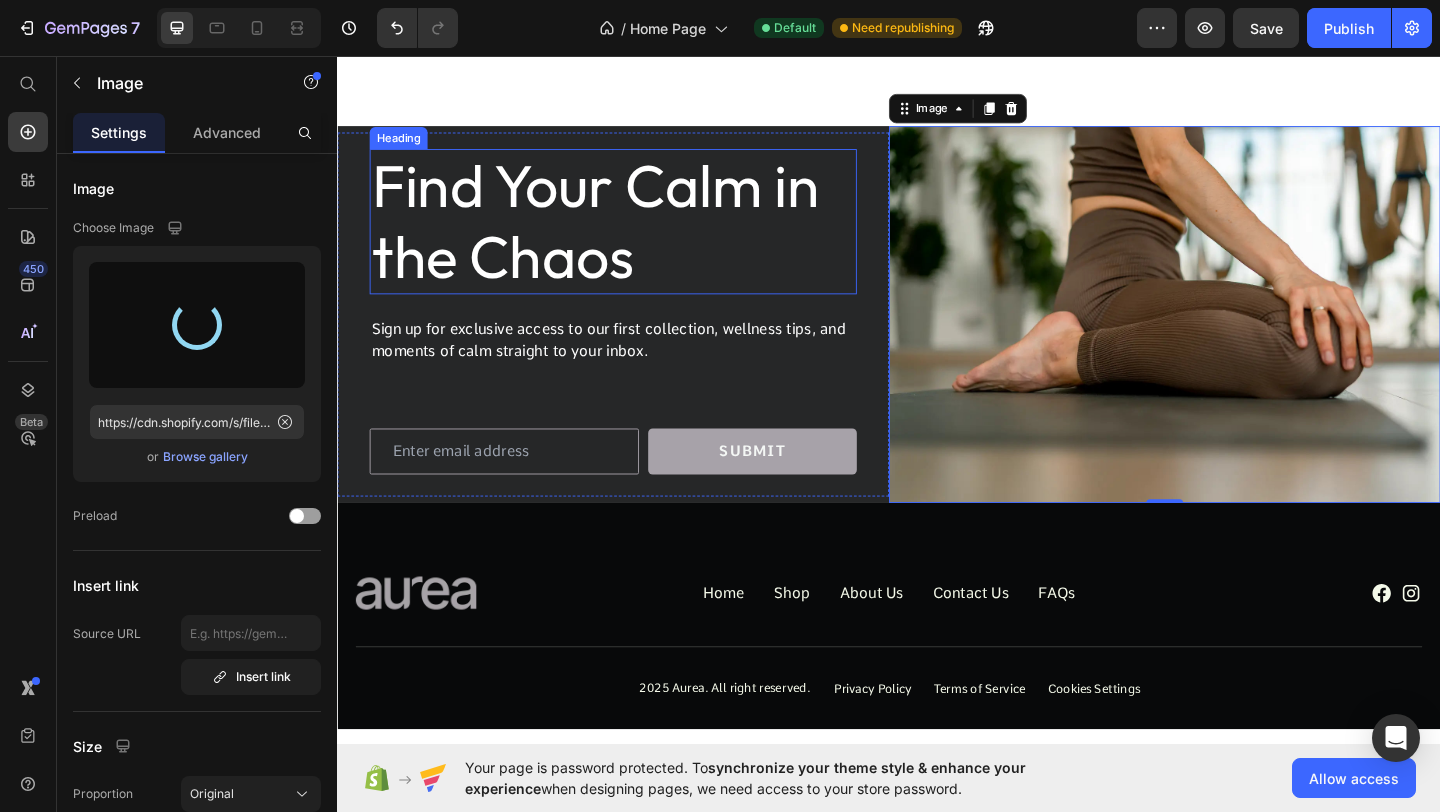 type on "https://cdn.shopify.com/s/files/1/0806/4840/5026/files/gempages_574603512663508080-8d1bb363-007a-4dad-a920-e7a1b04a36ee.png" 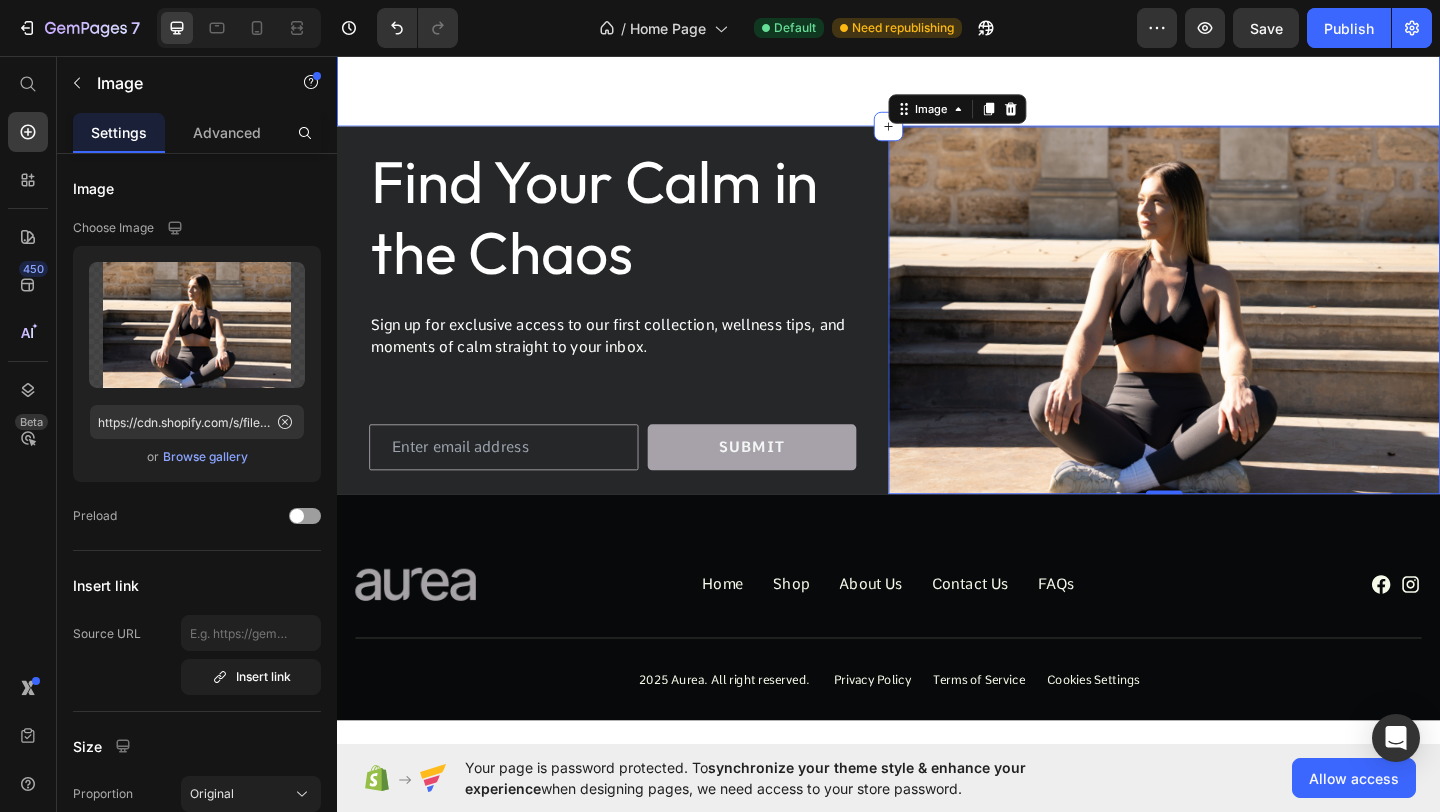 click on "Join the Aurea Circle Heading We’re more than activewear — we’re a mindful movement. Follow us on Instagram @aurea.active for wellness rituals, behind-the-scenes moments, and real stories from our community. Let’s move, grow, and glow together. Text Block Image Image Row Row Image Image Image Carousel Section 10" at bounding box center (937, -265) 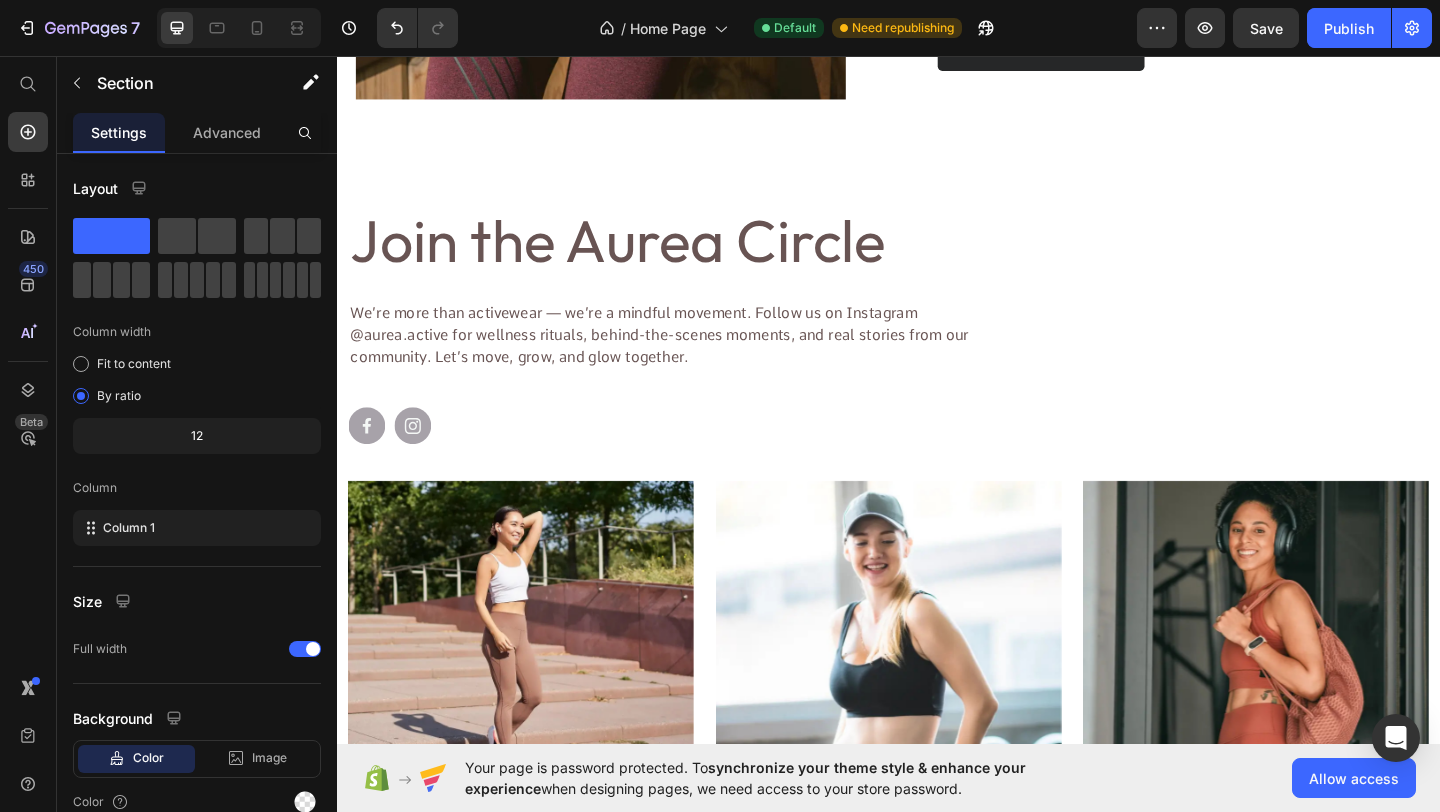 scroll, scrollTop: 5503, scrollLeft: 0, axis: vertical 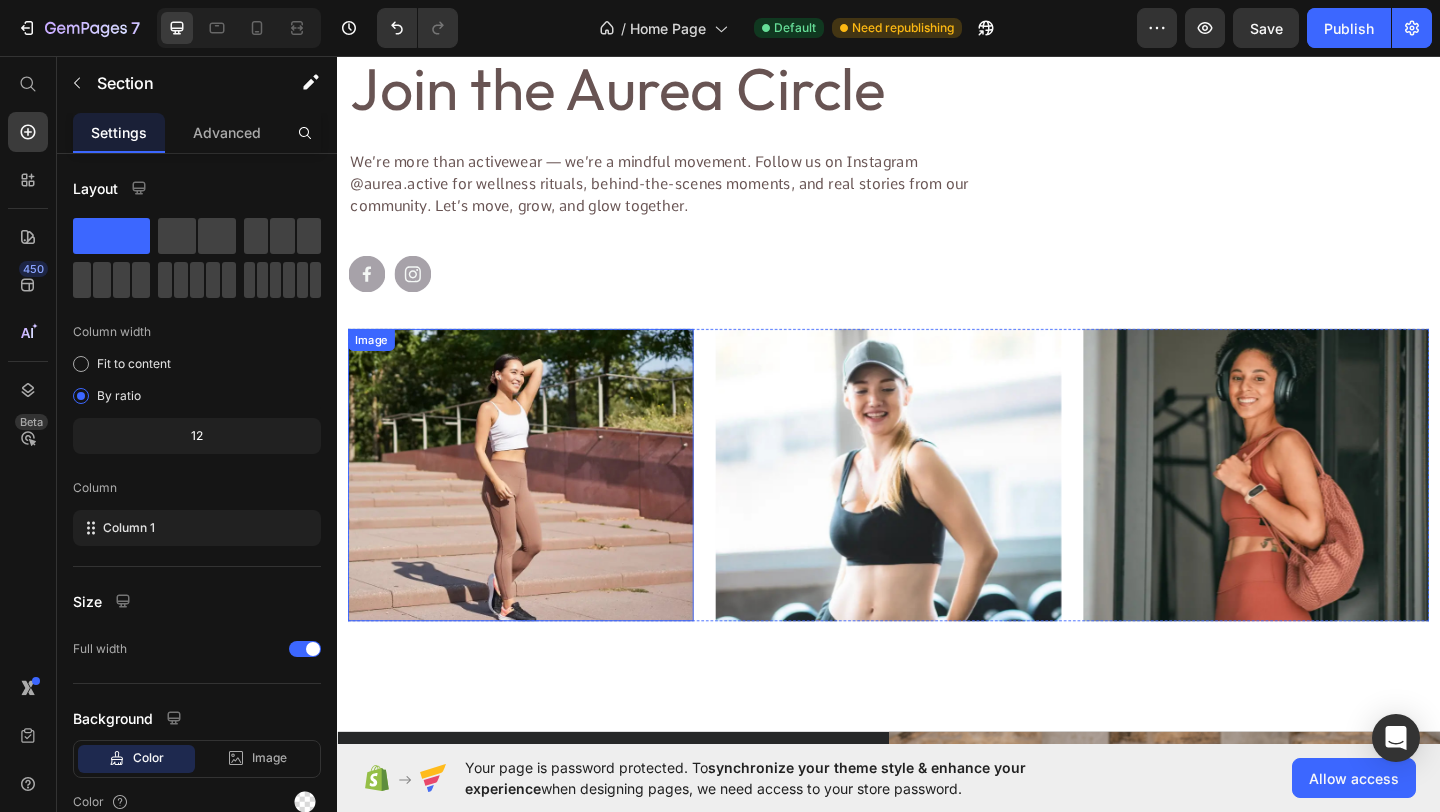click at bounding box center (537, 512) 